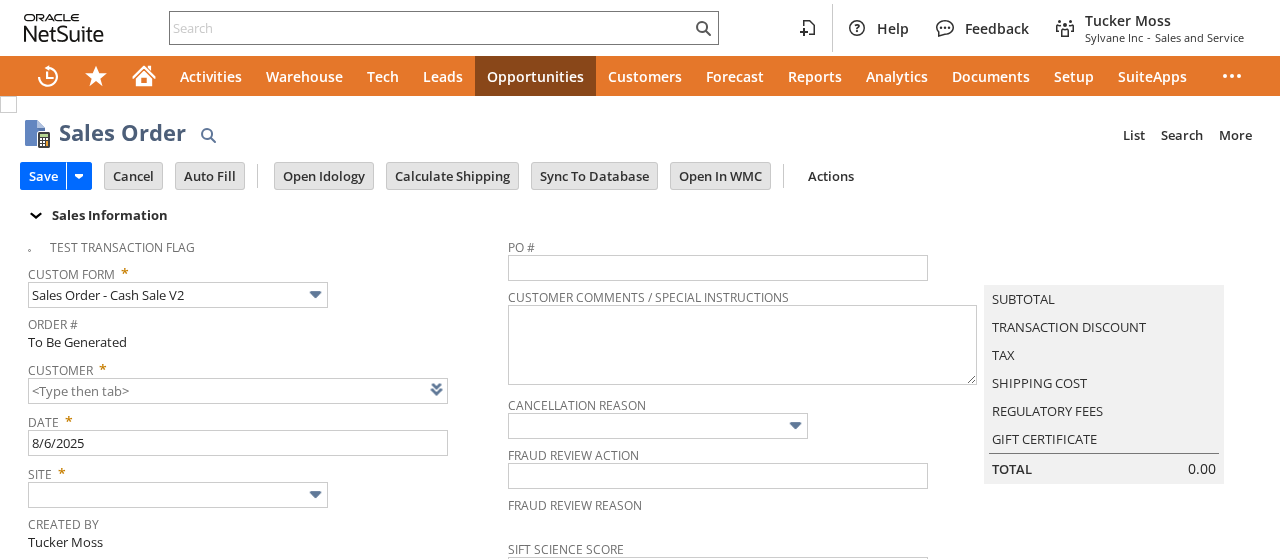 click at bounding box center [462, 389] 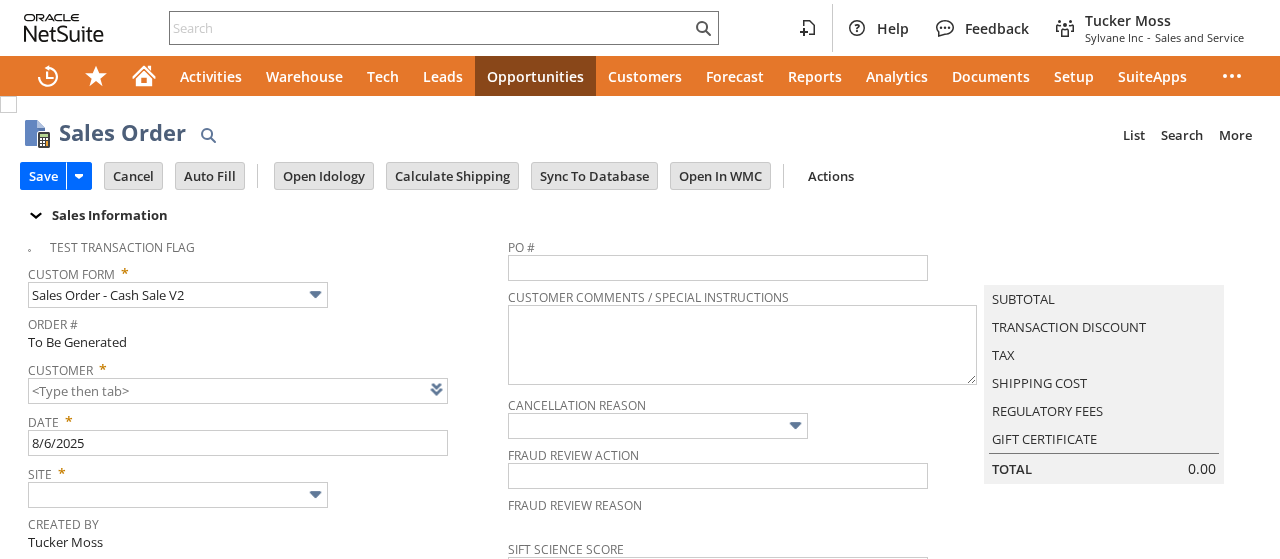 type on "Intelligent Recommendations ⁰" 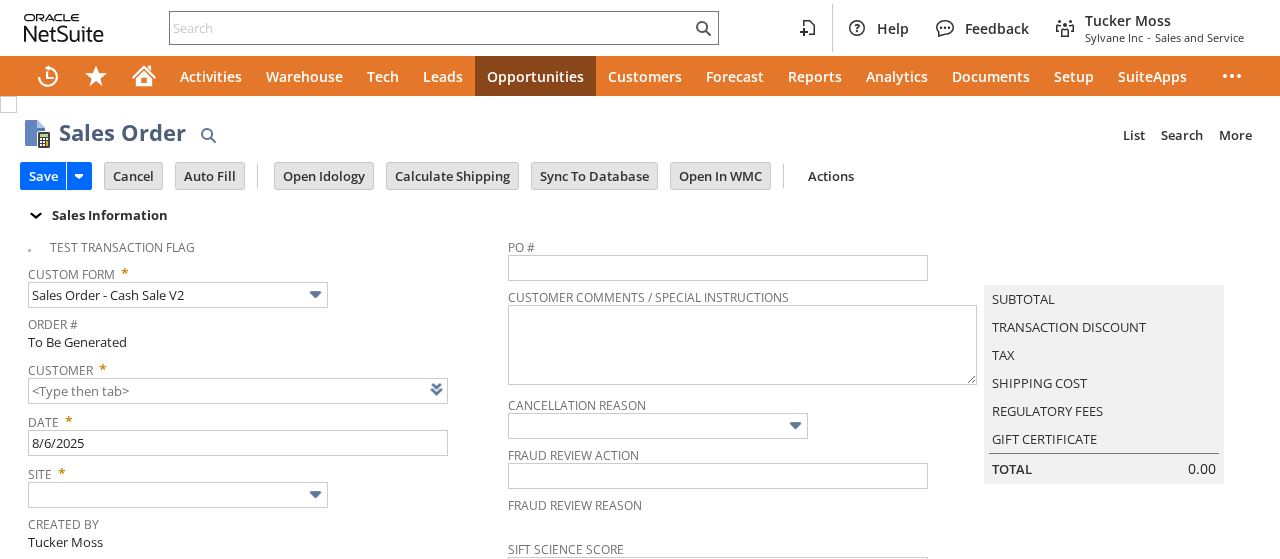 type on "Copy Previous" 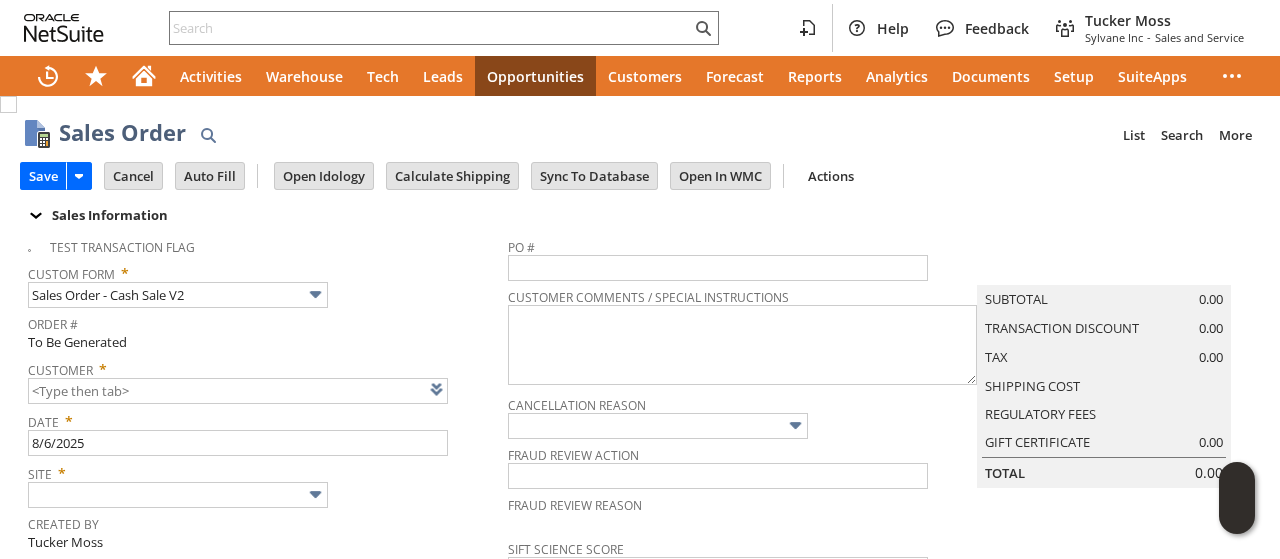 click on "Sales Order
List
Search
More
Add To Shortcuts" at bounding box center (659, 134) 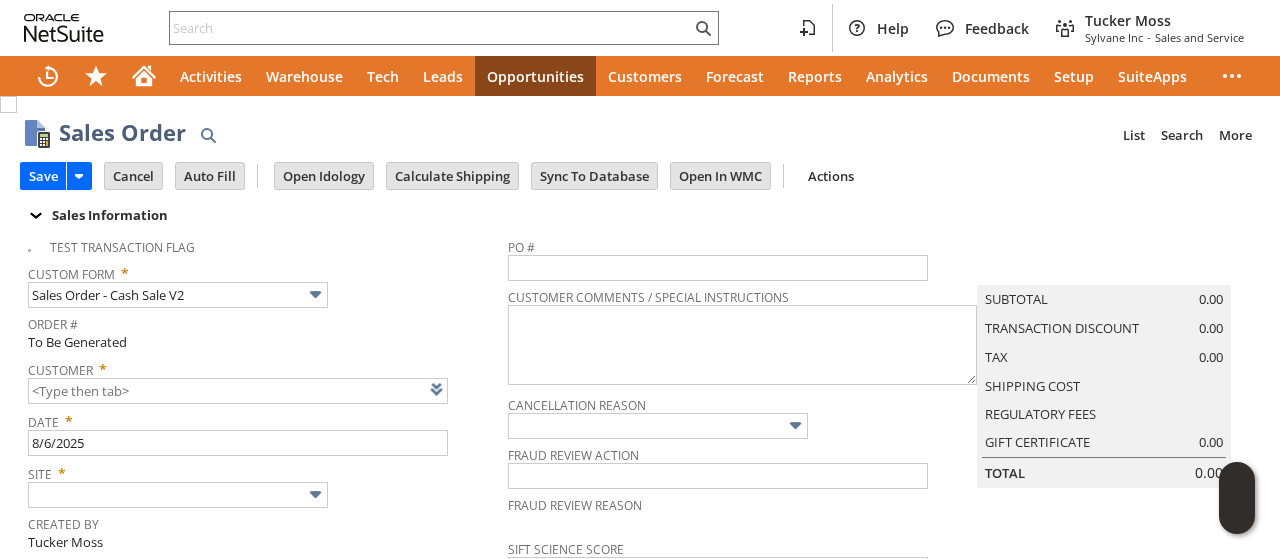 type on "[CREDIT_CARD_TYPE][CREDIT_CARD_NUMBER] [FIRST] [LAST]" 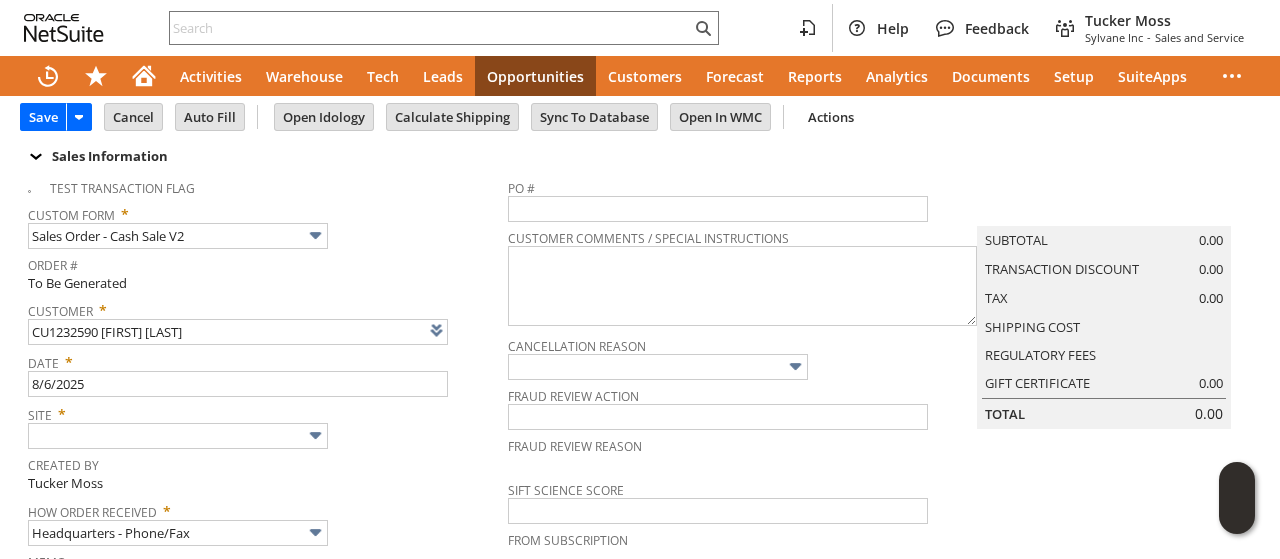scroll, scrollTop: 100, scrollLeft: 0, axis: vertical 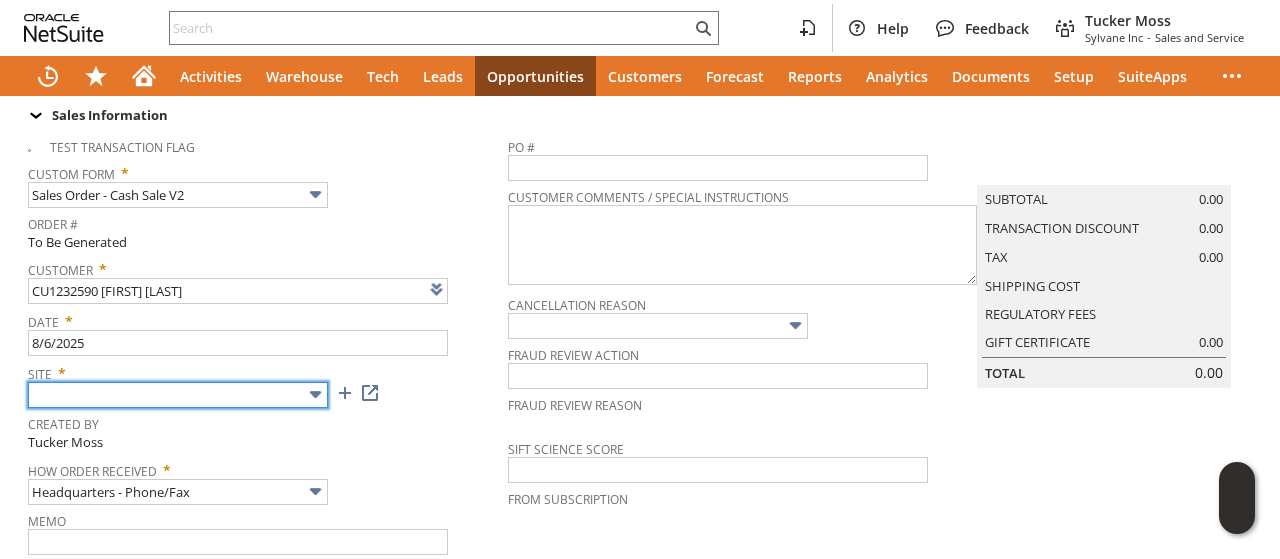 click at bounding box center [178, 395] 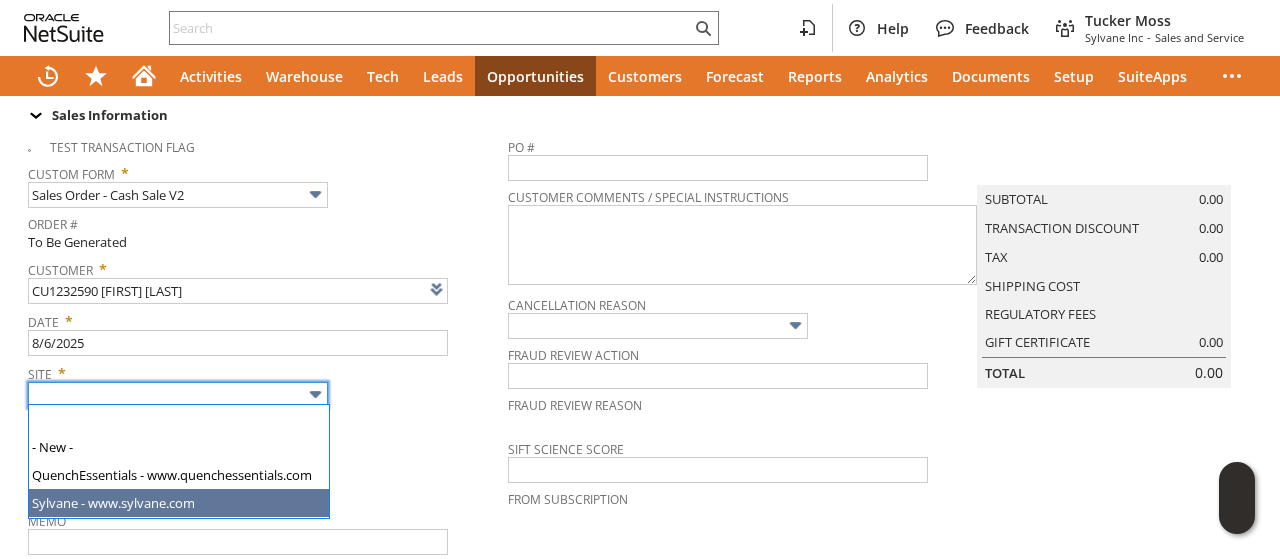 type on "Sylvane - www.sylvane.com" 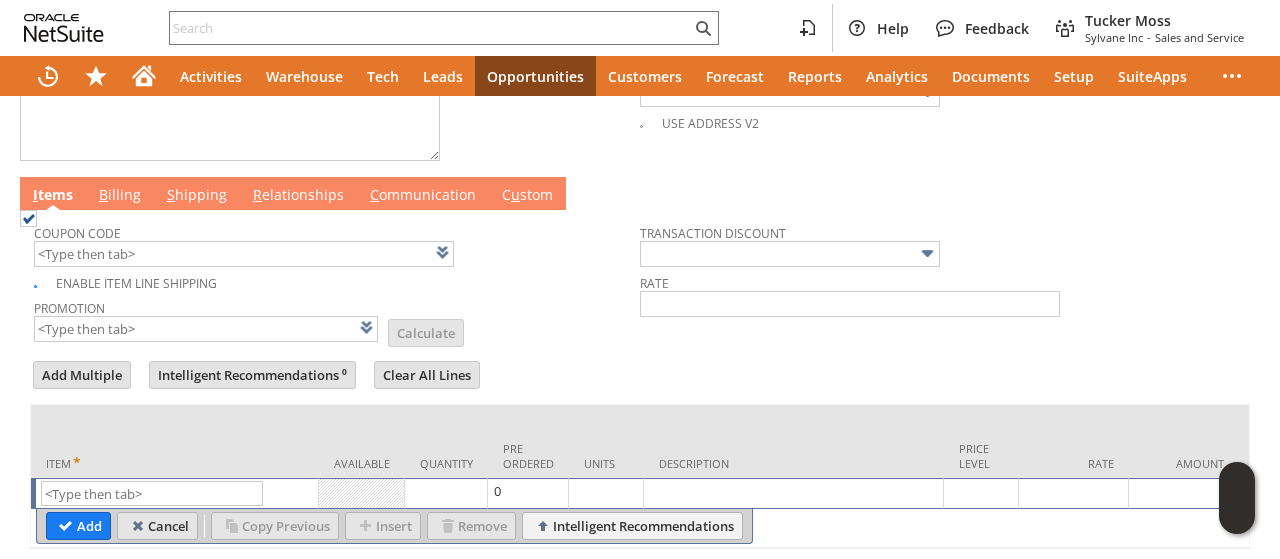 scroll, scrollTop: 1038, scrollLeft: 0, axis: vertical 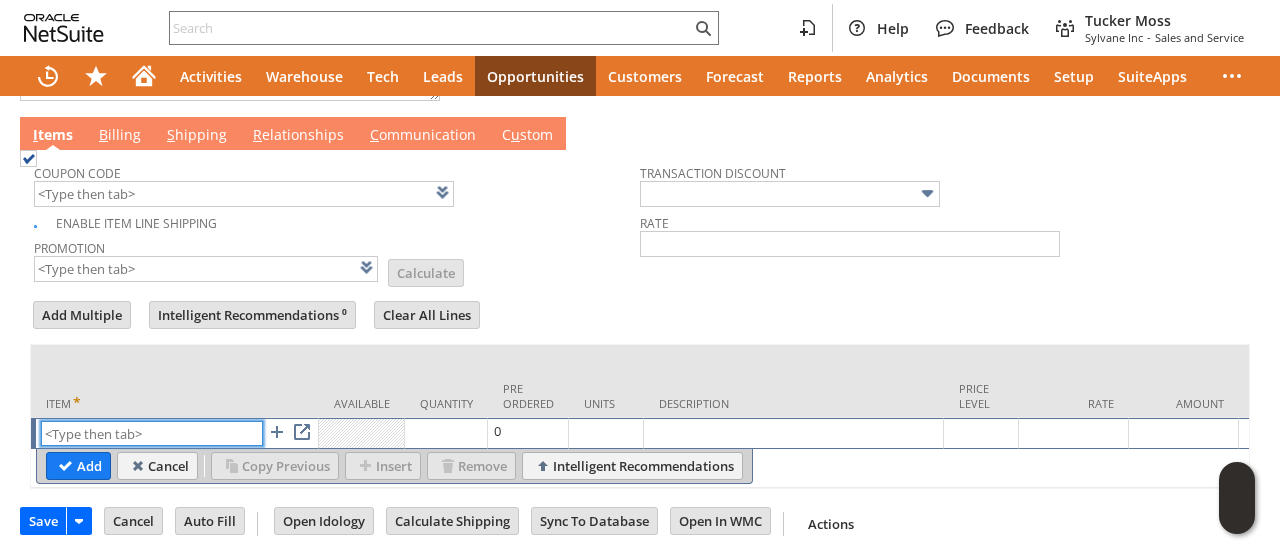 click at bounding box center [152, 433] 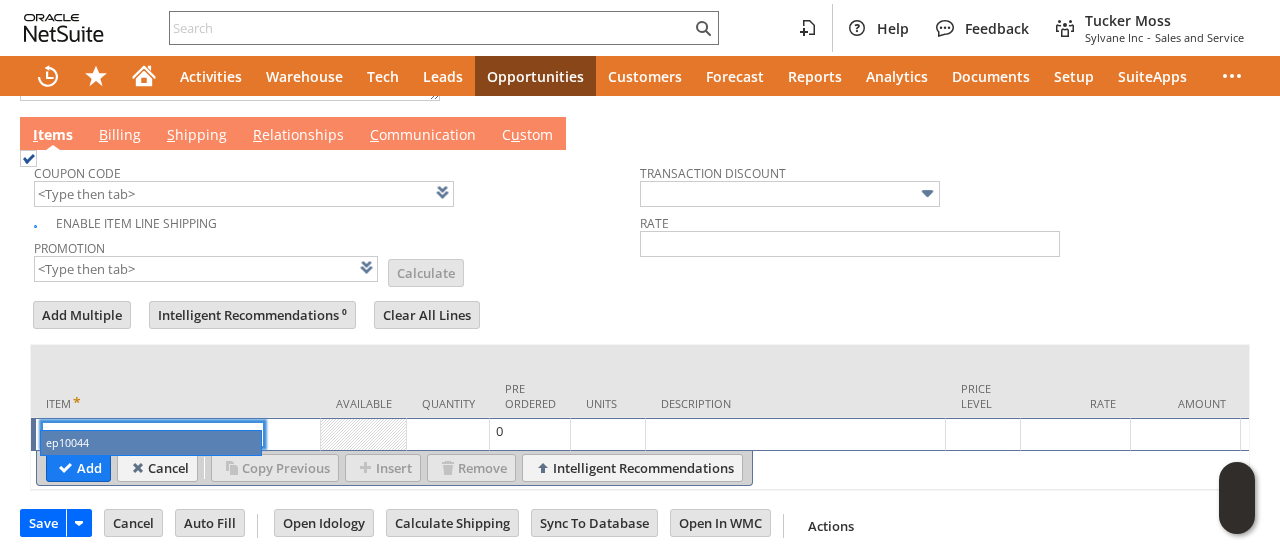 drag, startPoint x: 138, startPoint y: 440, endPoint x: 153, endPoint y: 337, distance: 104.0865 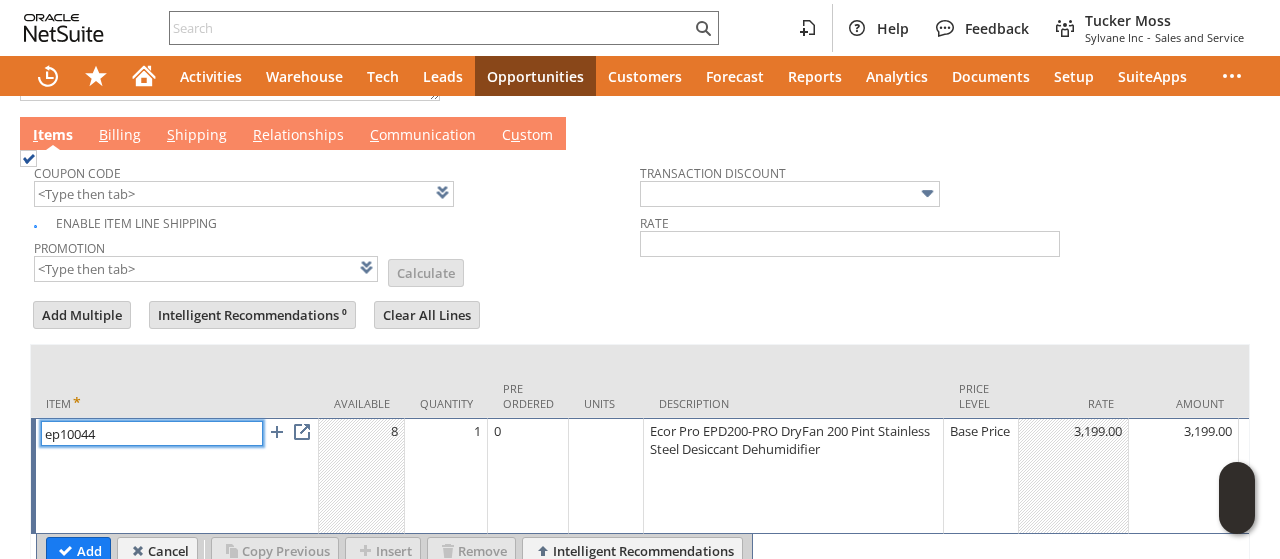 drag, startPoint x: 164, startPoint y: 403, endPoint x: 106, endPoint y: 411, distance: 58.549126 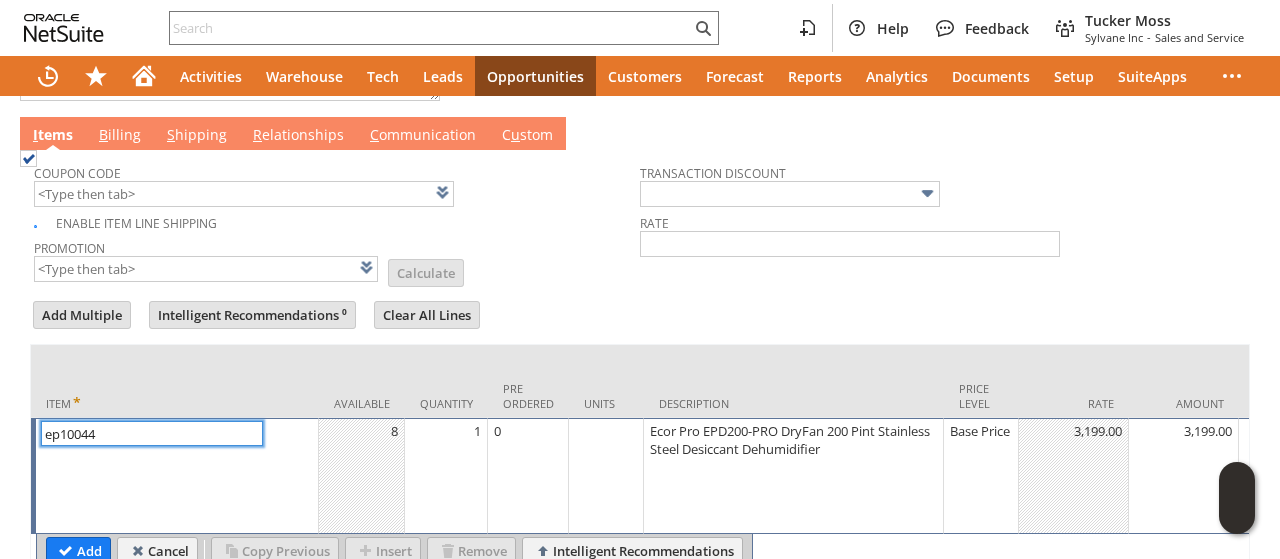 type on "ep10044" 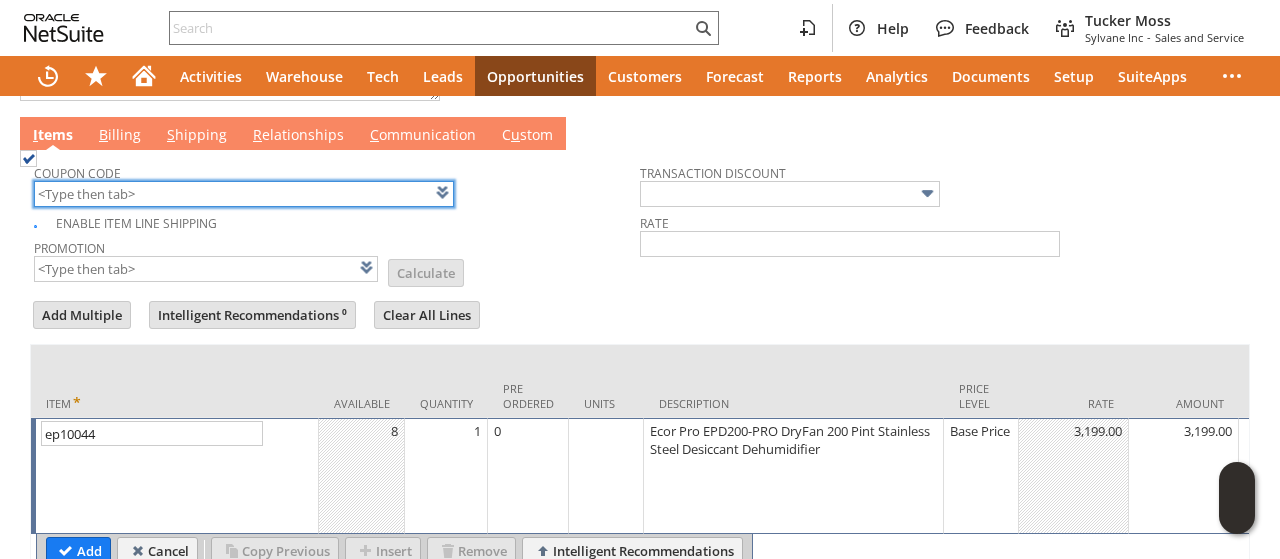 click at bounding box center [244, 194] 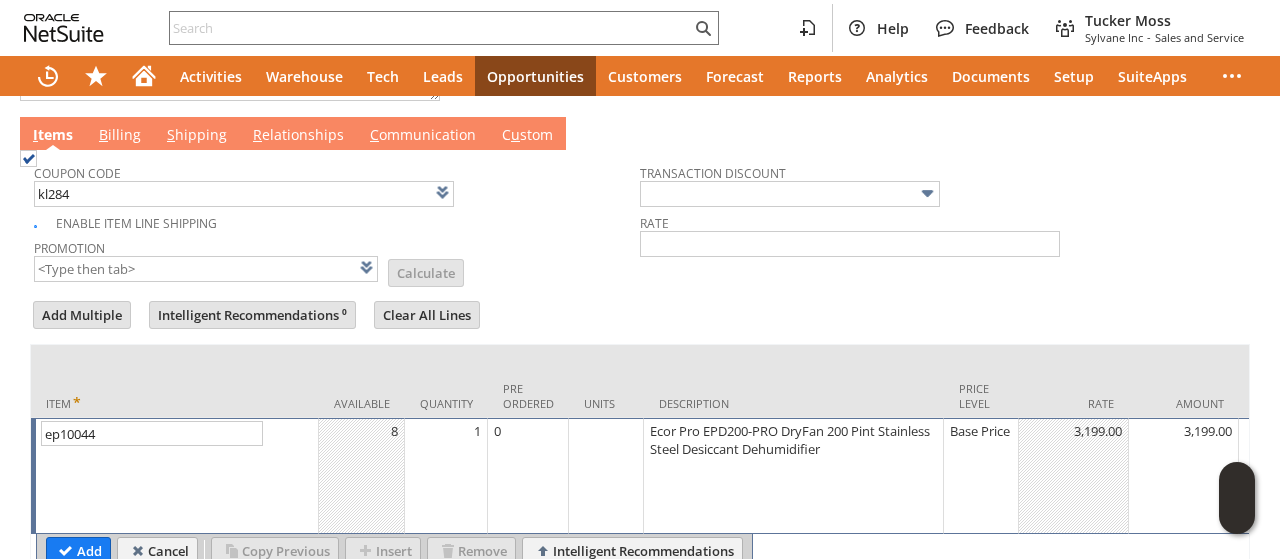 click on "Add Multiple
Intelligent Recommendations ⁰
Clear All Lines
Line Items
All
Item
*
Available
Quantity
Pre Ordered
Units
Description
Price Level" at bounding box center [640, 436] 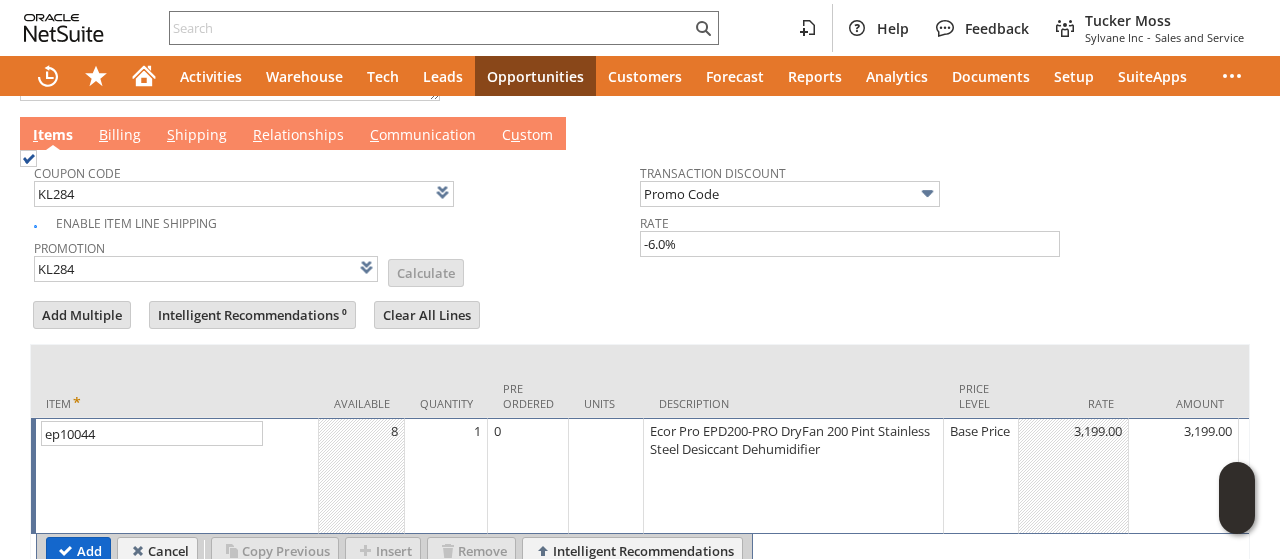 click on "Add" at bounding box center [78, 551] 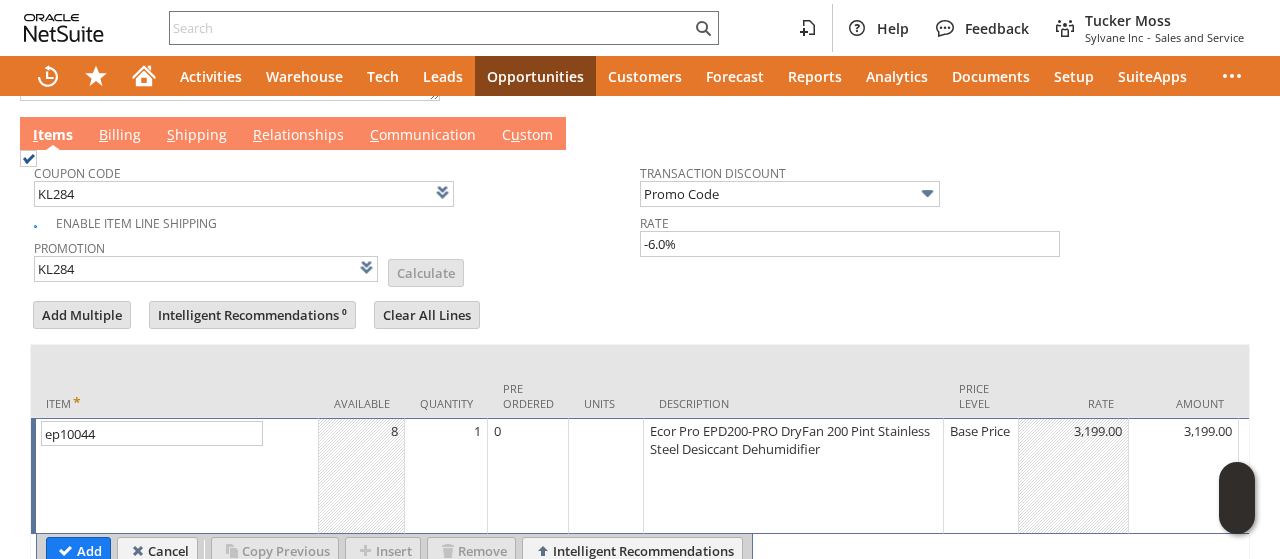 type 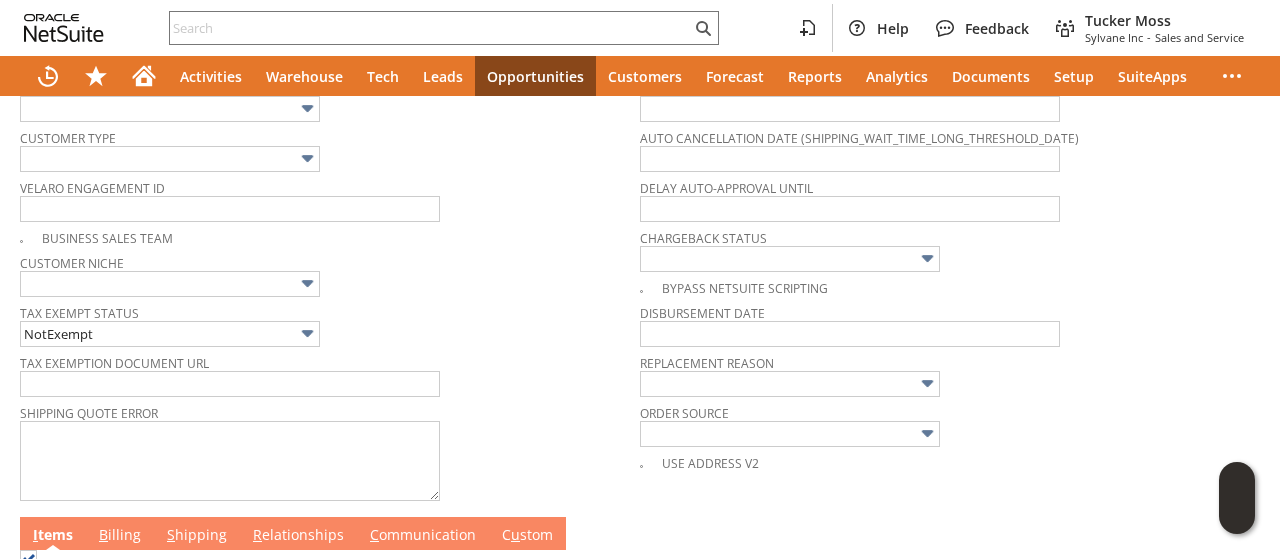 scroll, scrollTop: 0, scrollLeft: 0, axis: both 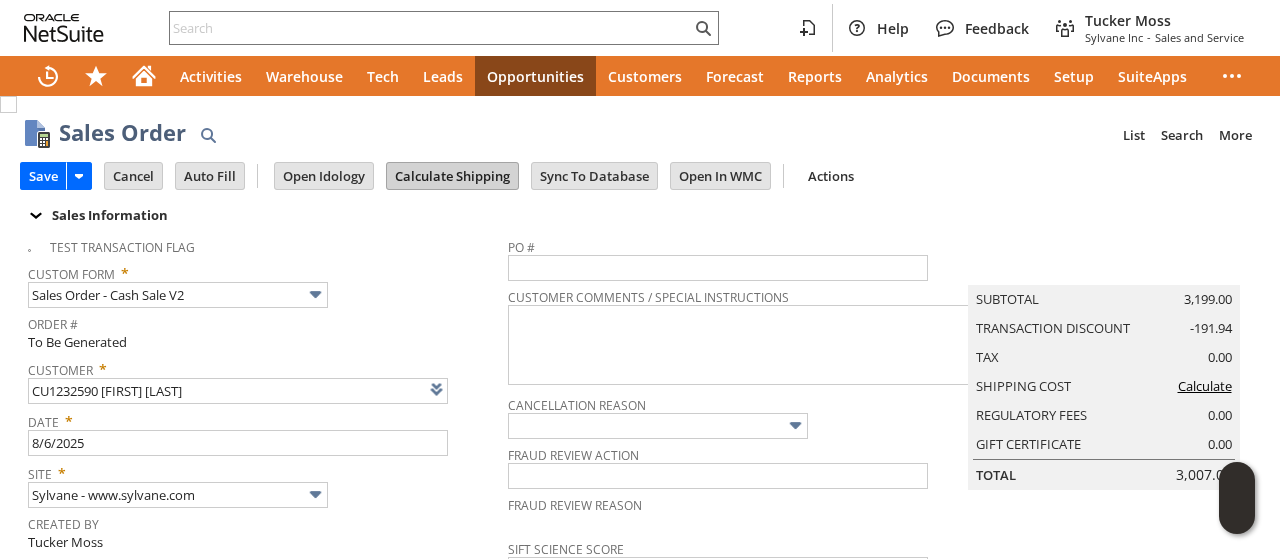 click on "Calculate Shipping" at bounding box center [452, 176] 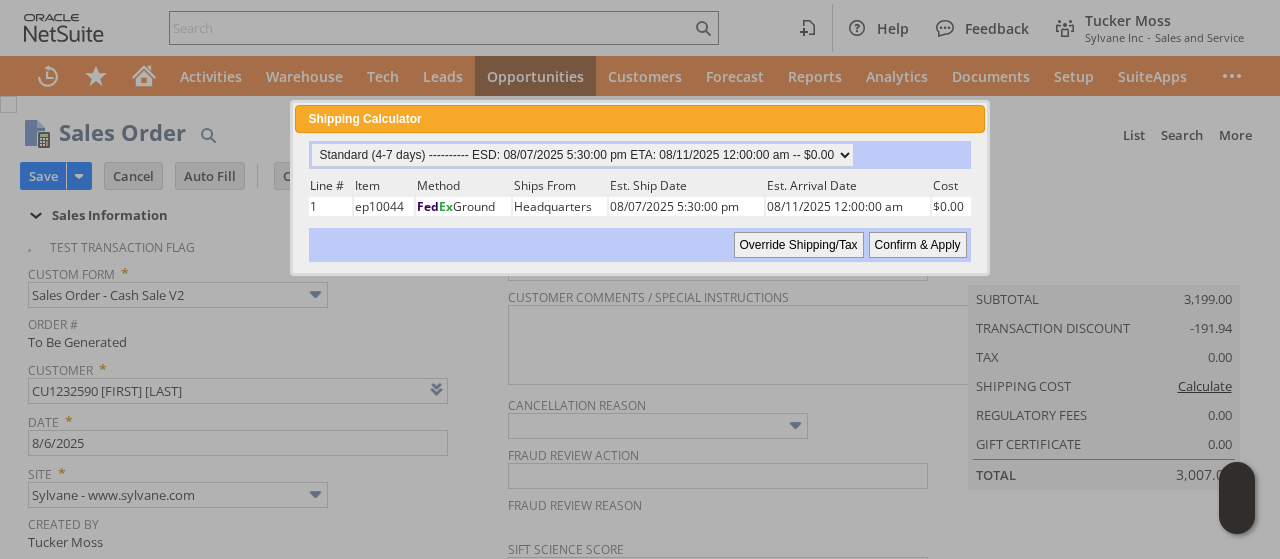 click on "Confirm & Apply" at bounding box center [918, 245] 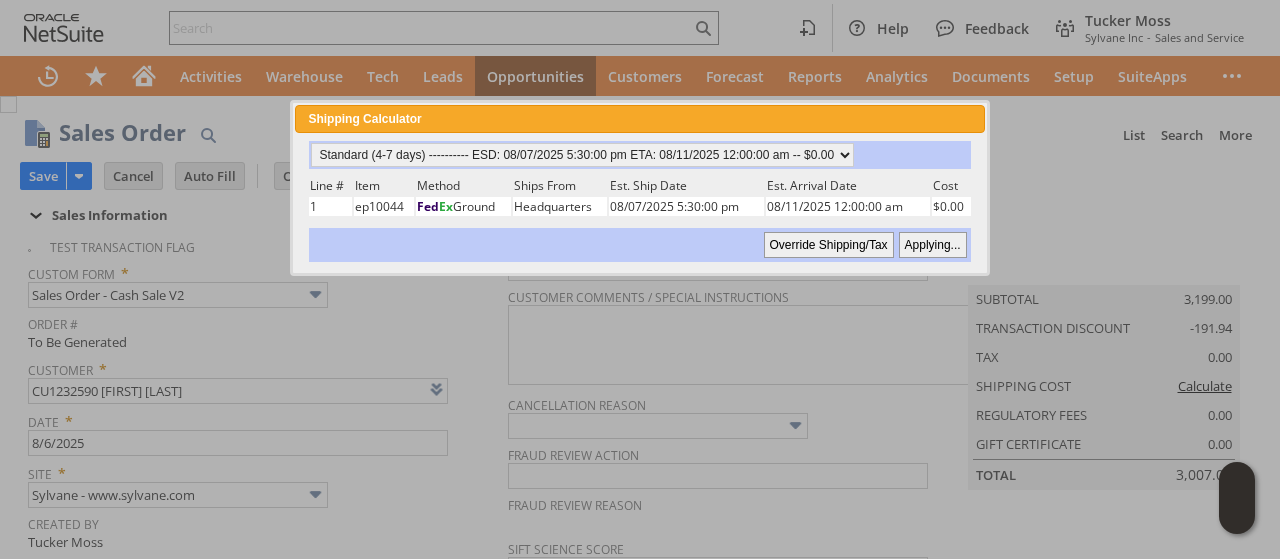 type 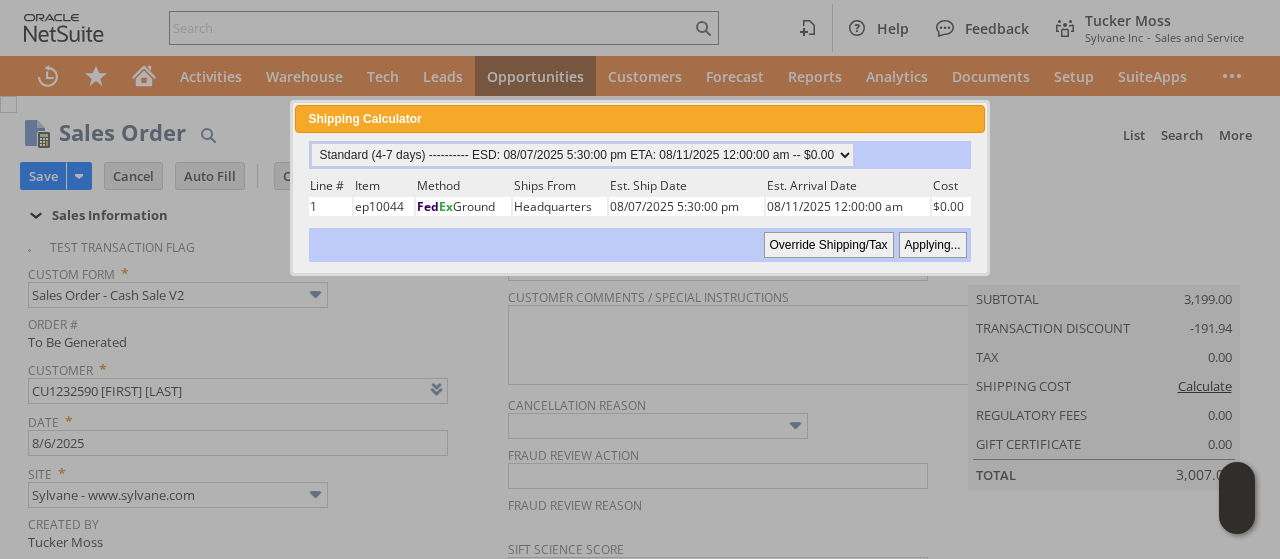 type on "Add" 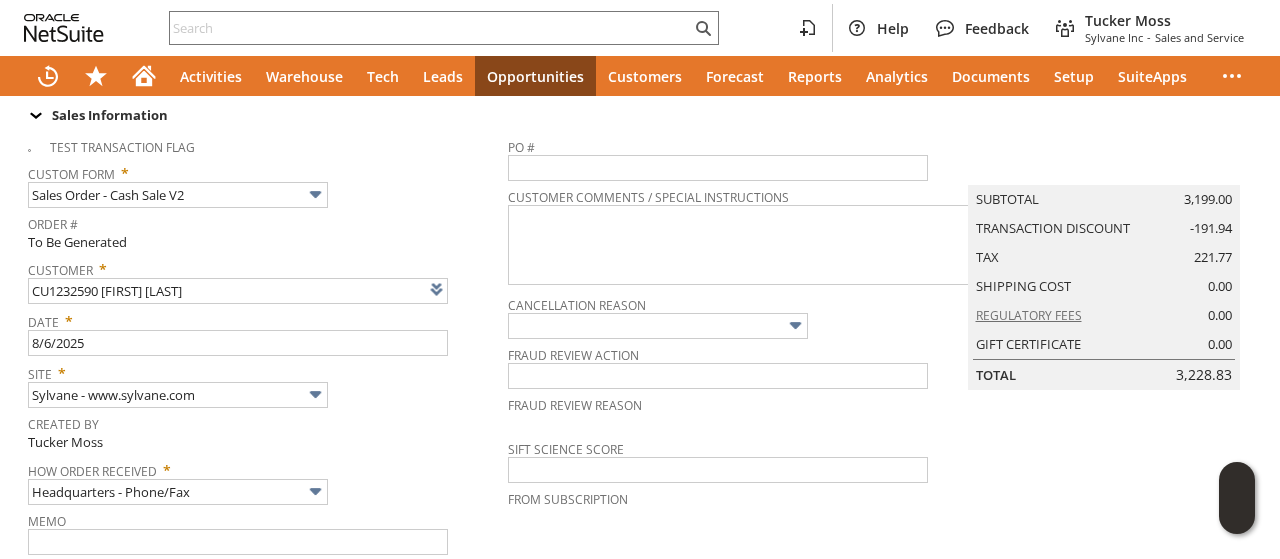 scroll, scrollTop: 700, scrollLeft: 0, axis: vertical 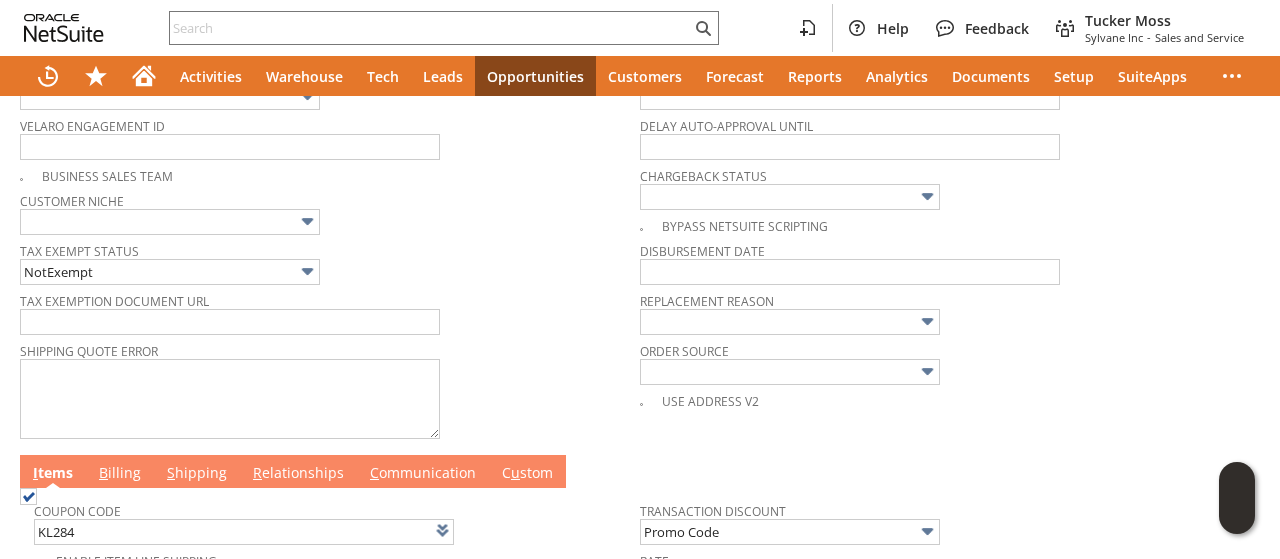 click on "S hipping" at bounding box center [197, 474] 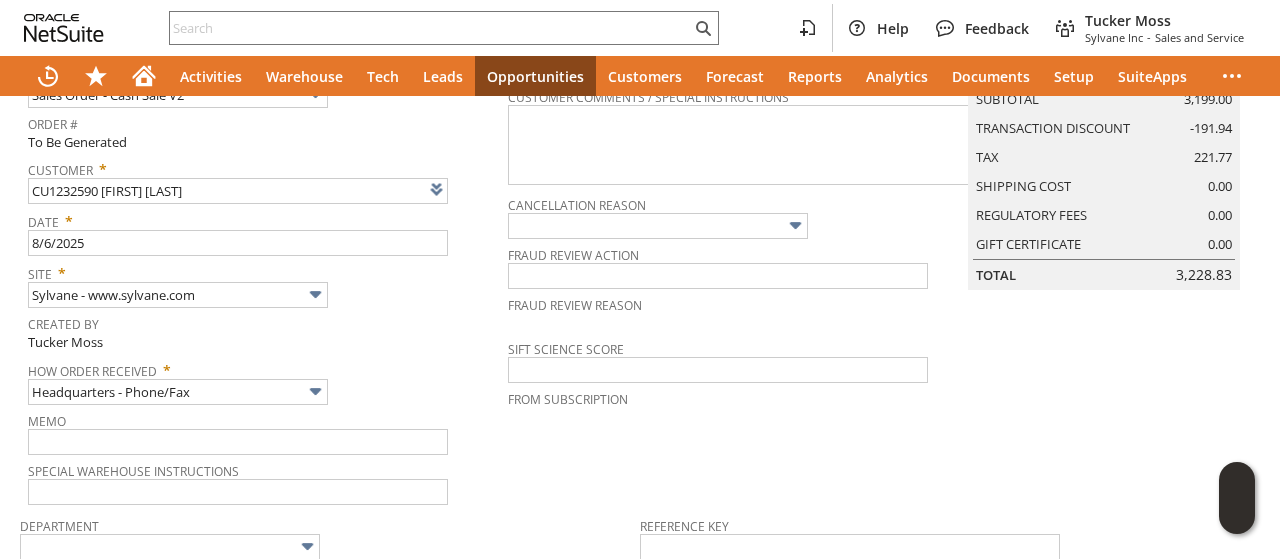 scroll, scrollTop: 800, scrollLeft: 0, axis: vertical 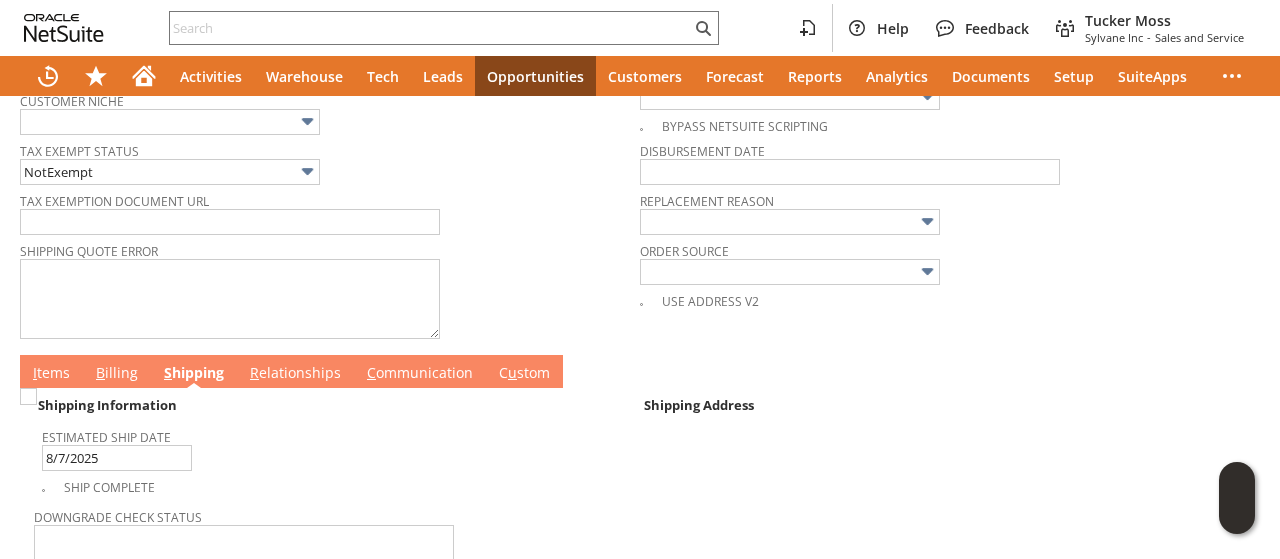 click on "B illing" at bounding box center [117, 374] 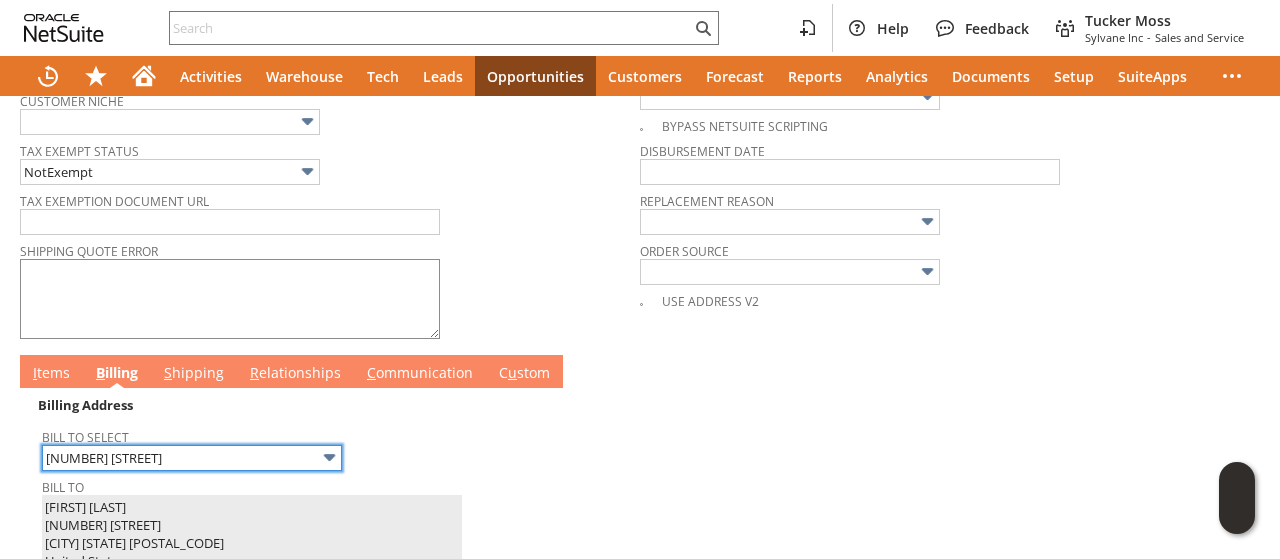 scroll, scrollTop: 1200, scrollLeft: 0, axis: vertical 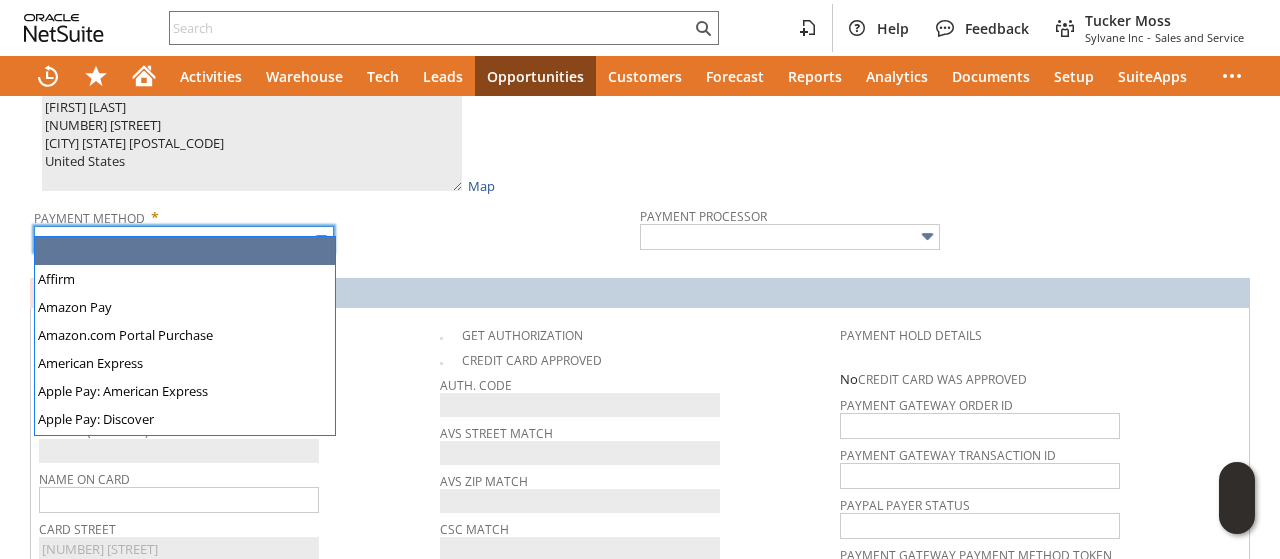 click at bounding box center (184, 239) 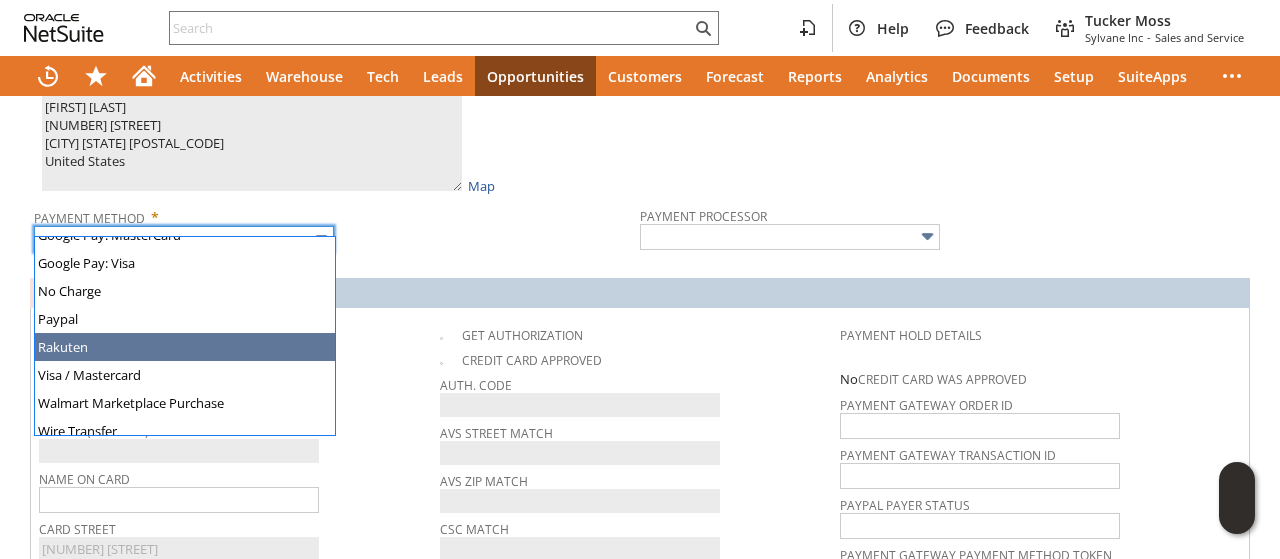 scroll, scrollTop: 558, scrollLeft: 0, axis: vertical 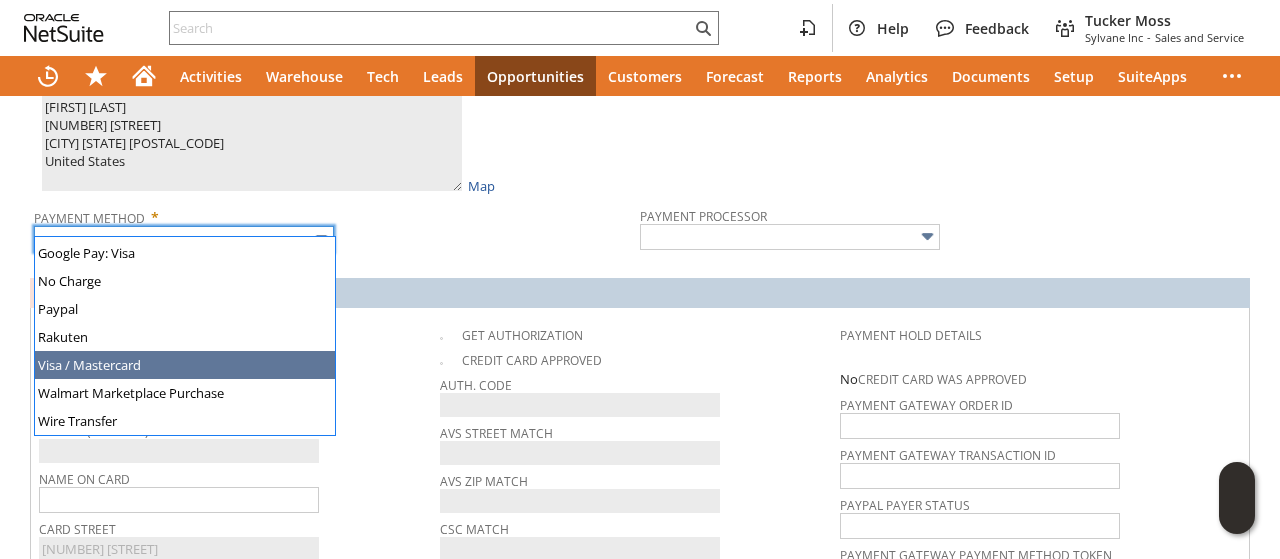 type on "Visa / Mastercard" 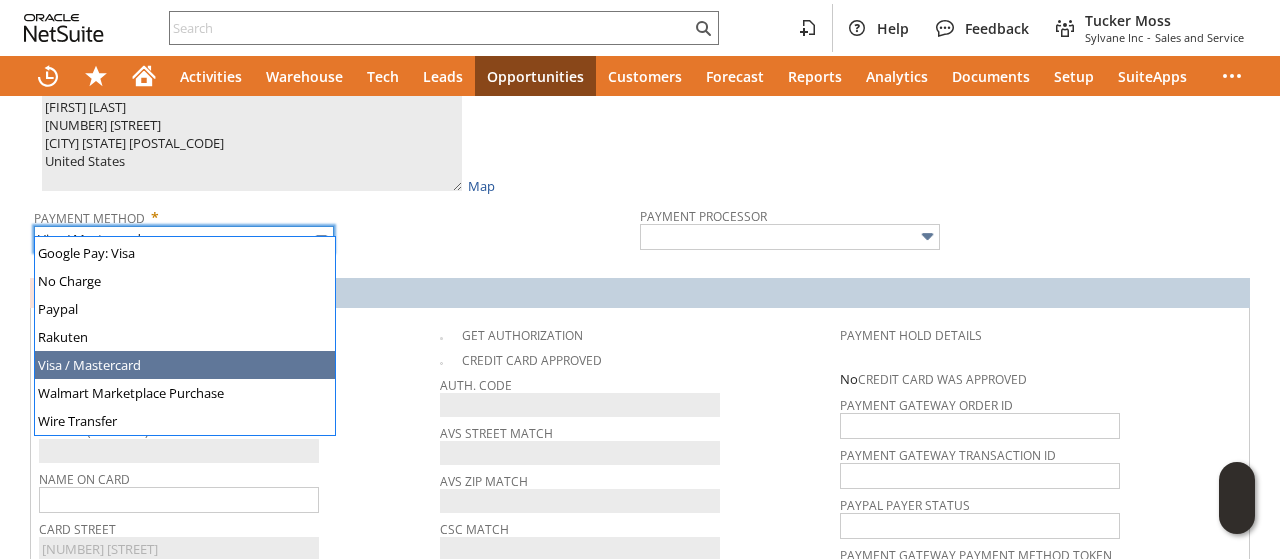 type on "Braintree" 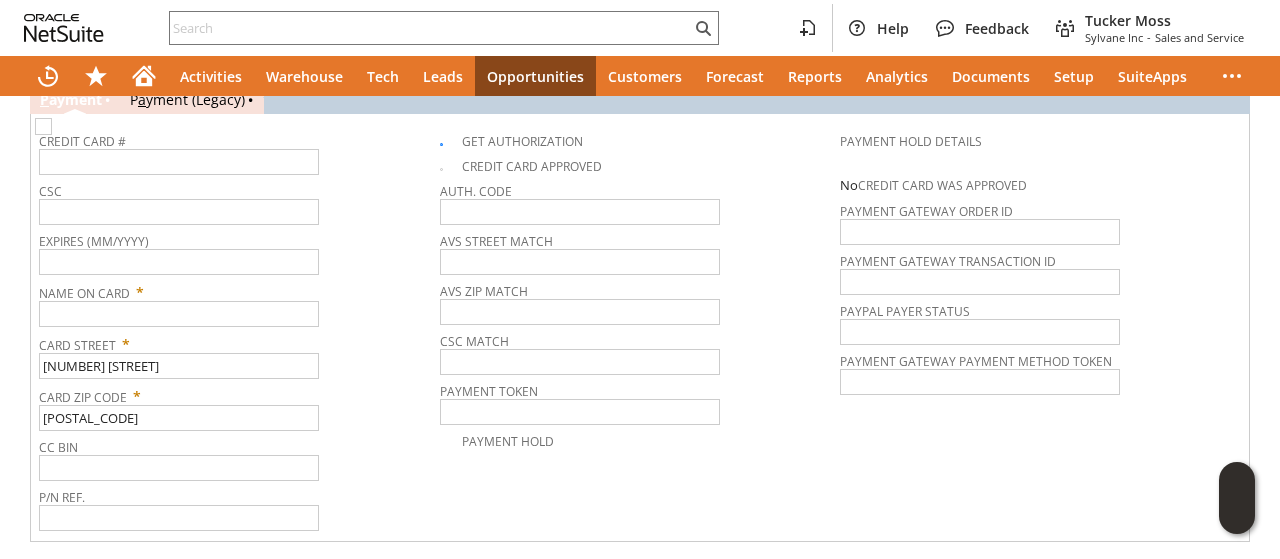 scroll, scrollTop: 1400, scrollLeft: 0, axis: vertical 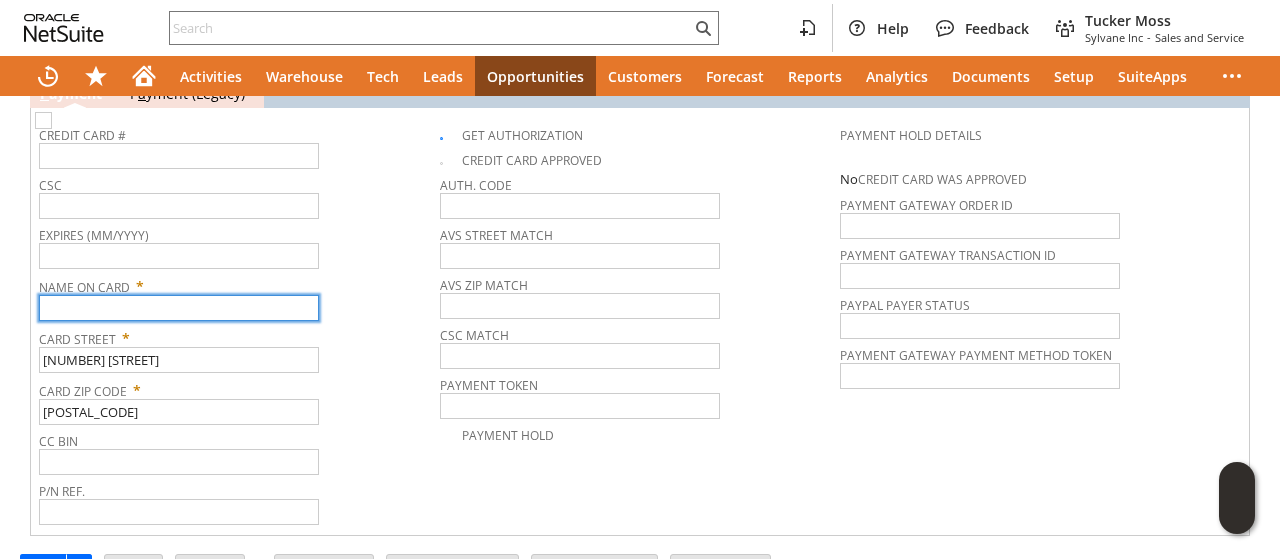 paste on "Josh Bjerke" 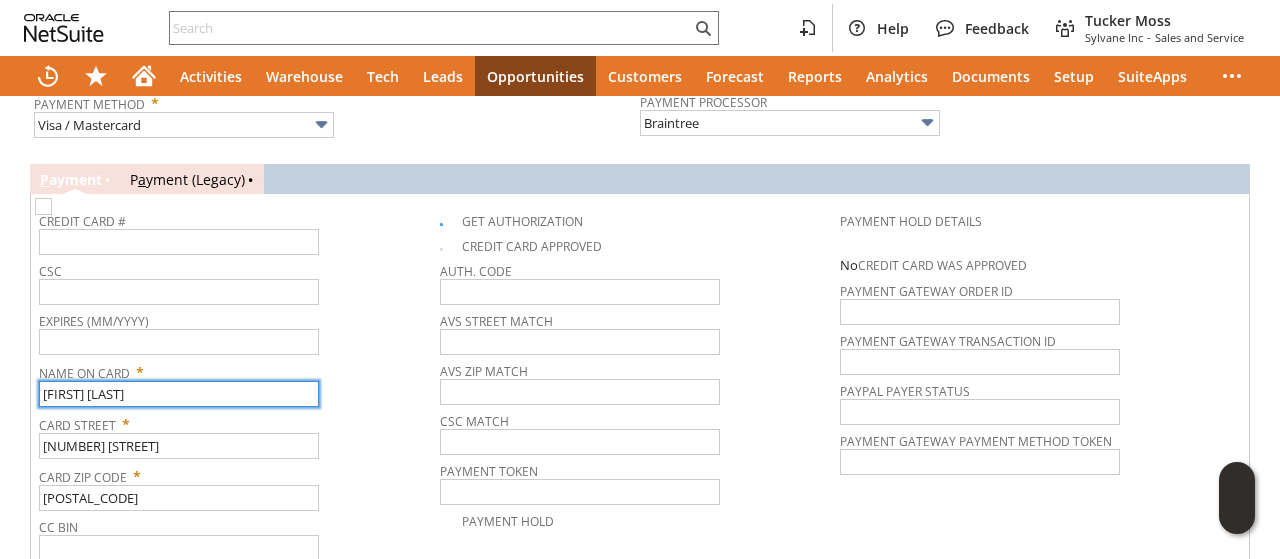scroll, scrollTop: 1200, scrollLeft: 0, axis: vertical 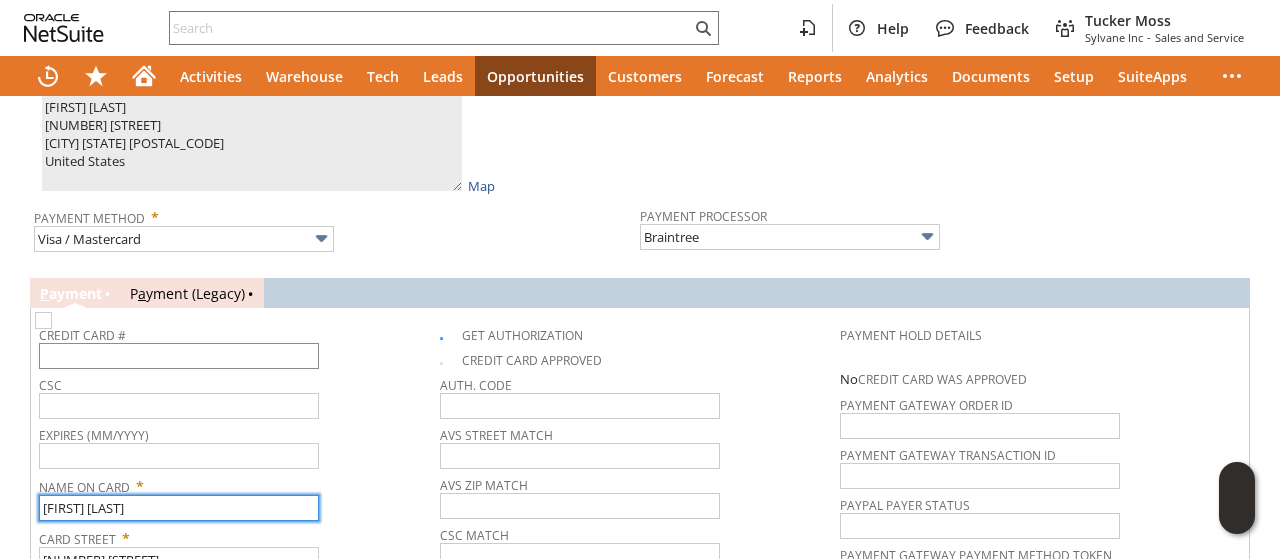 type on "Josh Bjerke" 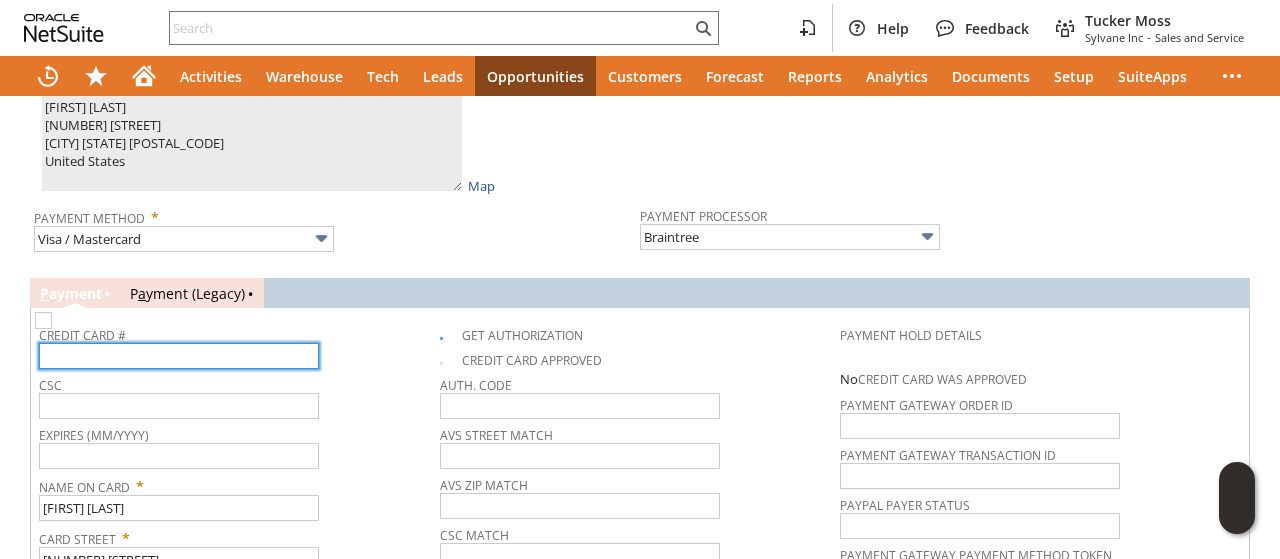 click at bounding box center (179, 356) 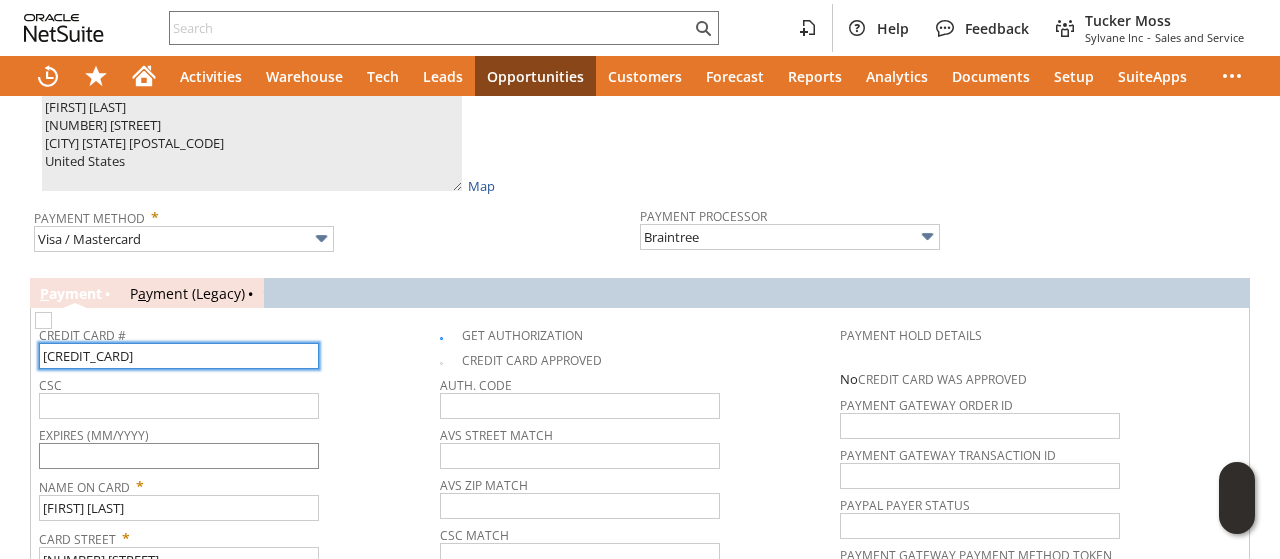type on "4482130036658593" 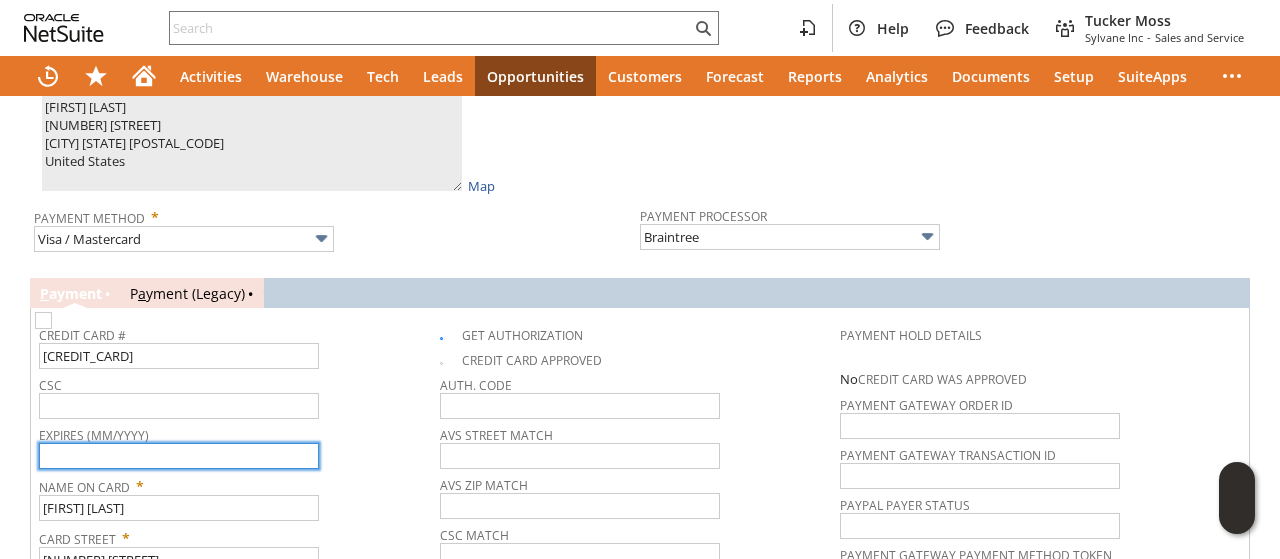 click at bounding box center (179, 456) 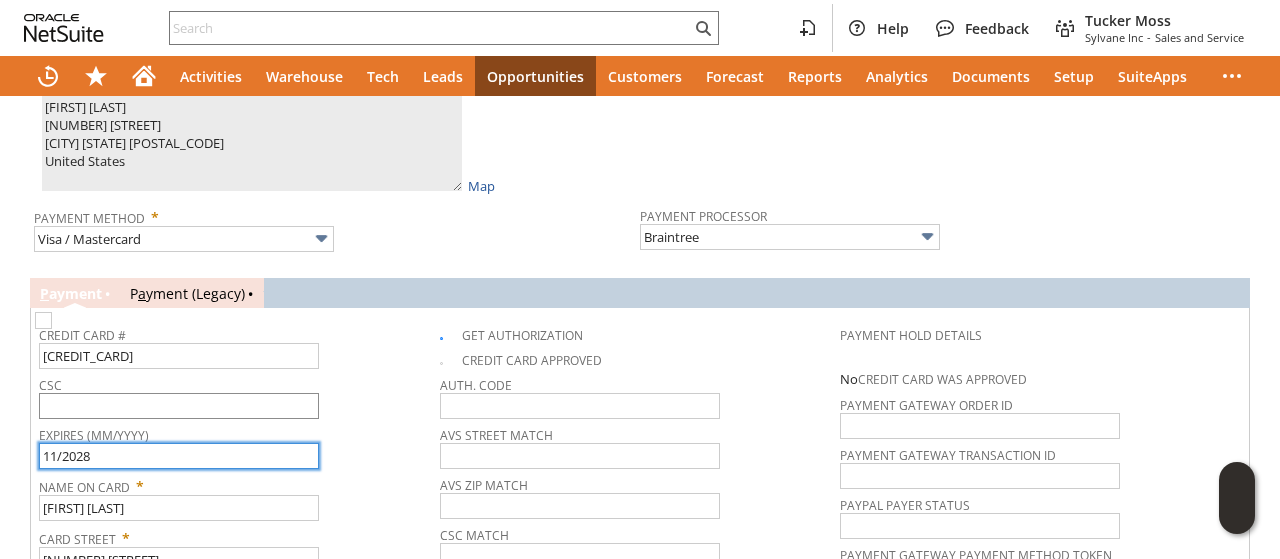 type on "11/2028" 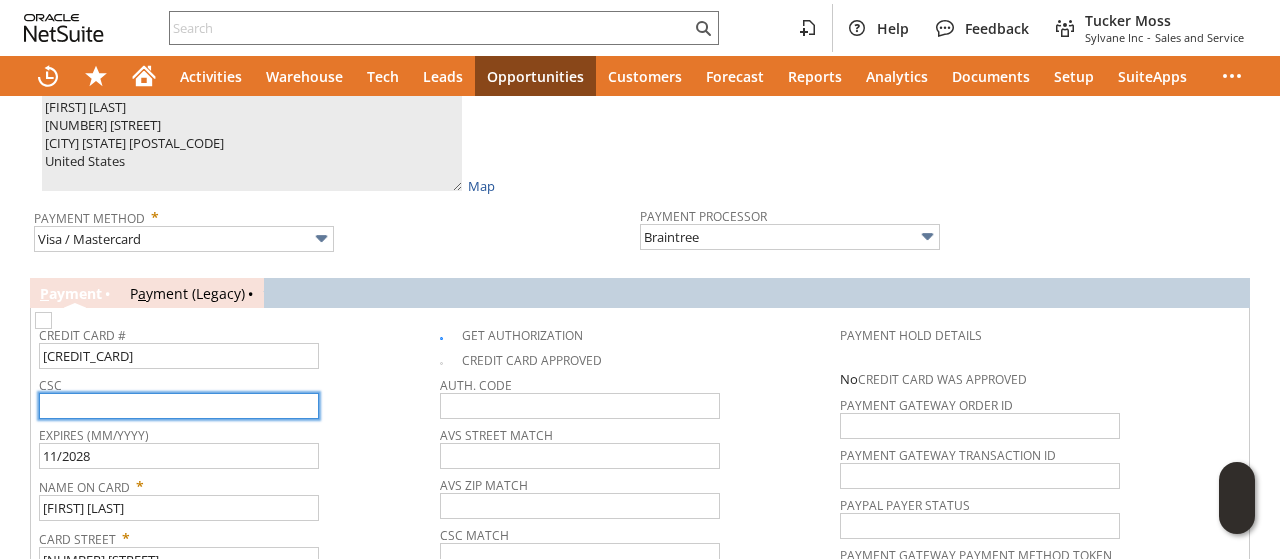 click at bounding box center [179, 406] 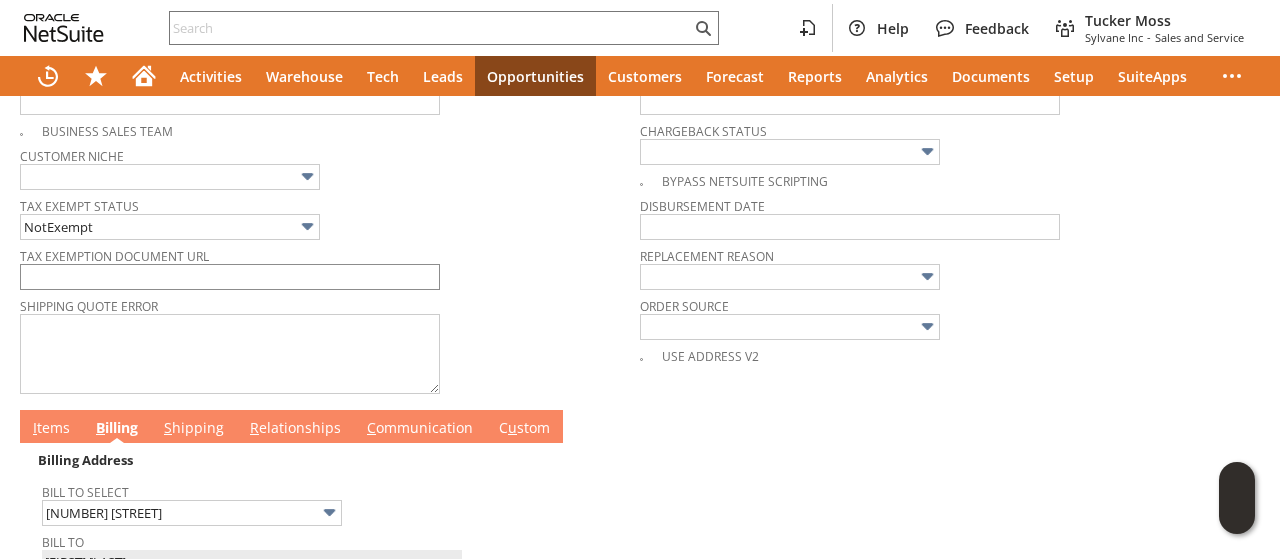scroll, scrollTop: 700, scrollLeft: 0, axis: vertical 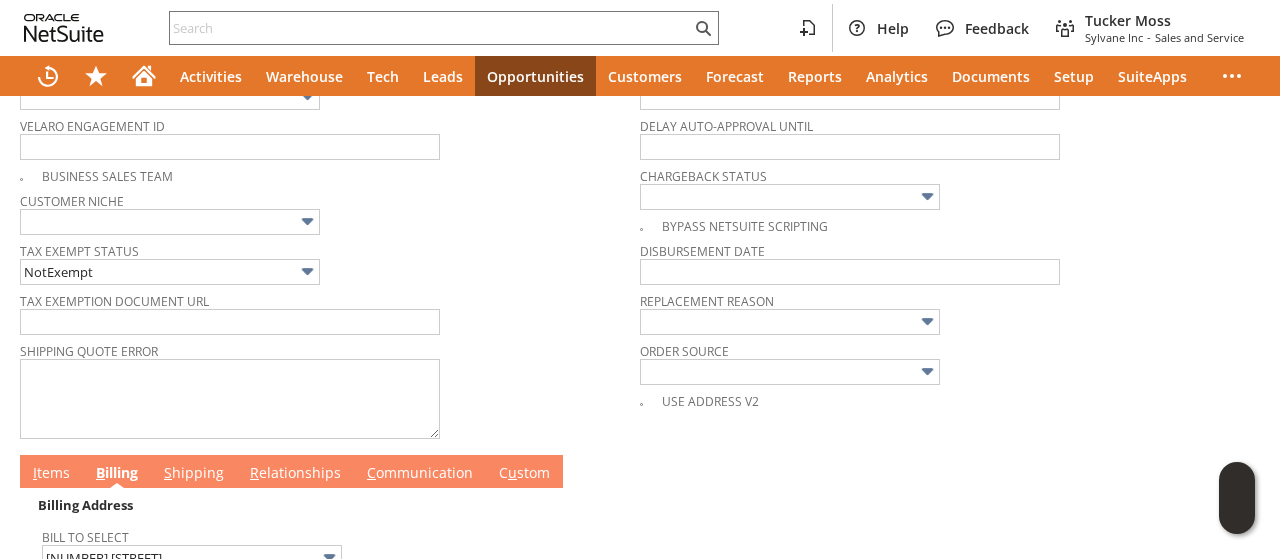 type on "317" 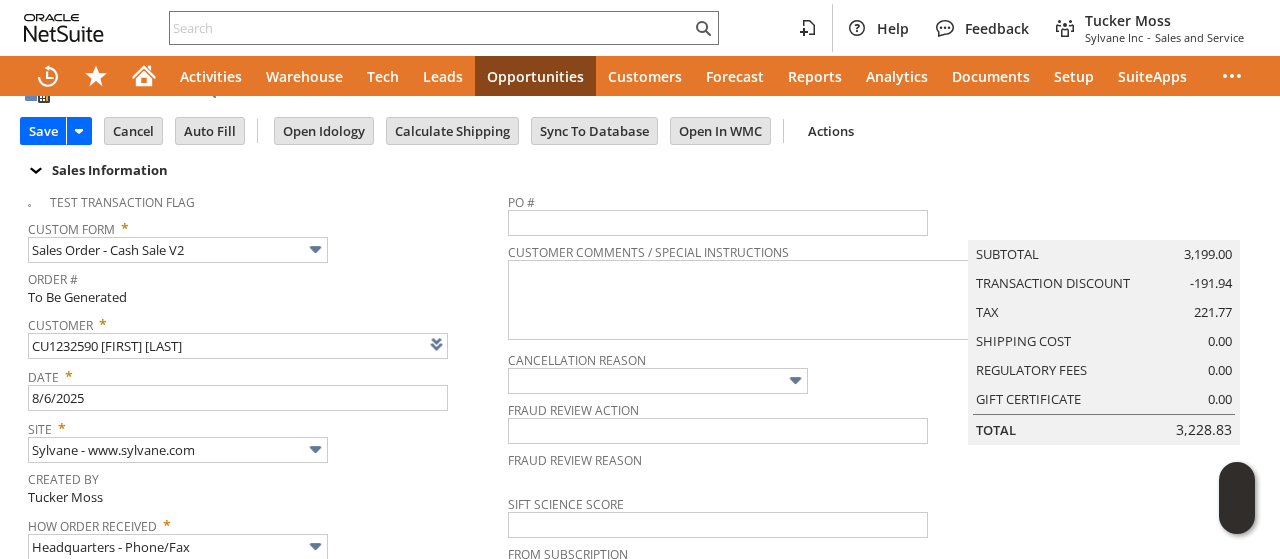 scroll, scrollTop: 0, scrollLeft: 0, axis: both 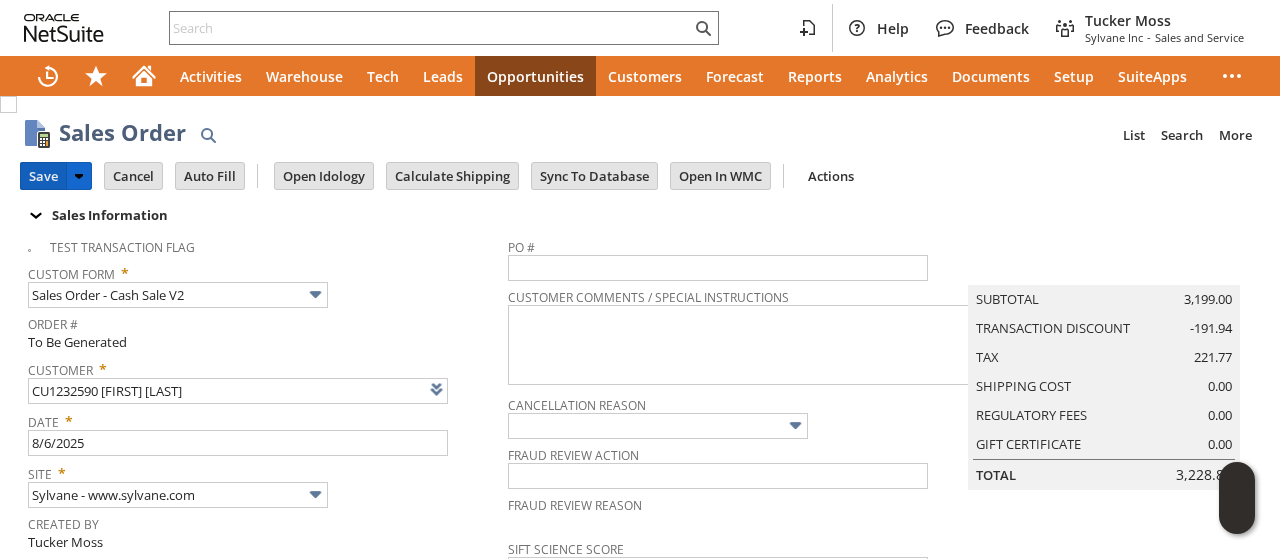 click on "Save" at bounding box center (43, 176) 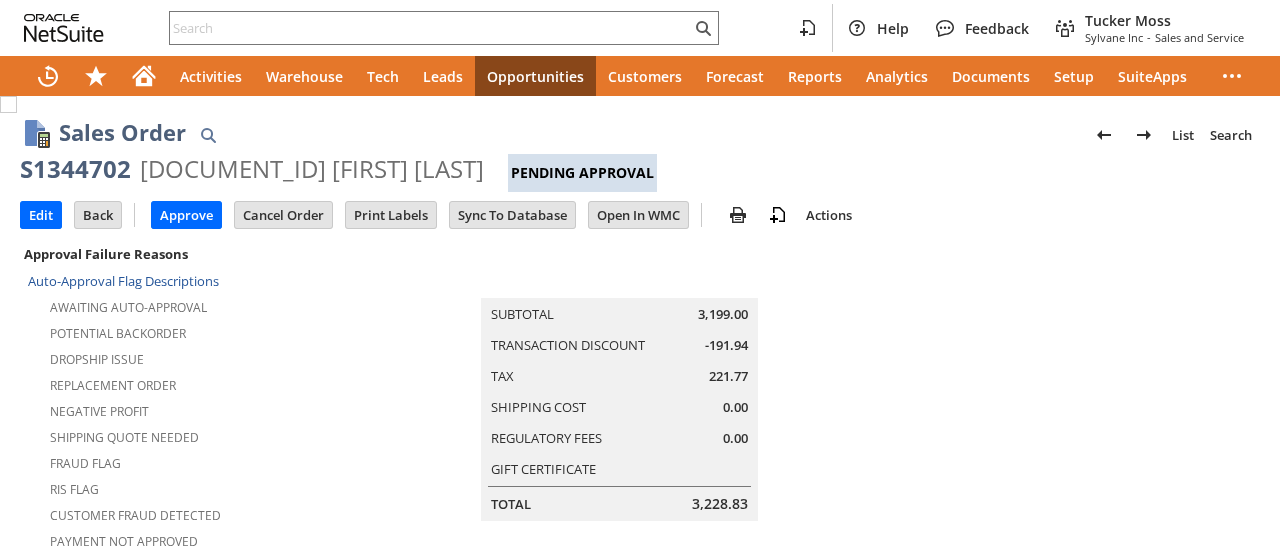 scroll, scrollTop: 0, scrollLeft: 0, axis: both 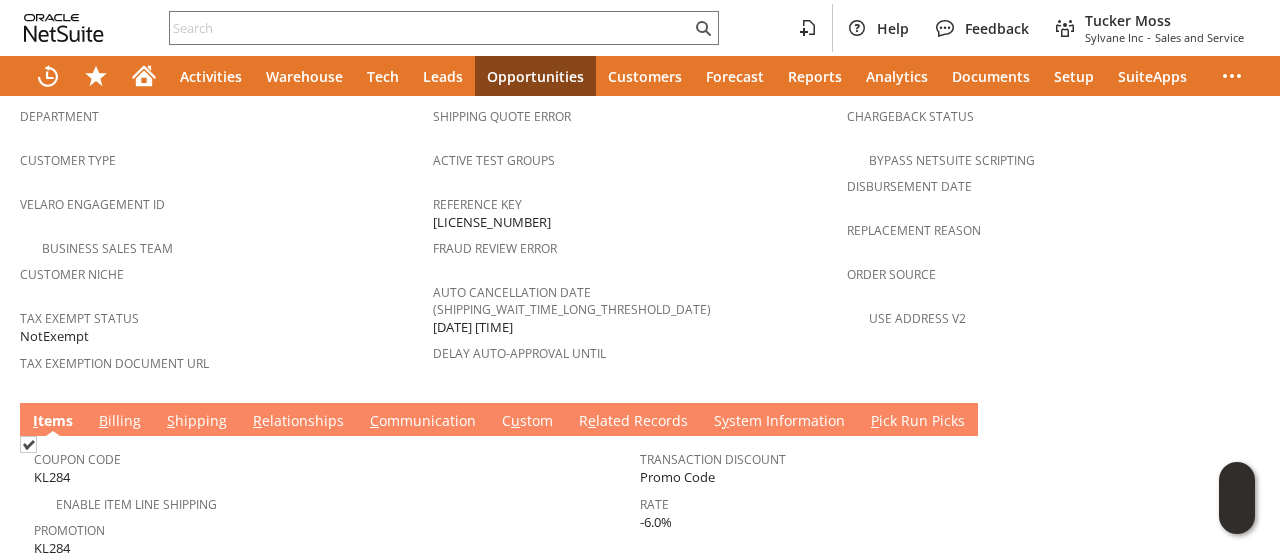 click on "B illing" at bounding box center [120, 422] 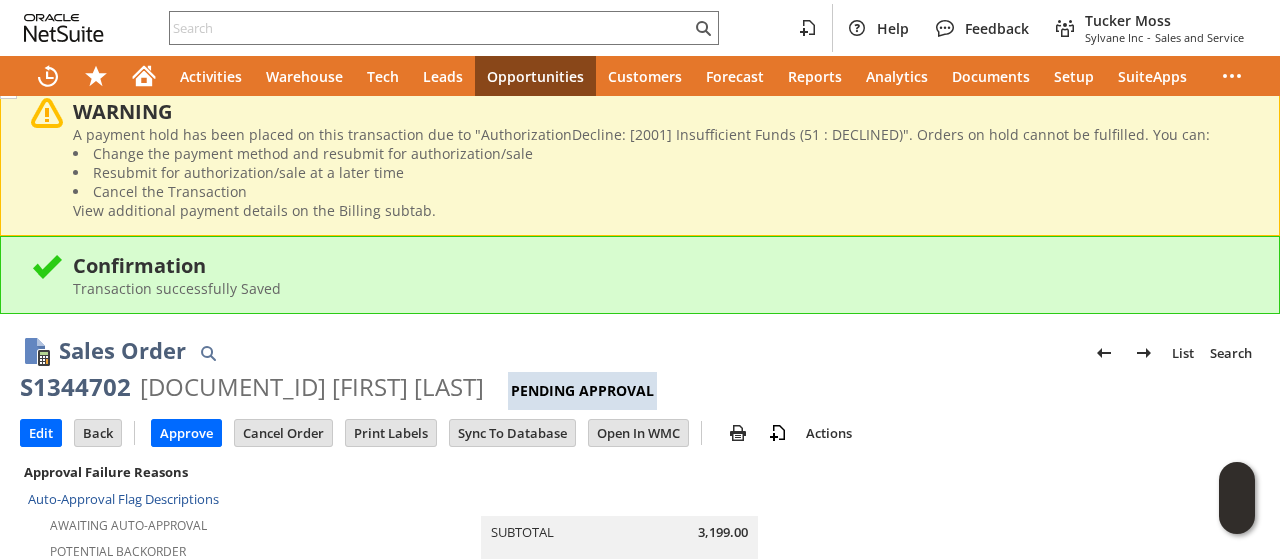 scroll, scrollTop: 0, scrollLeft: 0, axis: both 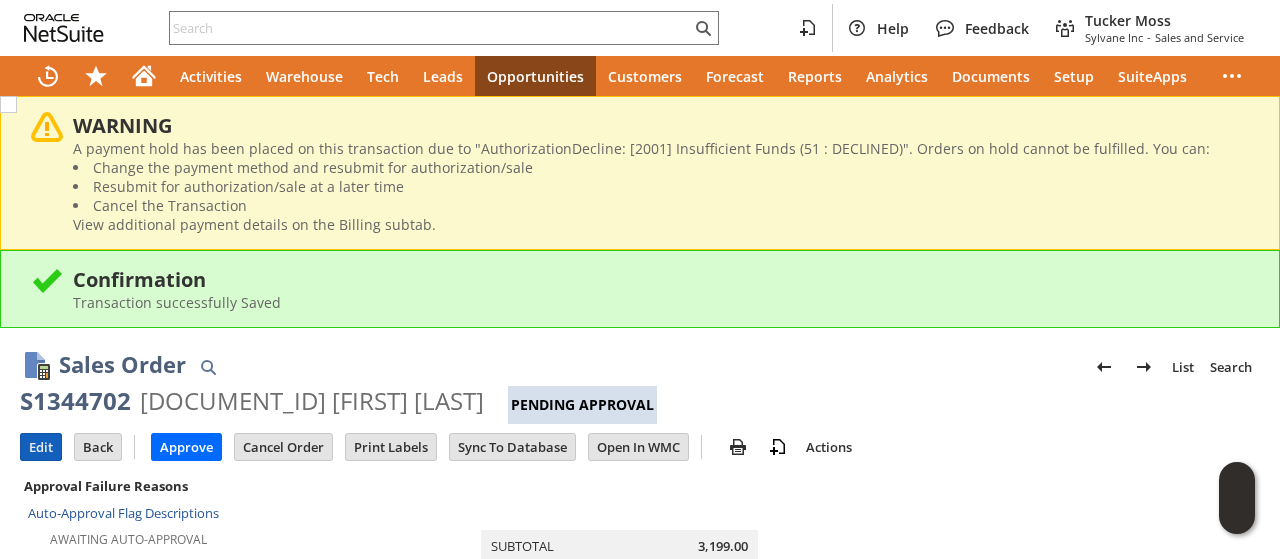 click on "Edit" at bounding box center [41, 447] 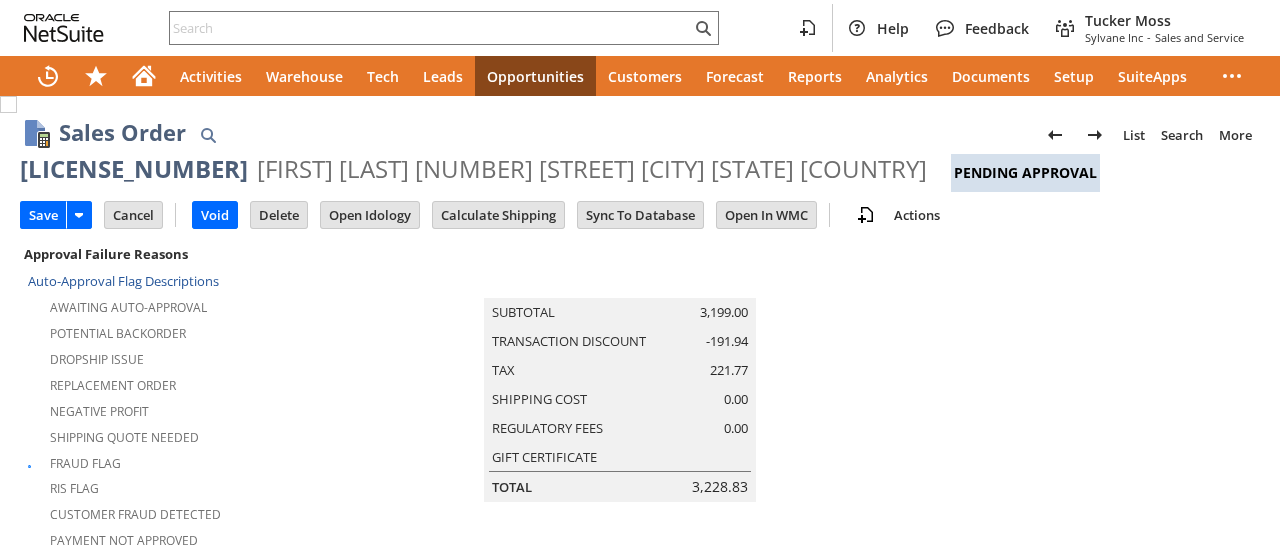 scroll, scrollTop: 0, scrollLeft: 0, axis: both 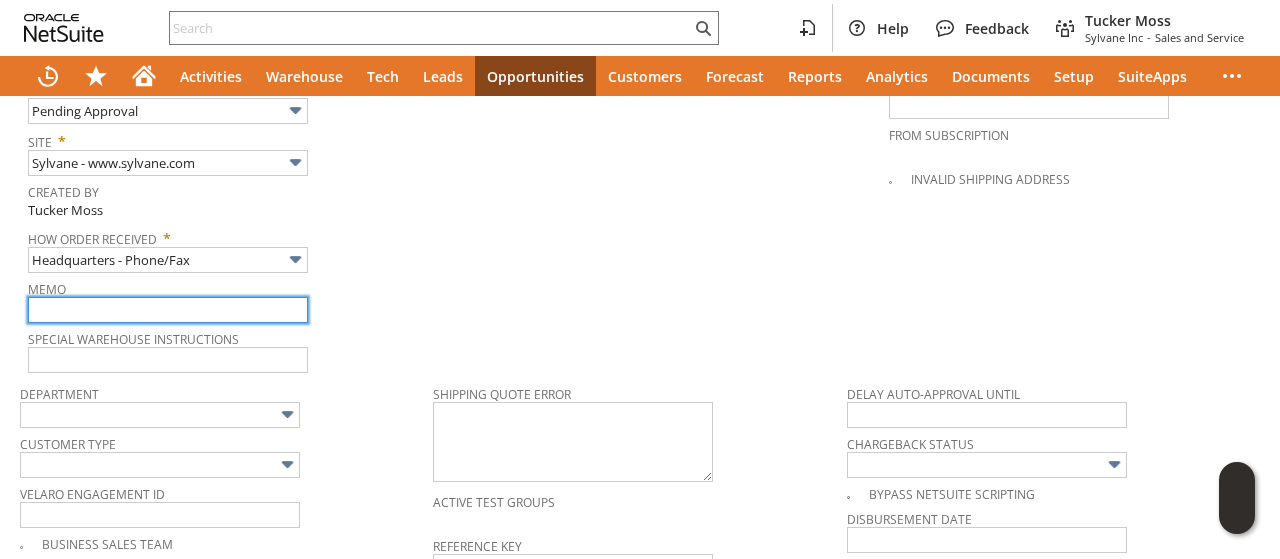 click at bounding box center [168, 310] 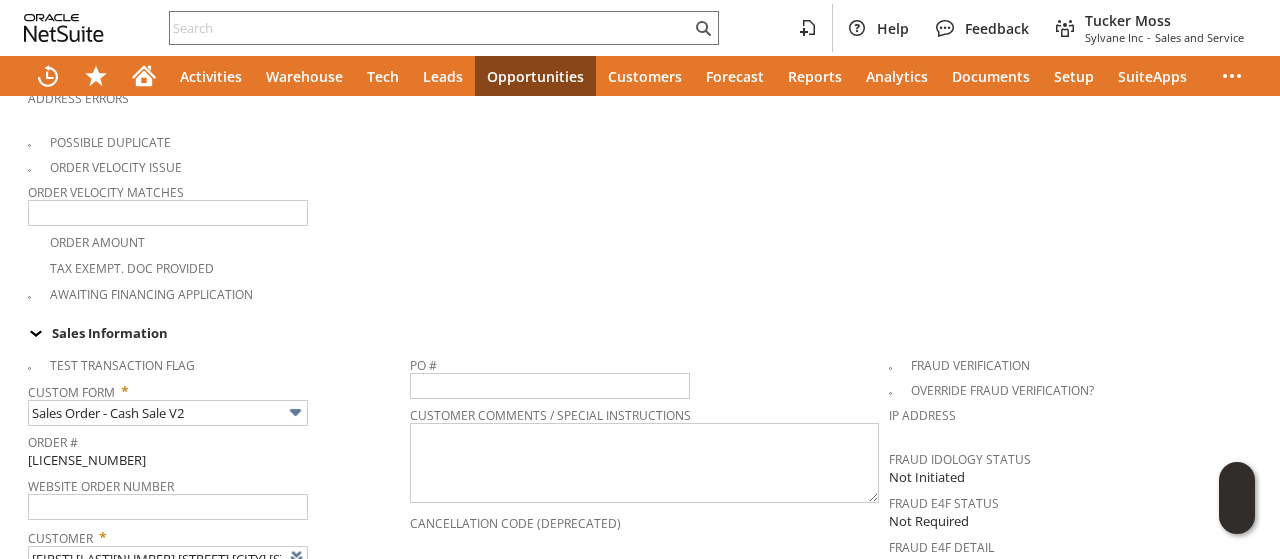 scroll, scrollTop: 200, scrollLeft: 0, axis: vertical 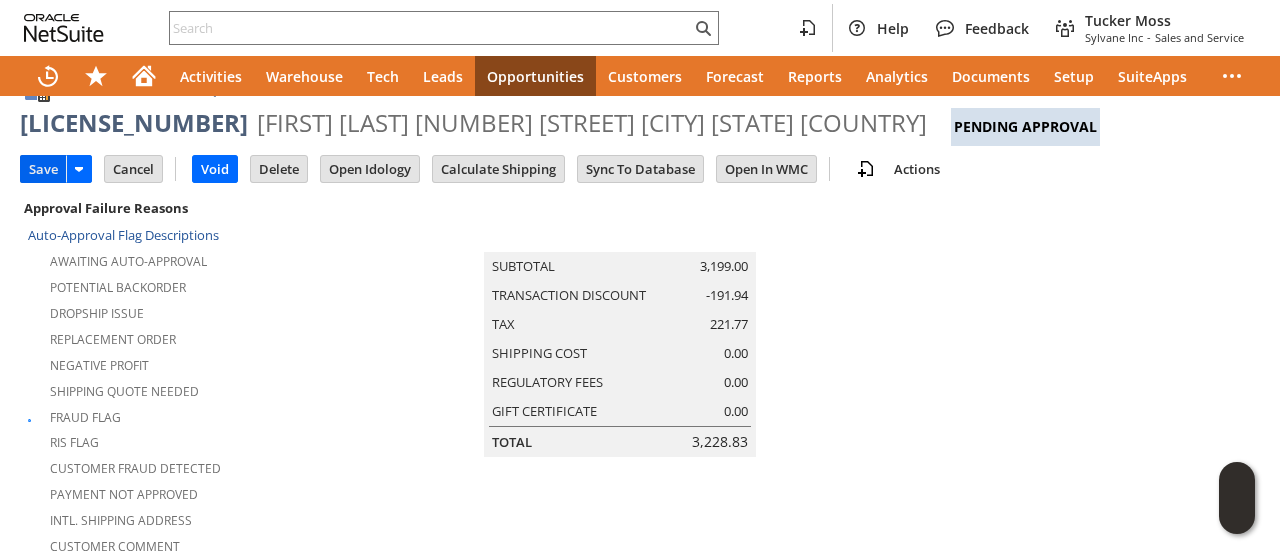 type on "figuring out with bank" 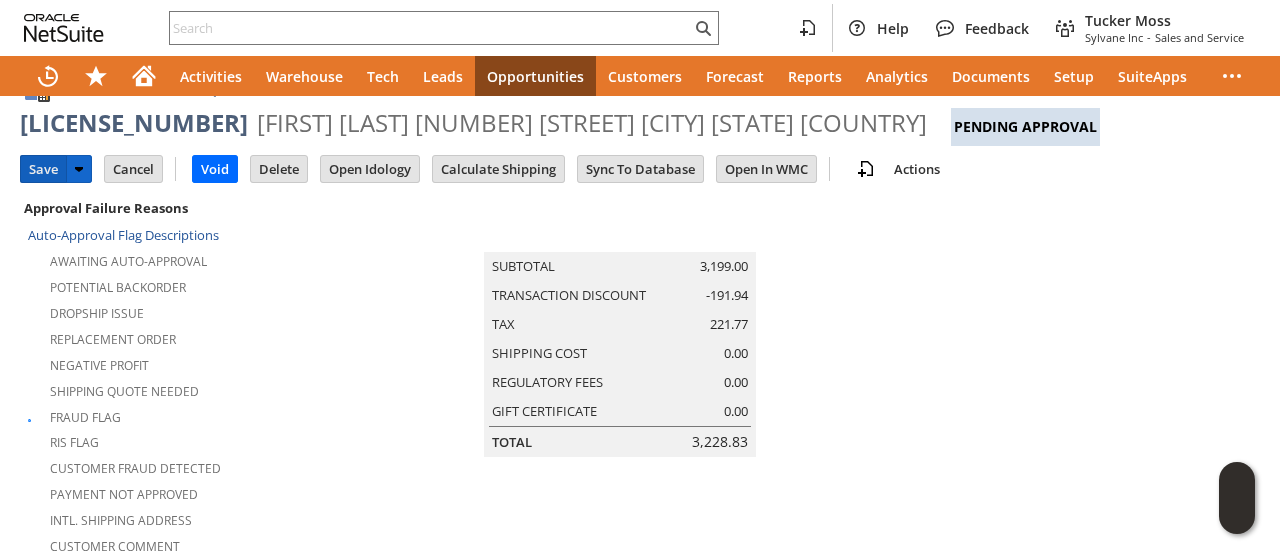click on "Save" at bounding box center [43, 169] 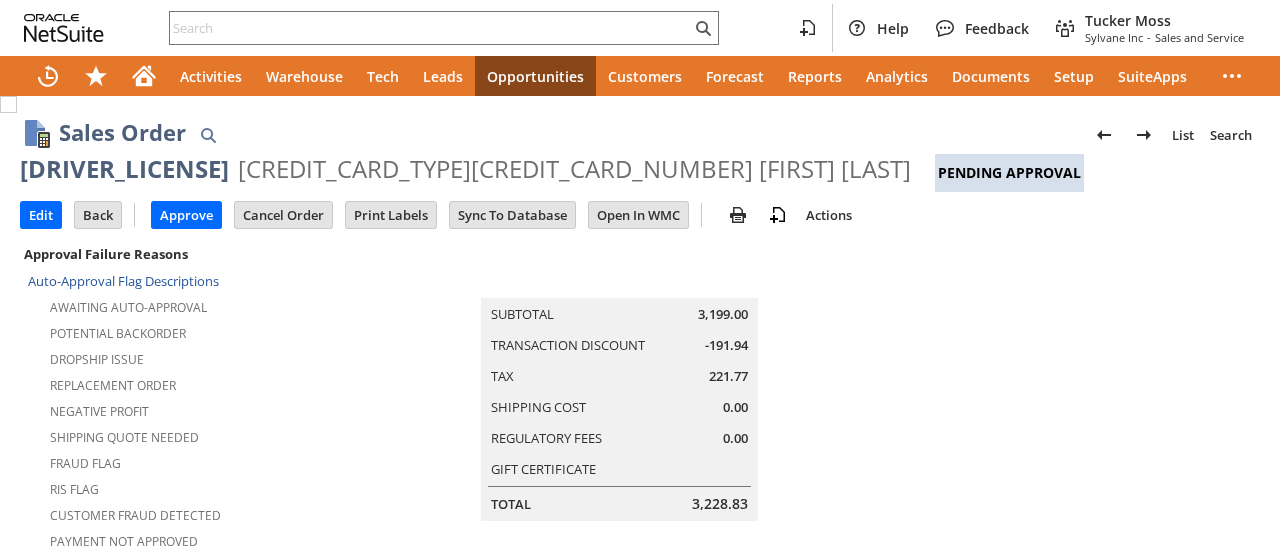 scroll, scrollTop: 0, scrollLeft: 0, axis: both 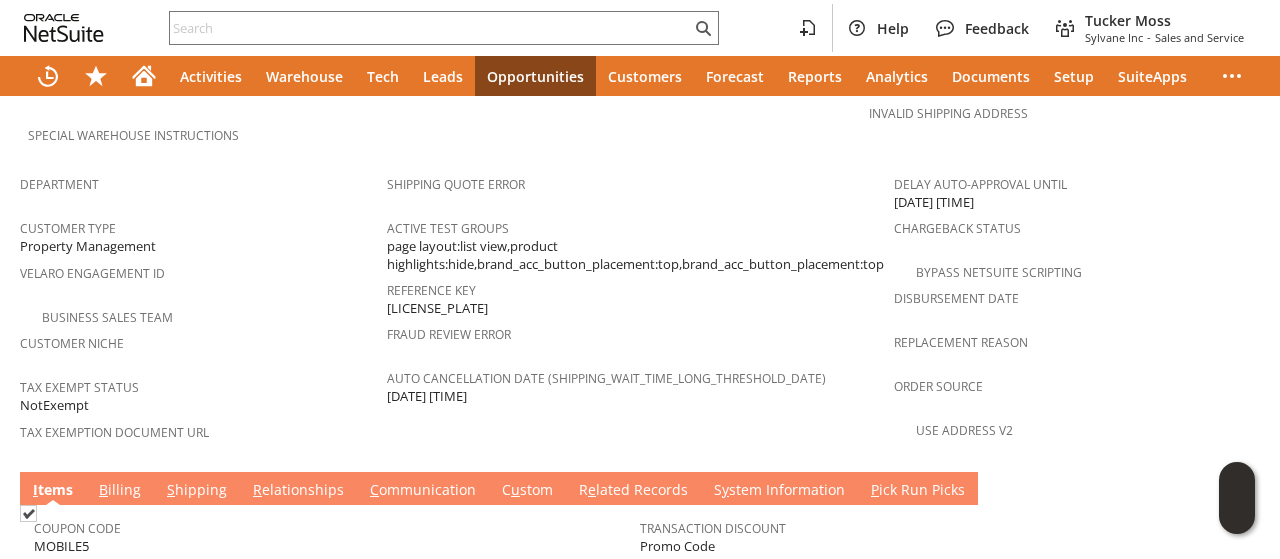 click on "B illing" at bounding box center [120, 491] 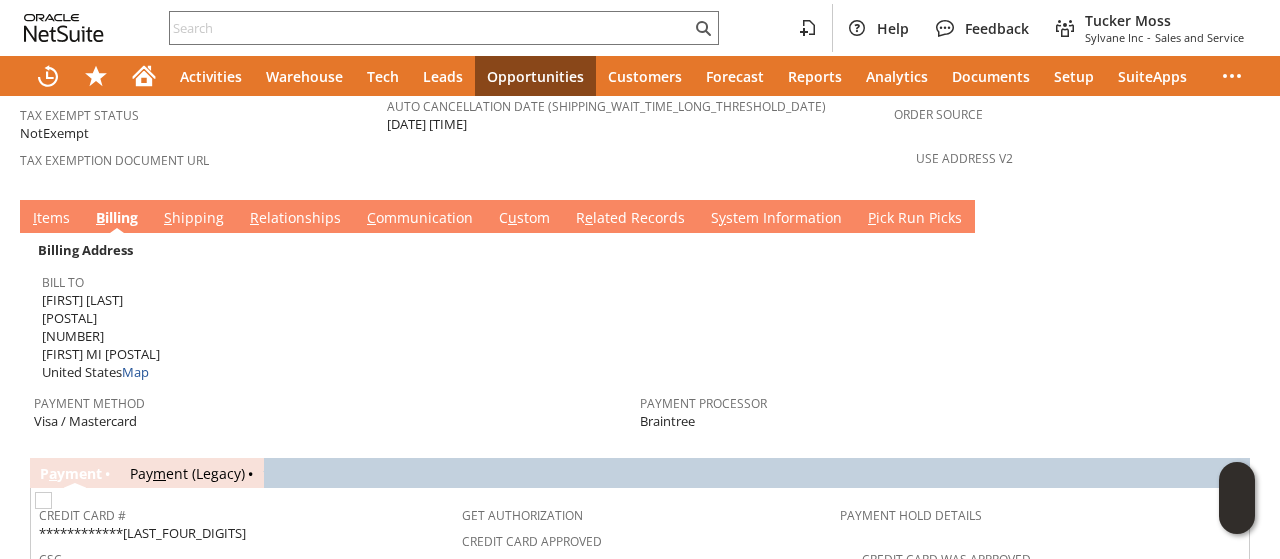 scroll, scrollTop: 1400, scrollLeft: 0, axis: vertical 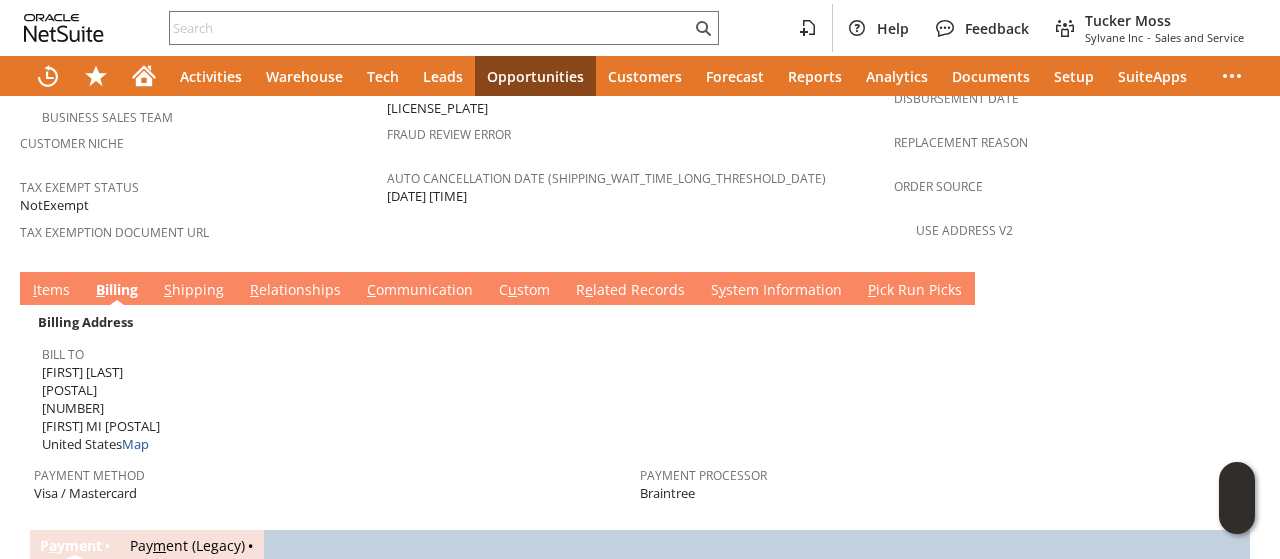 click on "C ommunication" at bounding box center (420, 291) 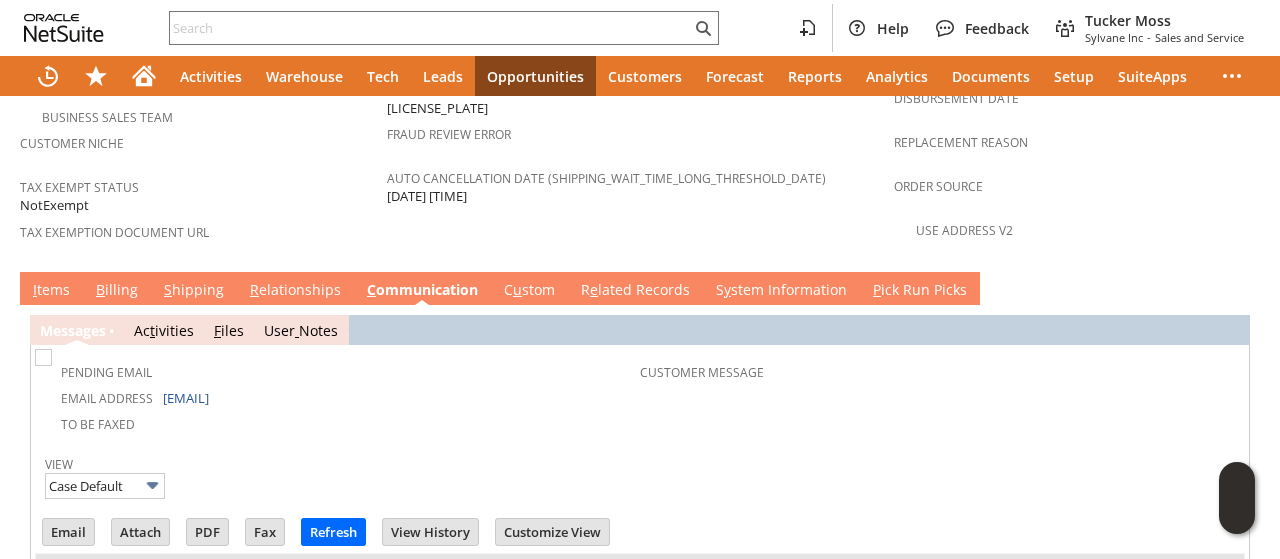 scroll, scrollTop: 0, scrollLeft: 0, axis: both 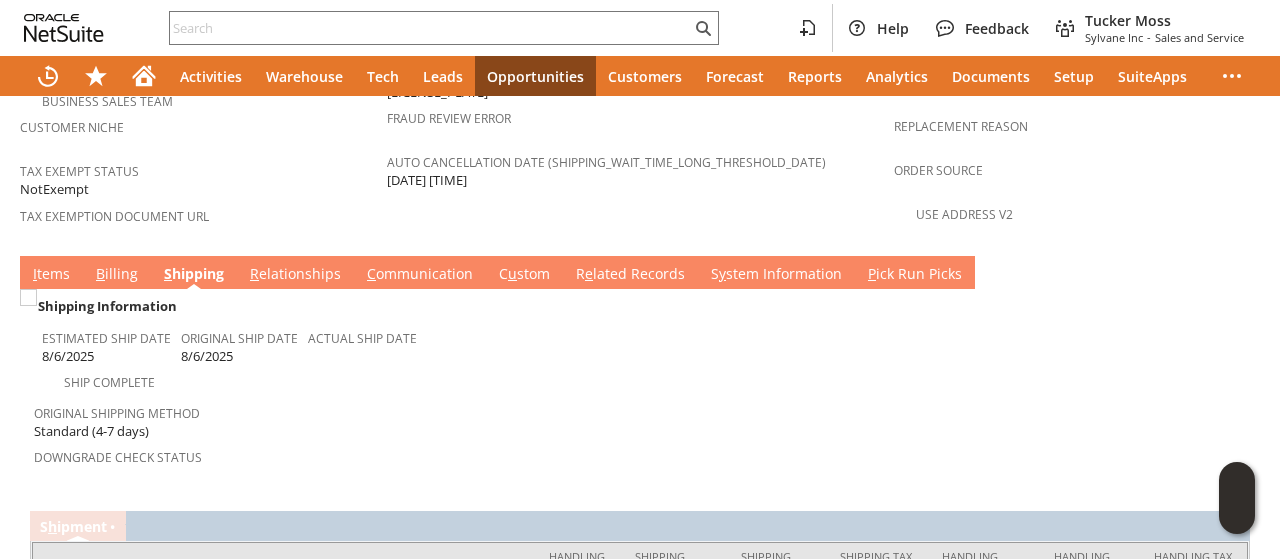 click on "B illing" at bounding box center (117, 275) 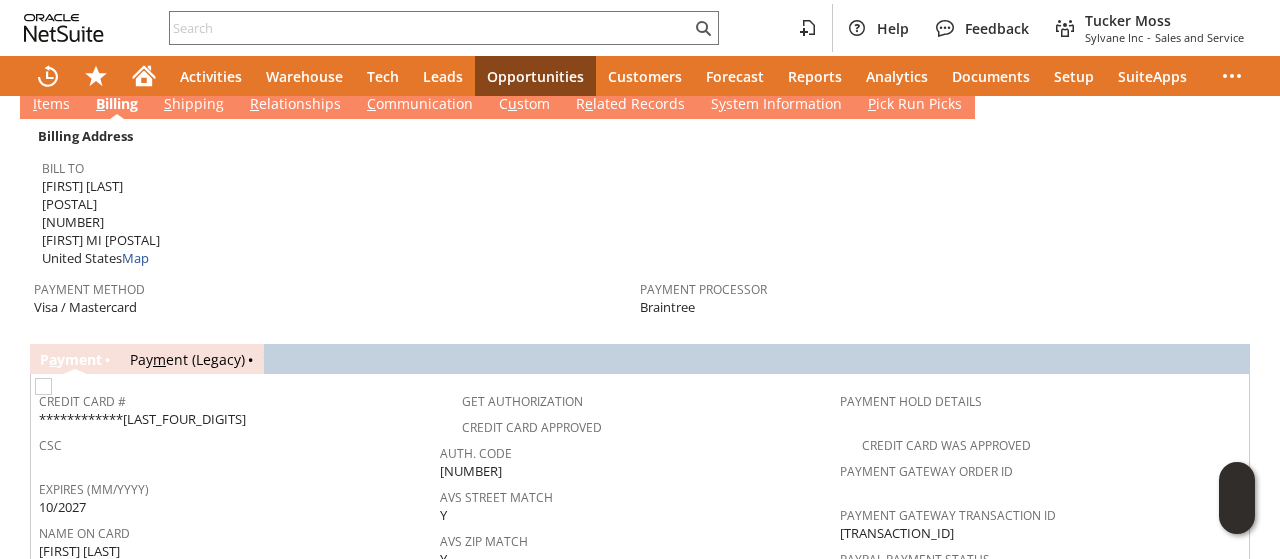 scroll, scrollTop: 1500, scrollLeft: 0, axis: vertical 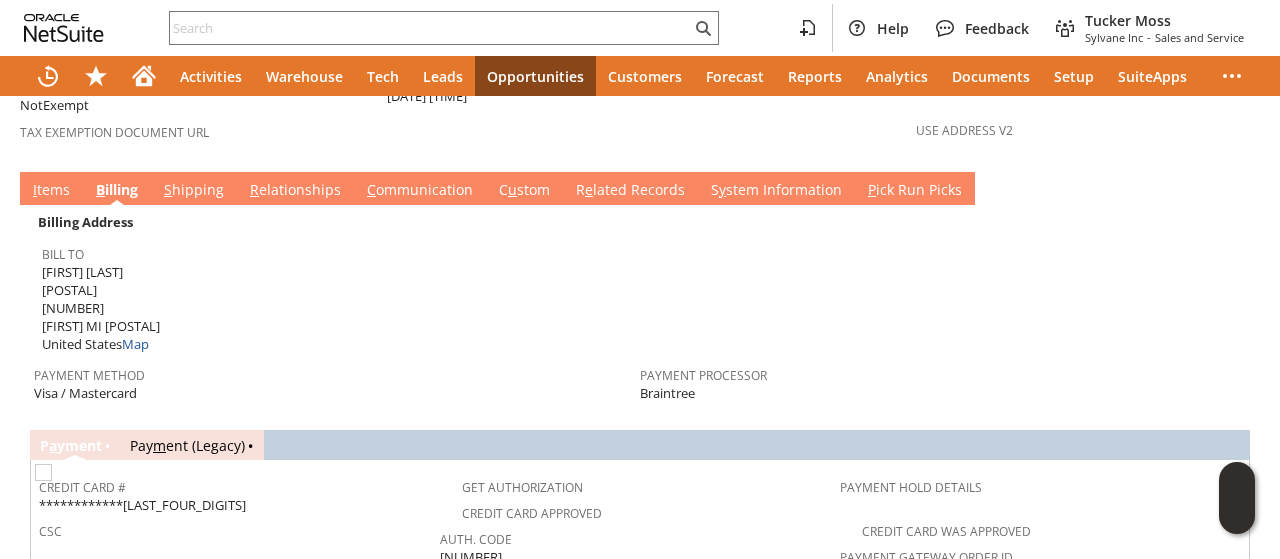 click on "I tems" at bounding box center [51, 191] 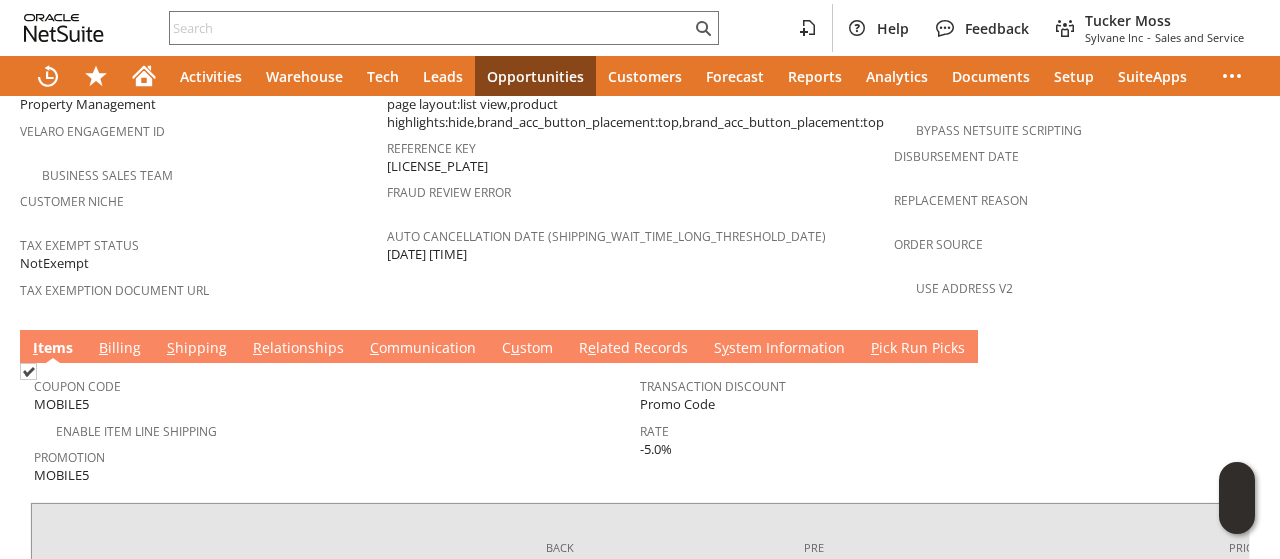 scroll, scrollTop: 1300, scrollLeft: 0, axis: vertical 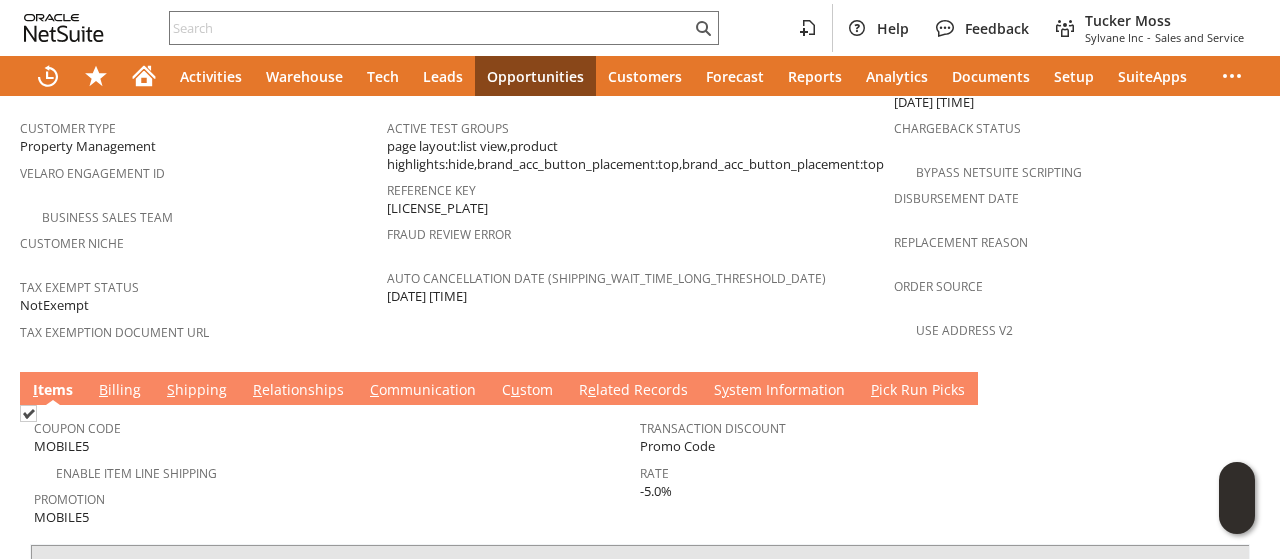 click on "S hipping" at bounding box center (197, 391) 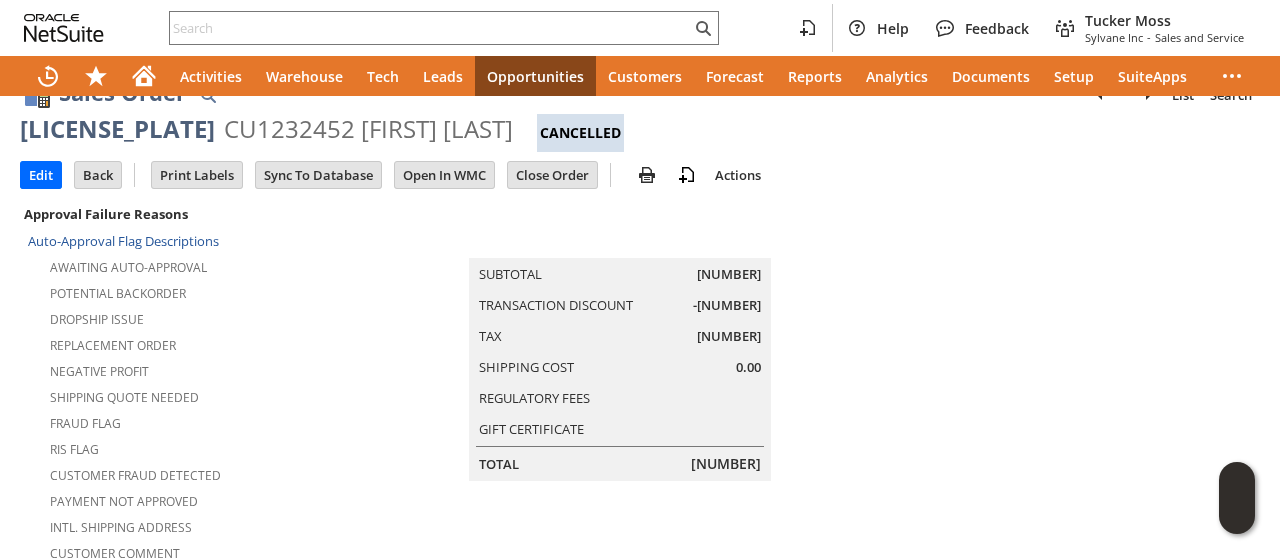 scroll, scrollTop: 0, scrollLeft: 0, axis: both 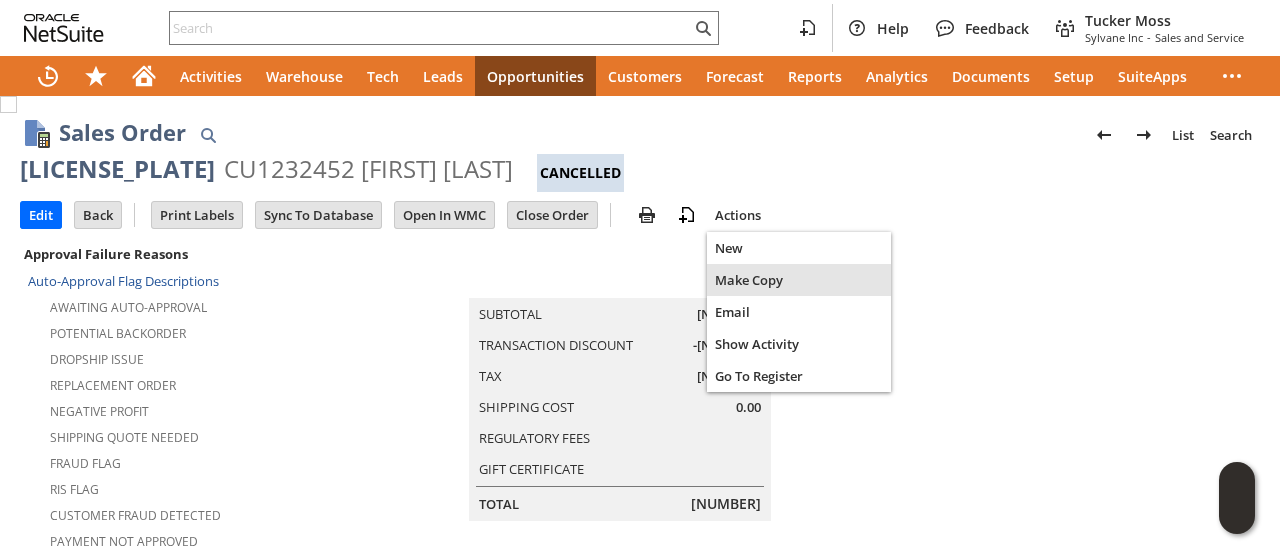 click on "Make Copy" at bounding box center (799, 280) 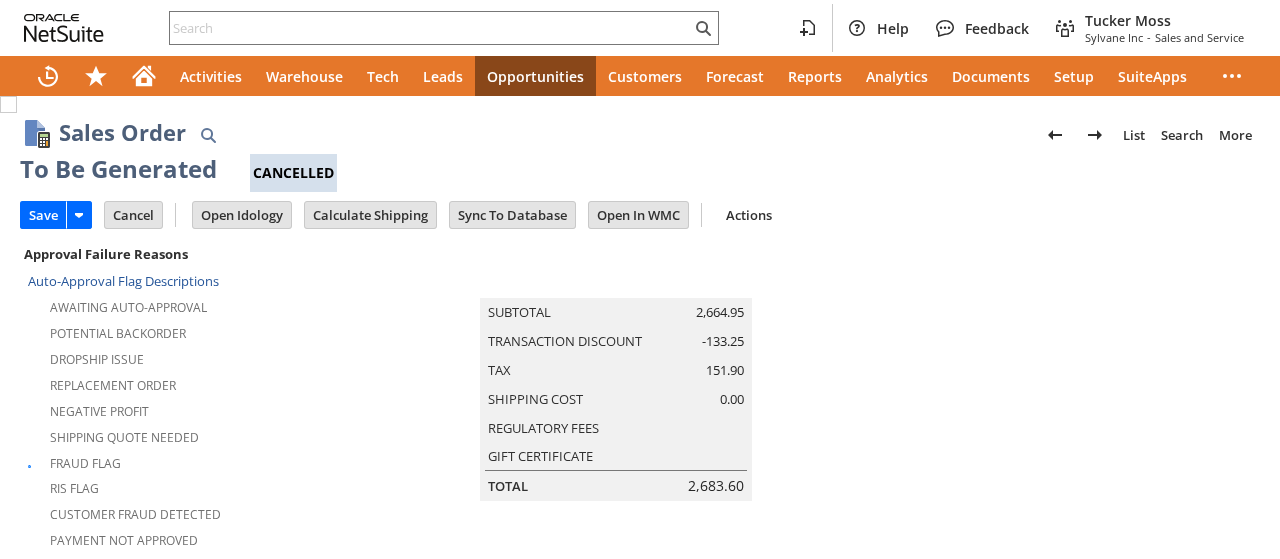 scroll, scrollTop: 0, scrollLeft: 0, axis: both 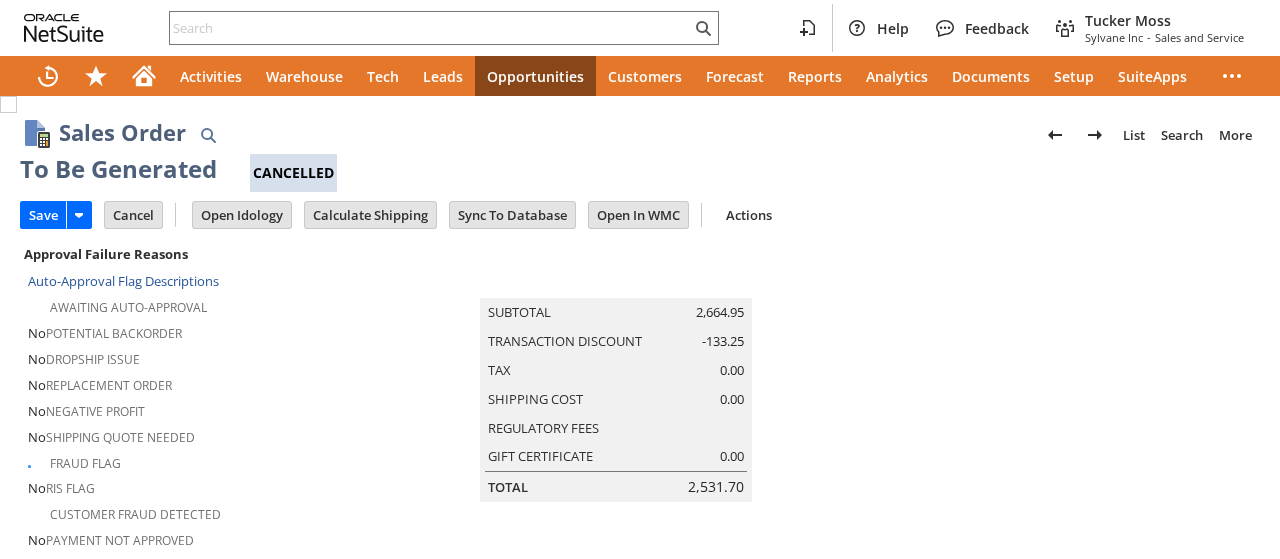 type on "Headquarters - Phone/Fax" 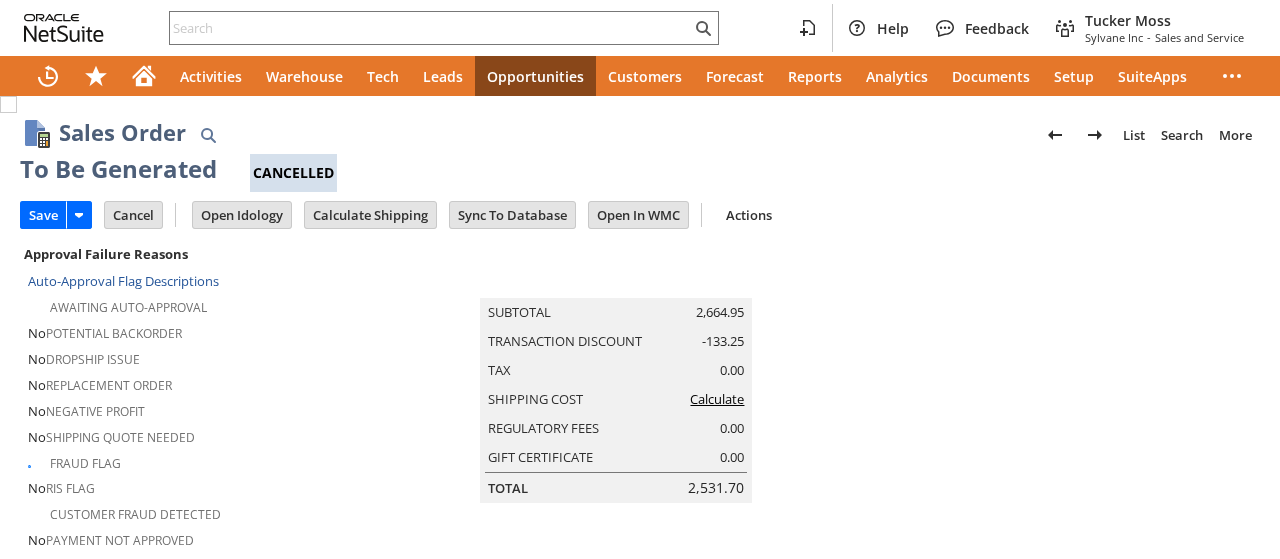 type on "Promo Code" 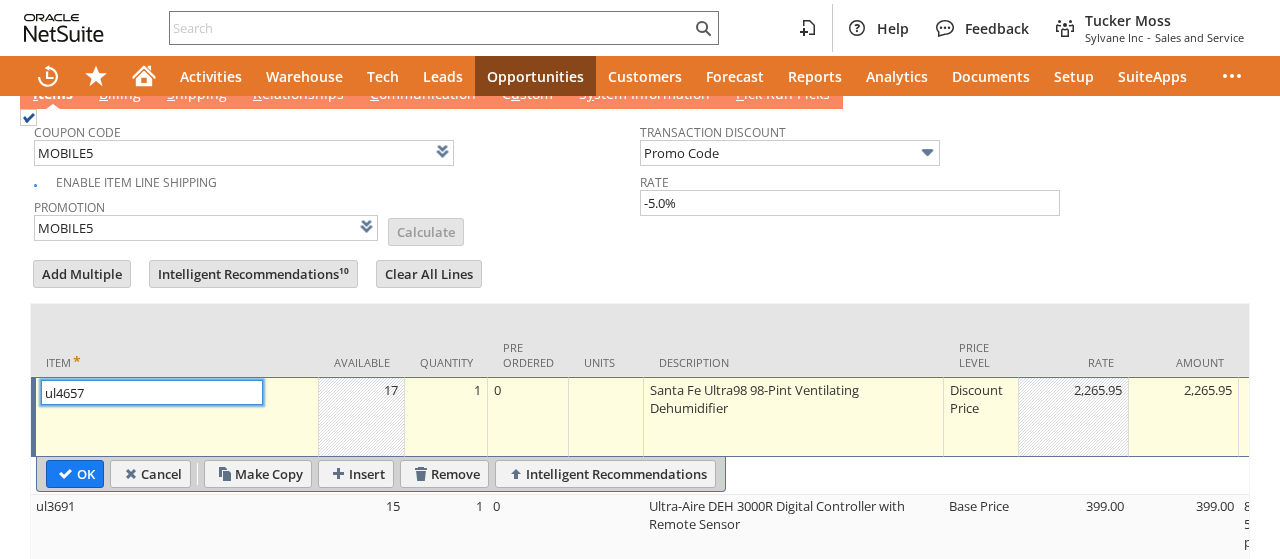type on "Intelligent Recommendations¹⁰" 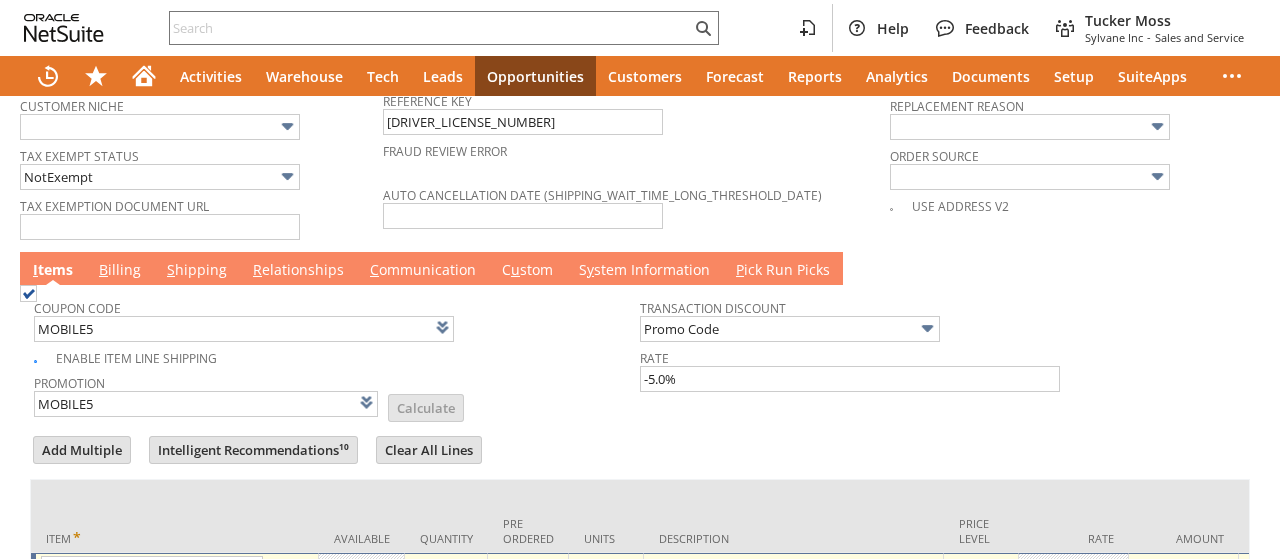 click on "B illing" at bounding box center (120, 271) 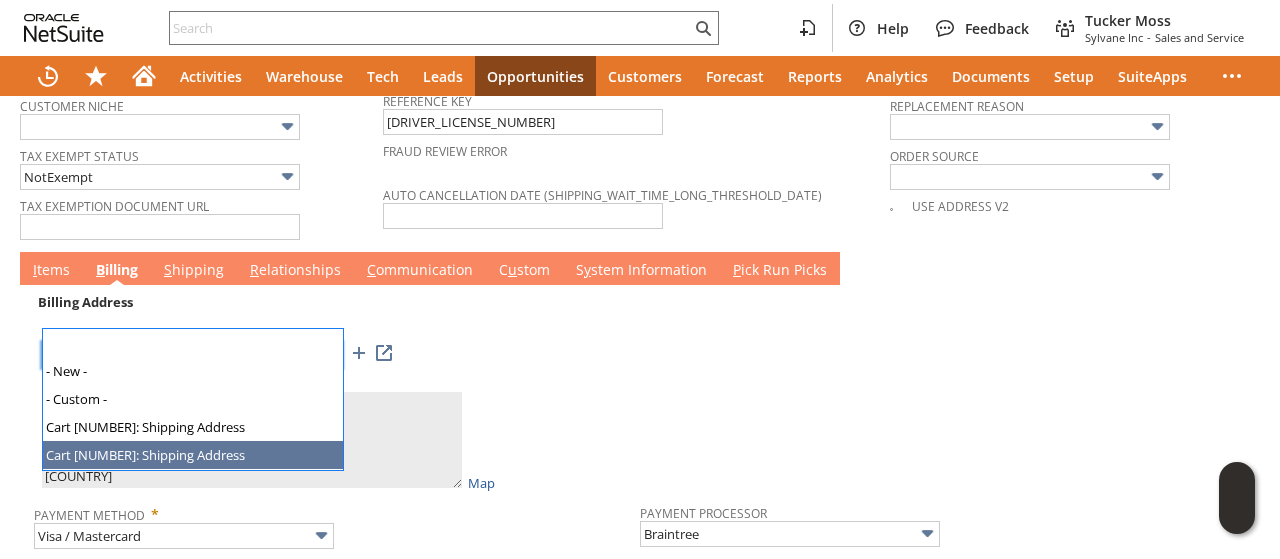 click on "Cart 5519286: Shipping Address" at bounding box center [192, 355] 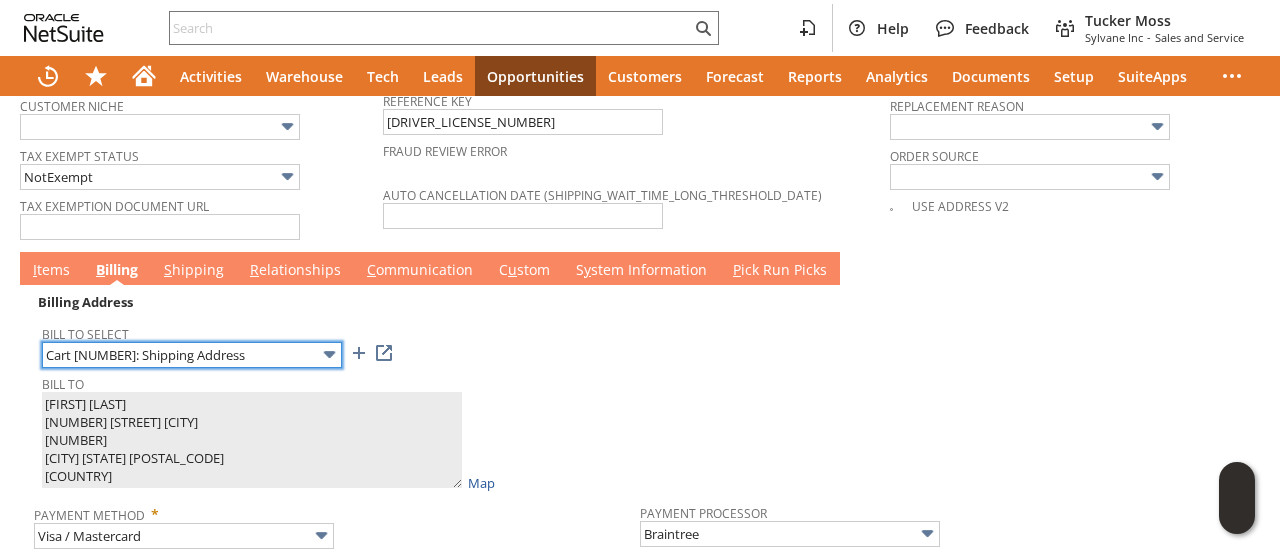 type 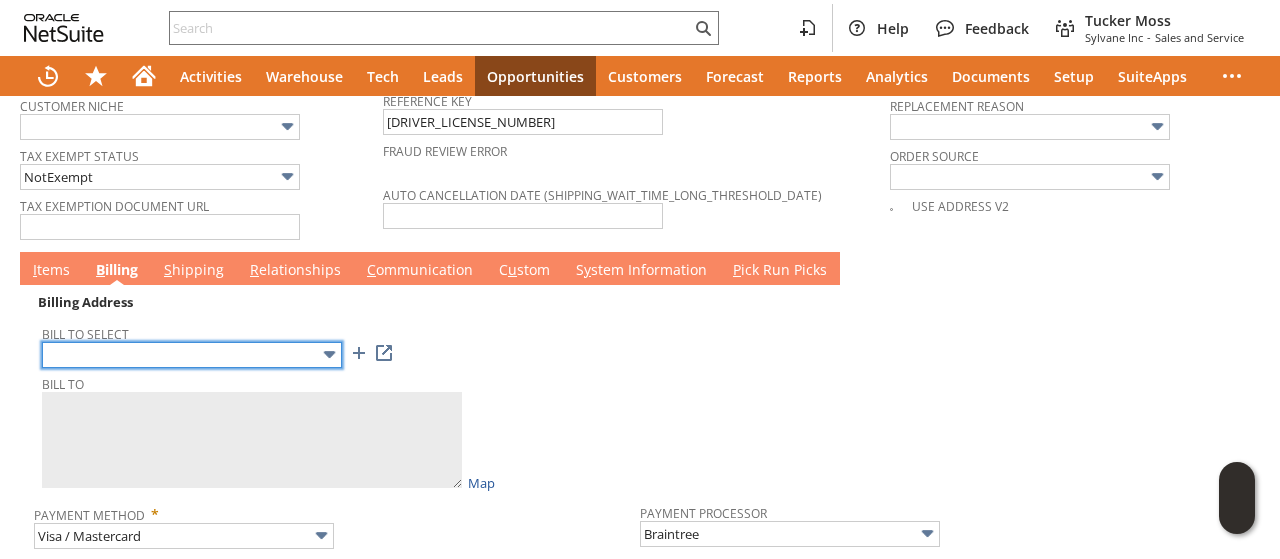 click at bounding box center (192, 355) 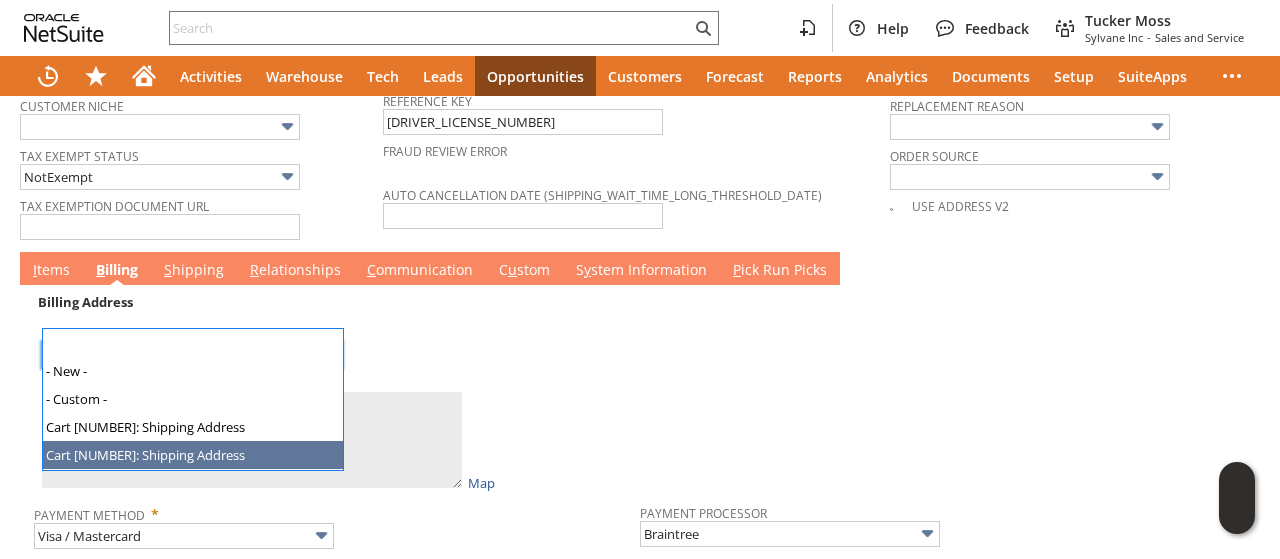 type on "Cart 5519286: Shipping Address" 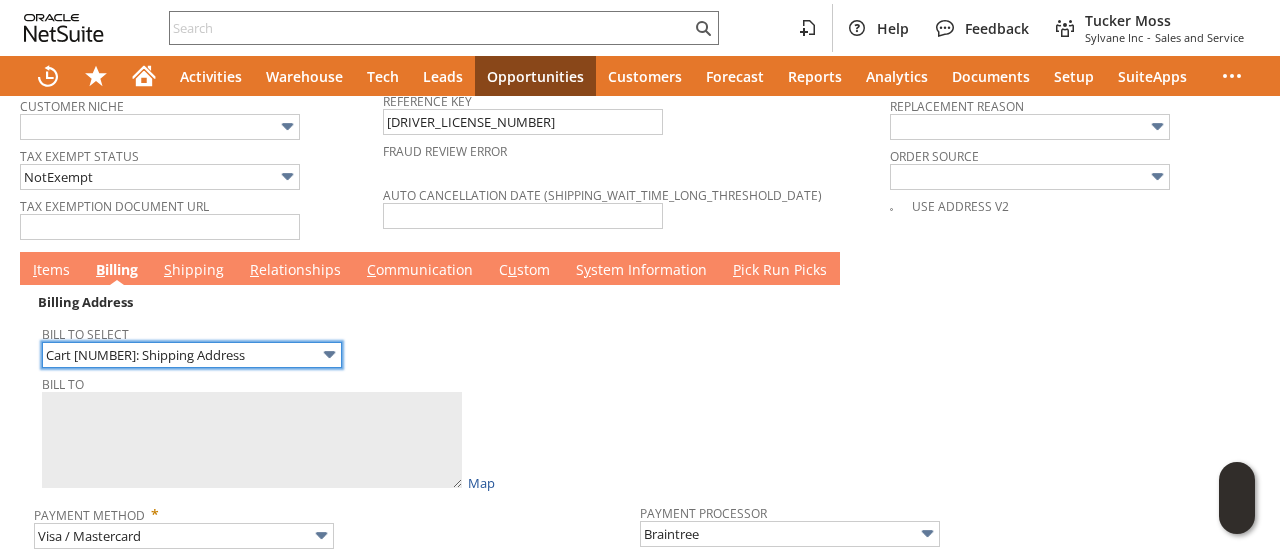 type on "Luke Adams
26133 Brest
2295453
Taylor MI 48180
United States" 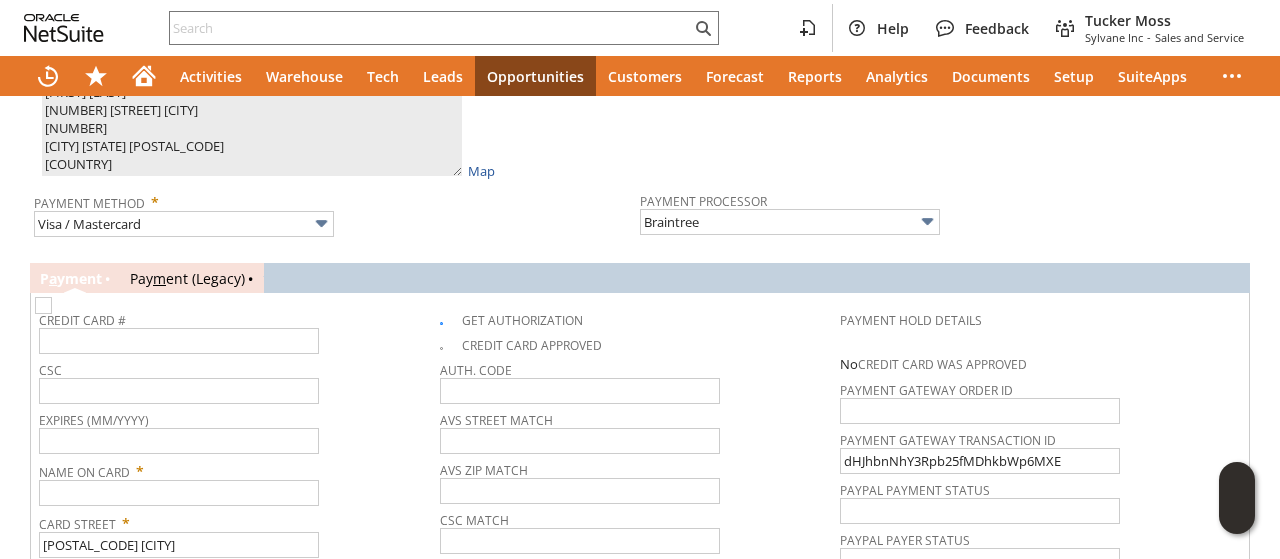 scroll, scrollTop: 2008, scrollLeft: 0, axis: vertical 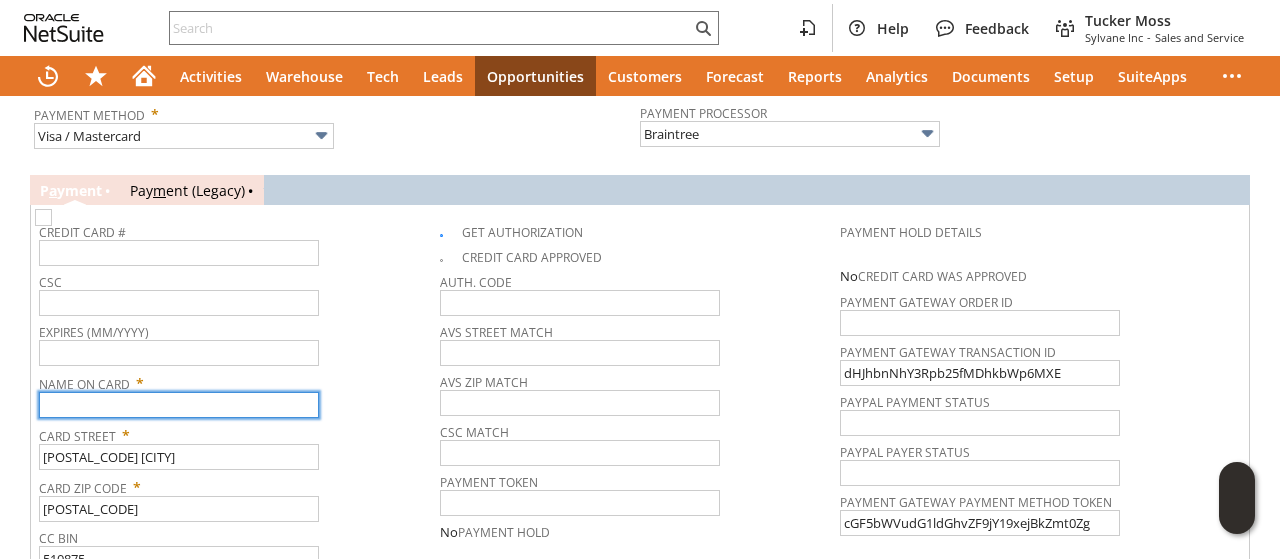paste on "[FIRST] [LAST]" 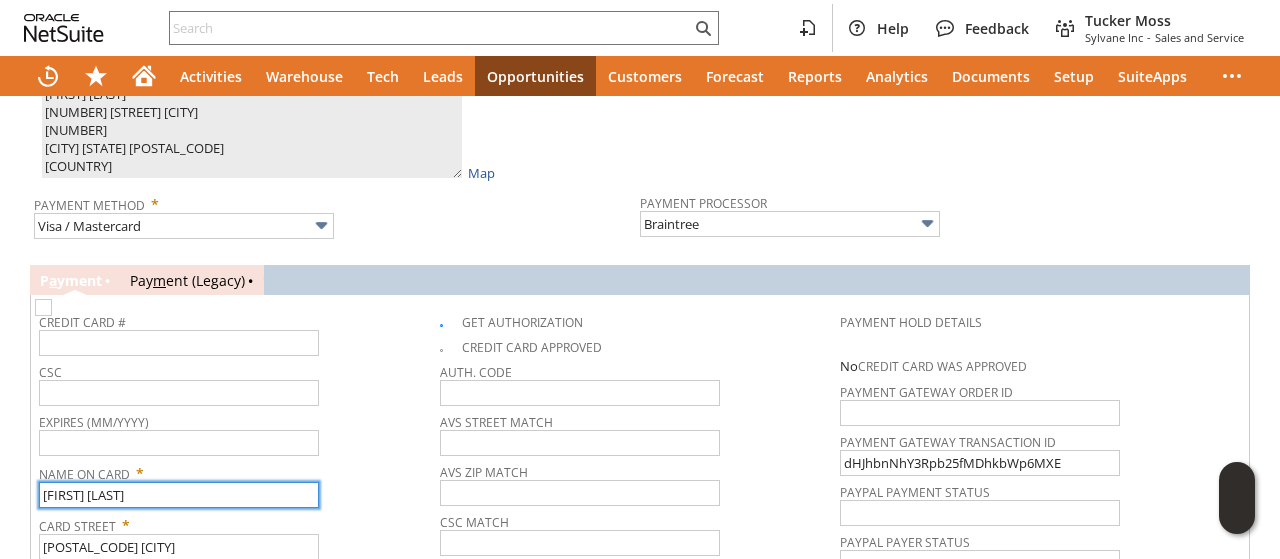 scroll, scrollTop: 1708, scrollLeft: 0, axis: vertical 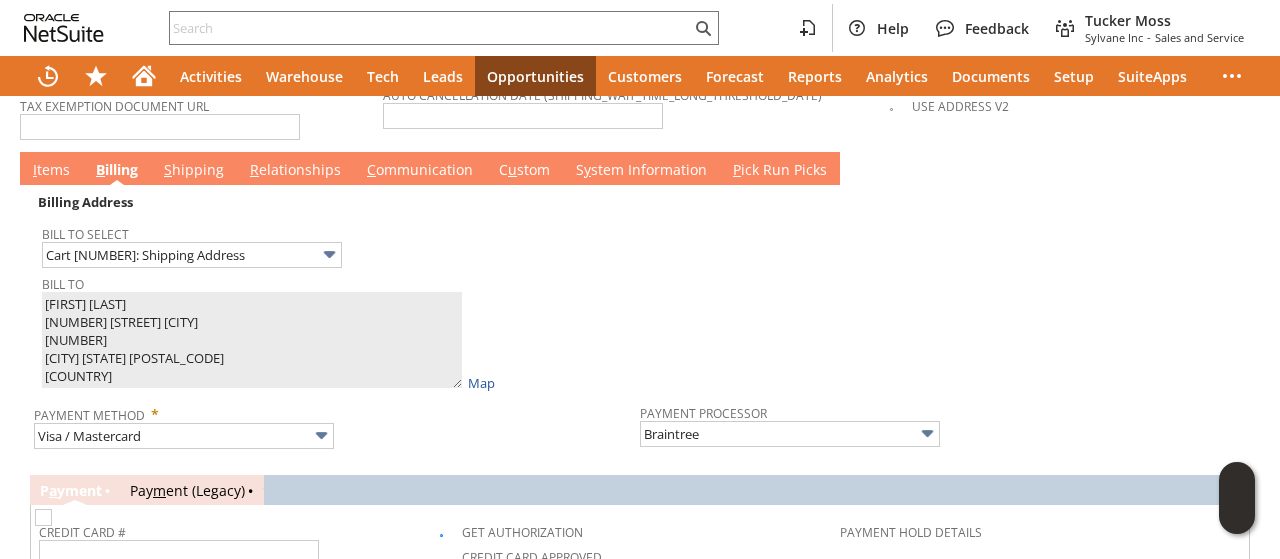 type on "[FIRST] [LAST]" 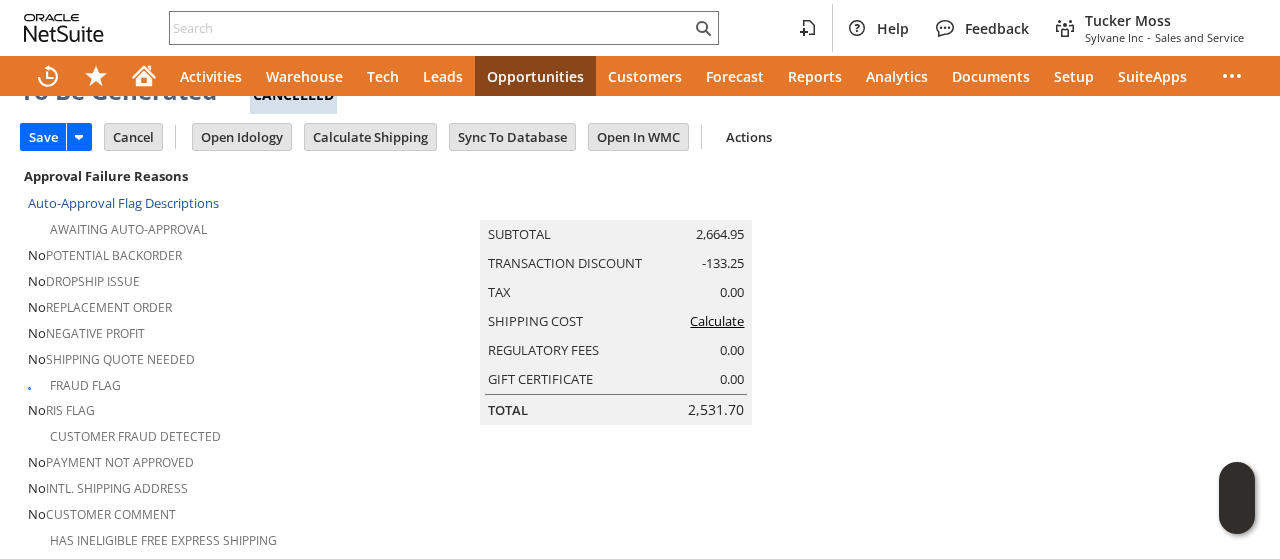 scroll, scrollTop: 0, scrollLeft: 0, axis: both 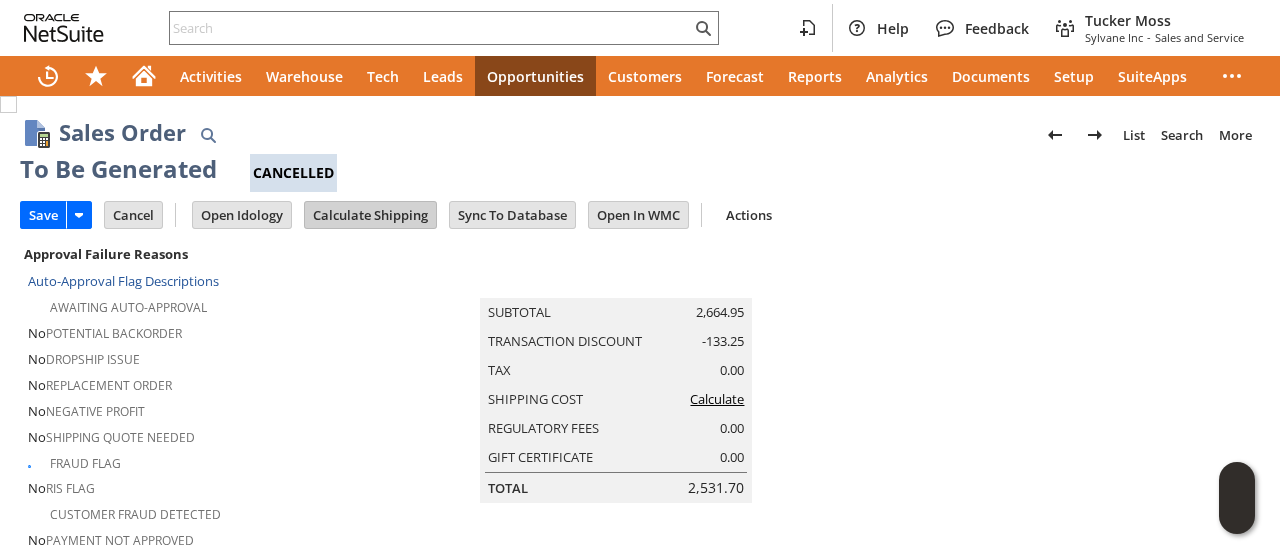 click on "Calculate Shipping" at bounding box center (370, 215) 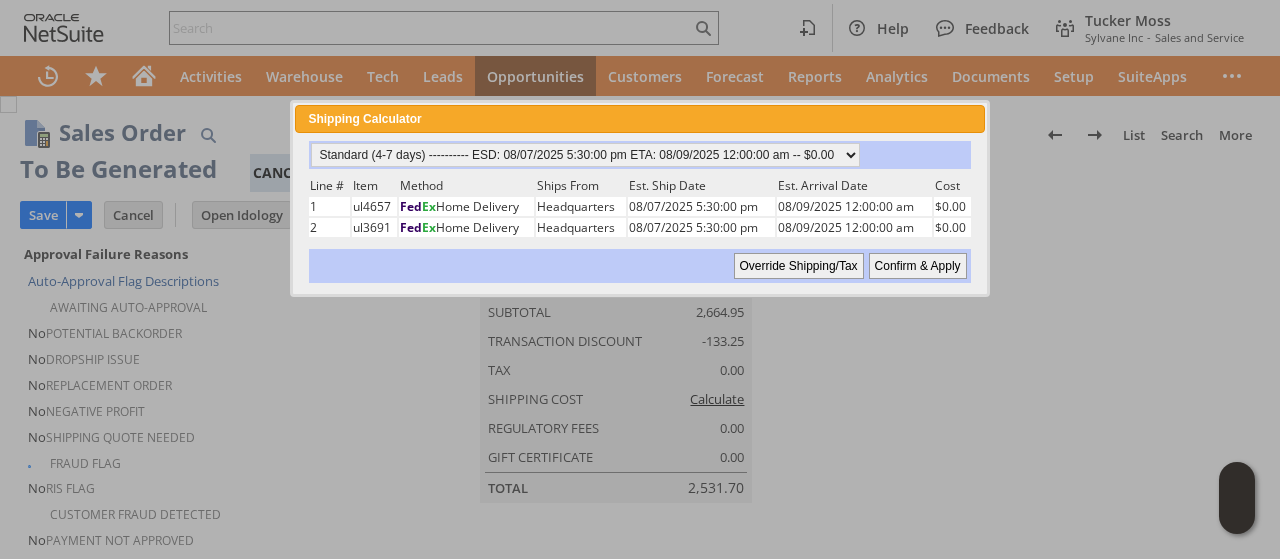 click on "Confirm & Apply" at bounding box center (918, 266) 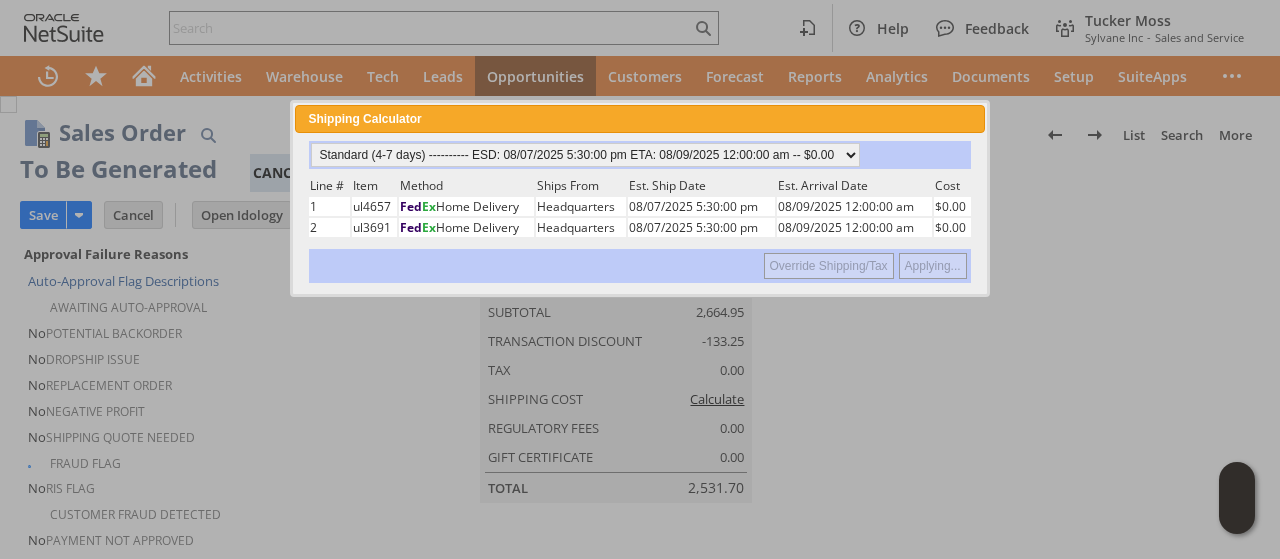 type on "Promo Code" 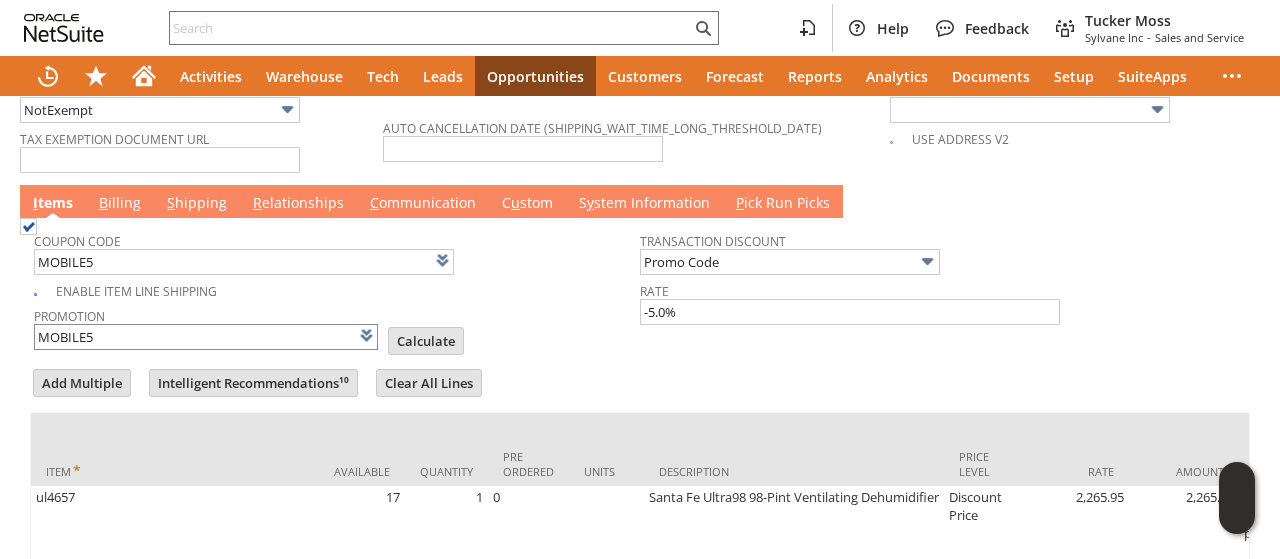 scroll, scrollTop: 1640, scrollLeft: 0, axis: vertical 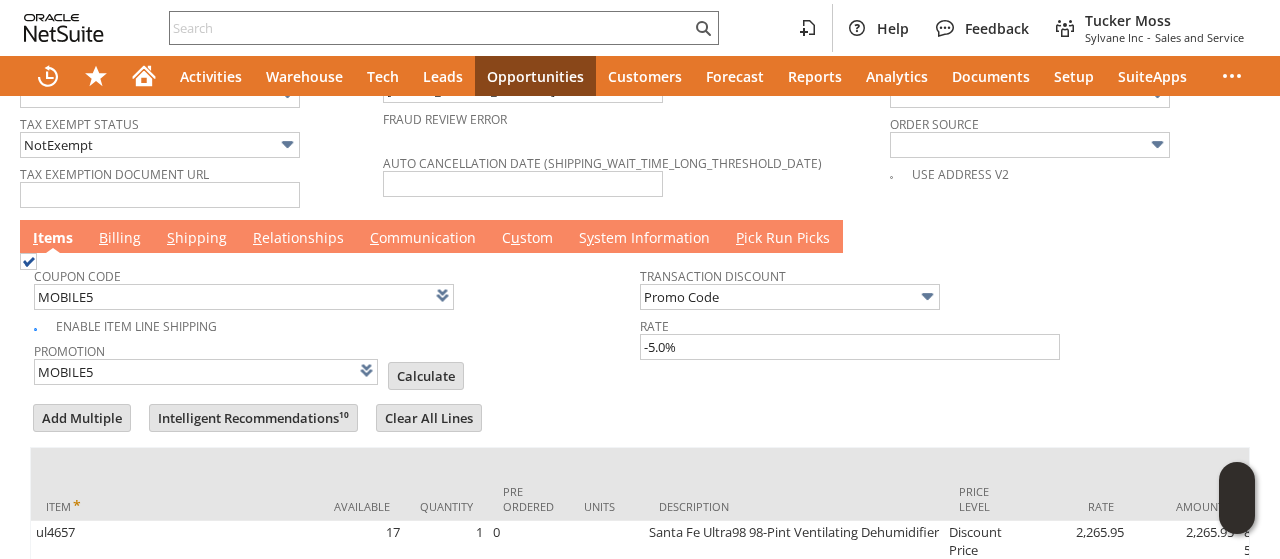 click on "S hipping" at bounding box center (197, 239) 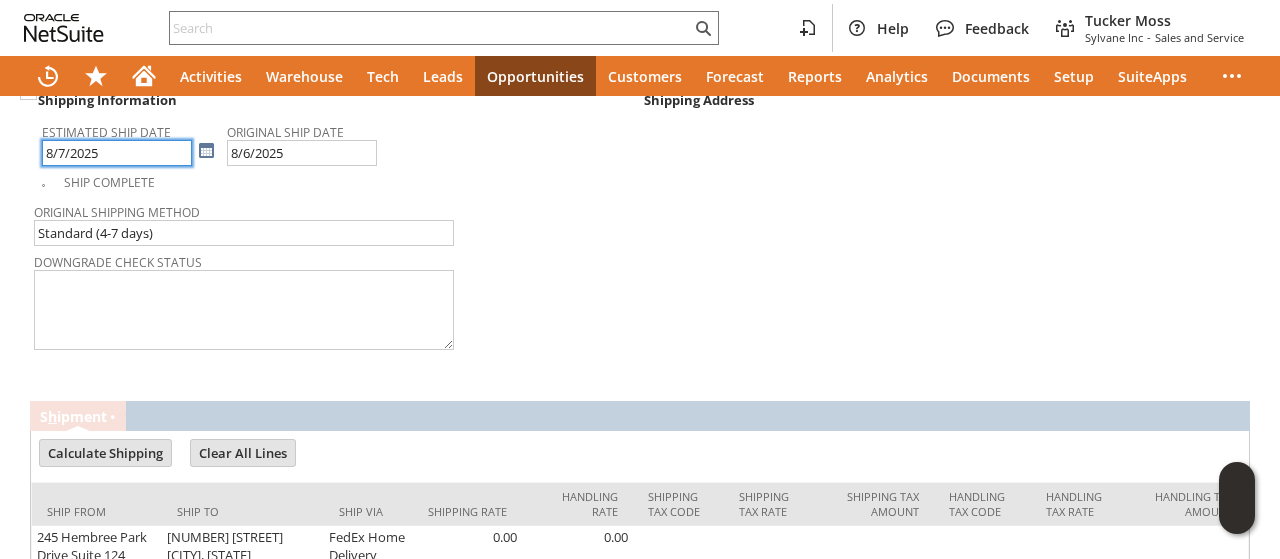 scroll, scrollTop: 1868, scrollLeft: 0, axis: vertical 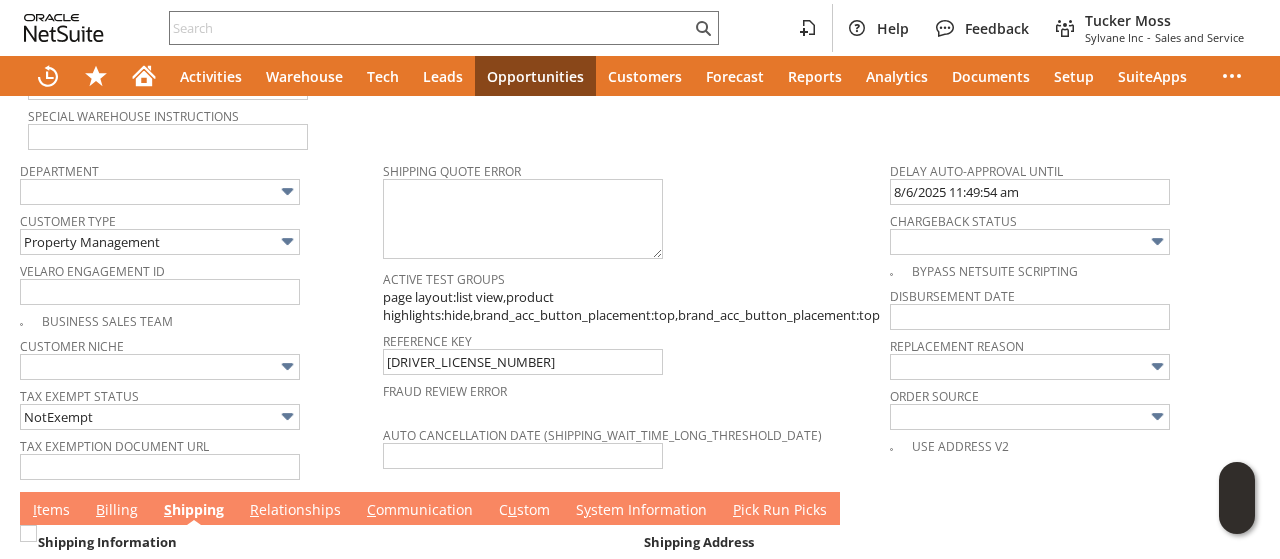click on "B illing" at bounding box center [117, 511] 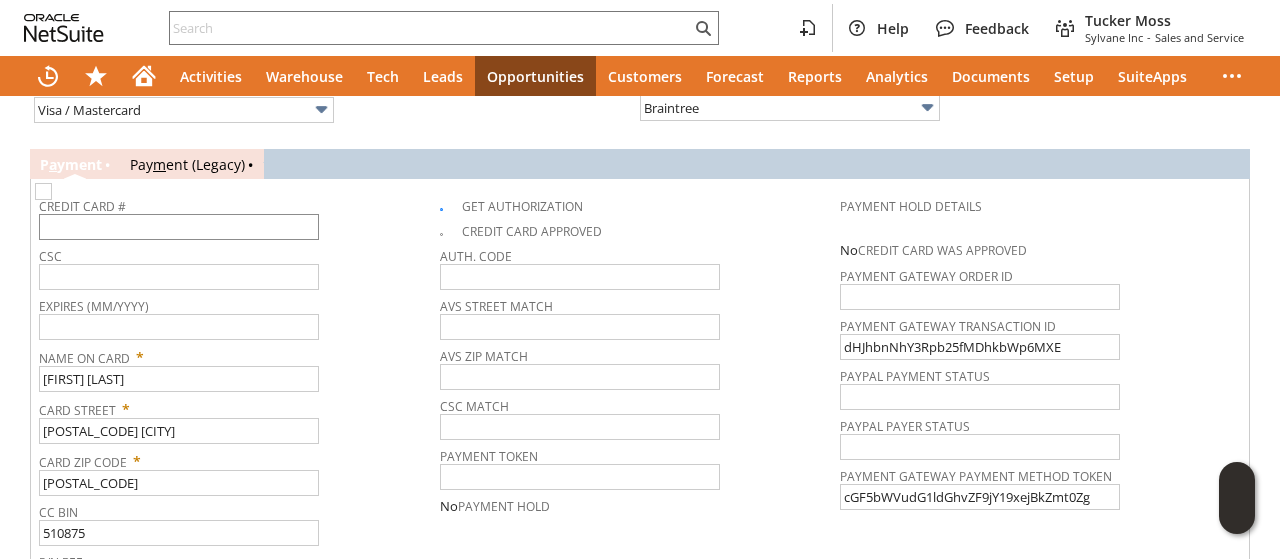 scroll, scrollTop: 2079, scrollLeft: 0, axis: vertical 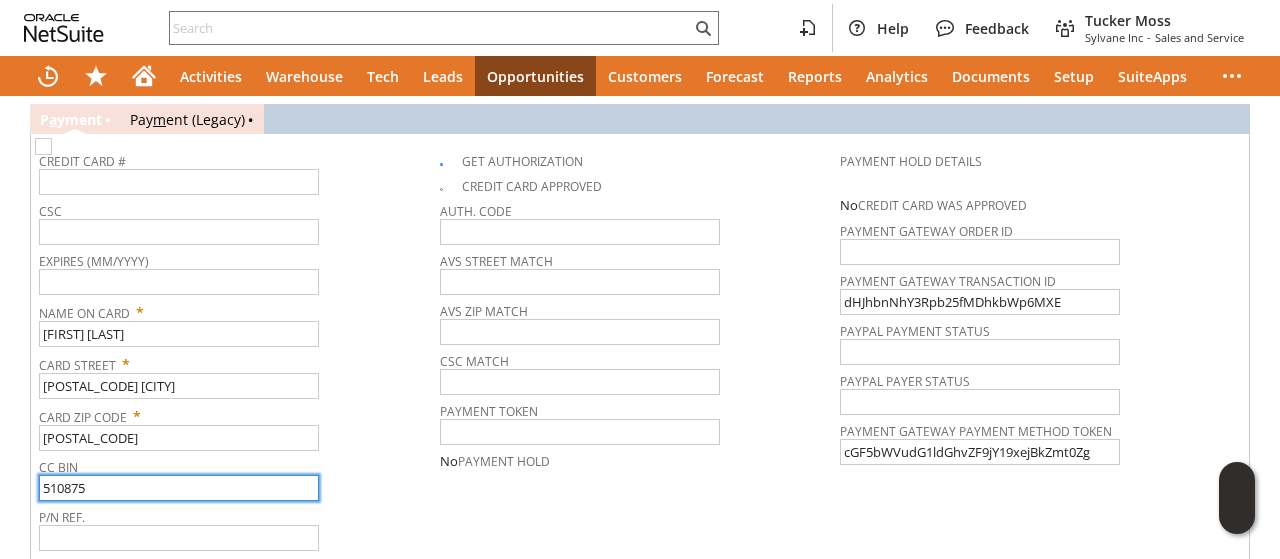 click on "510875" at bounding box center [179, 488] 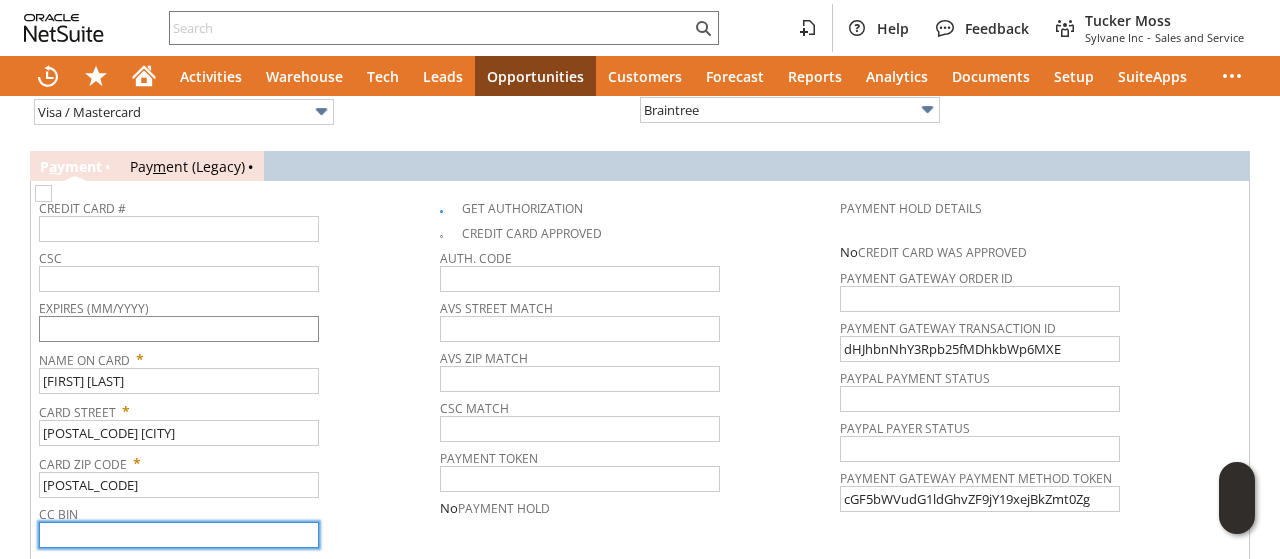 scroll, scrollTop: 1879, scrollLeft: 0, axis: vertical 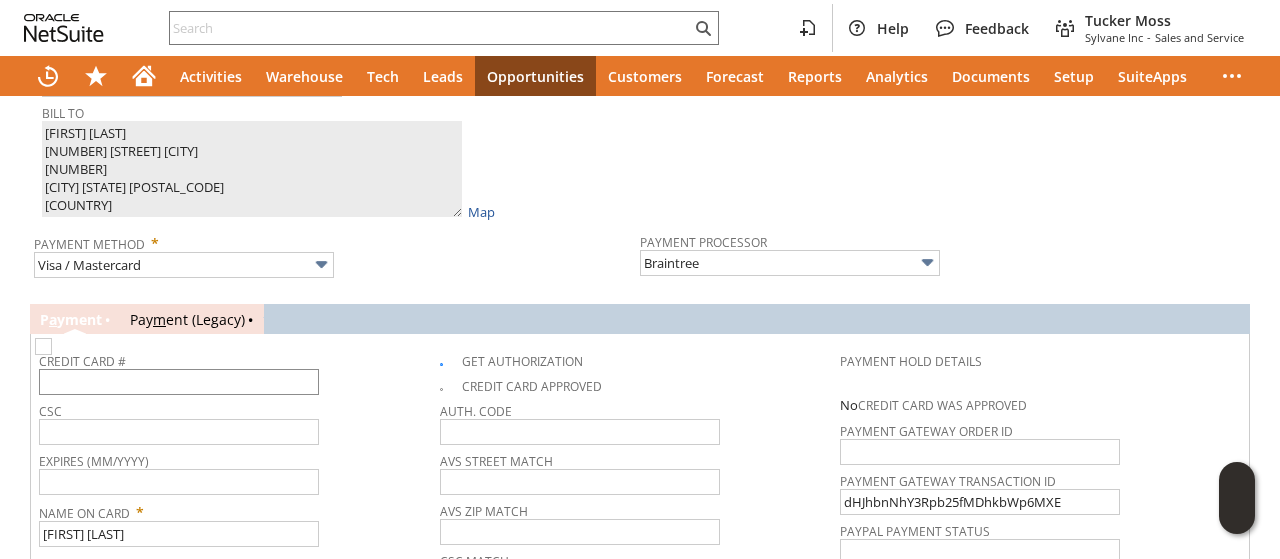 type 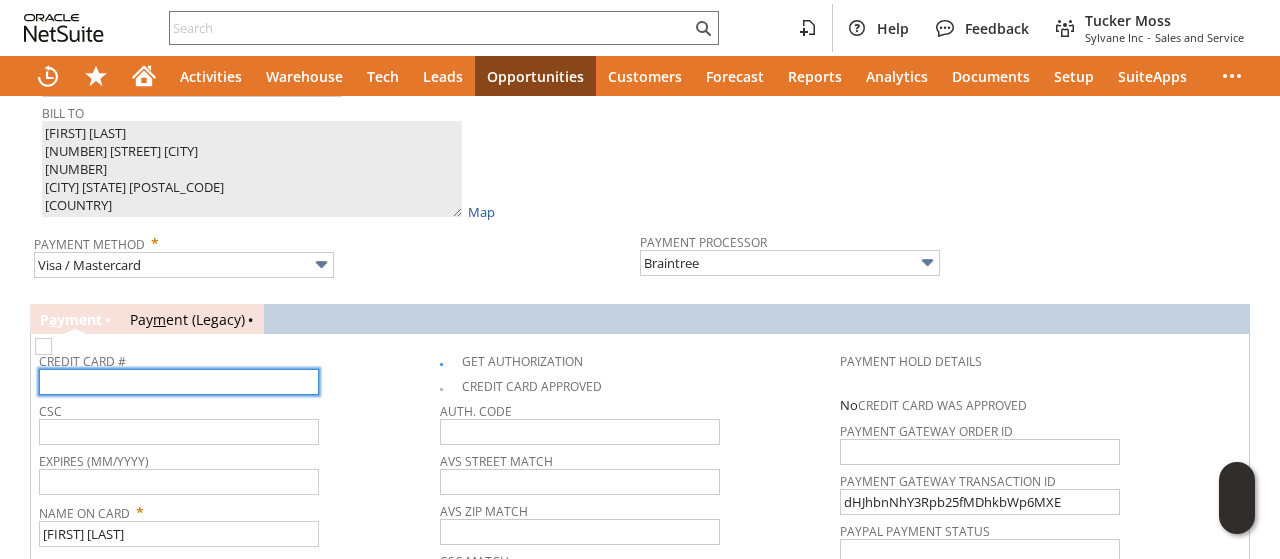 click at bounding box center [179, 382] 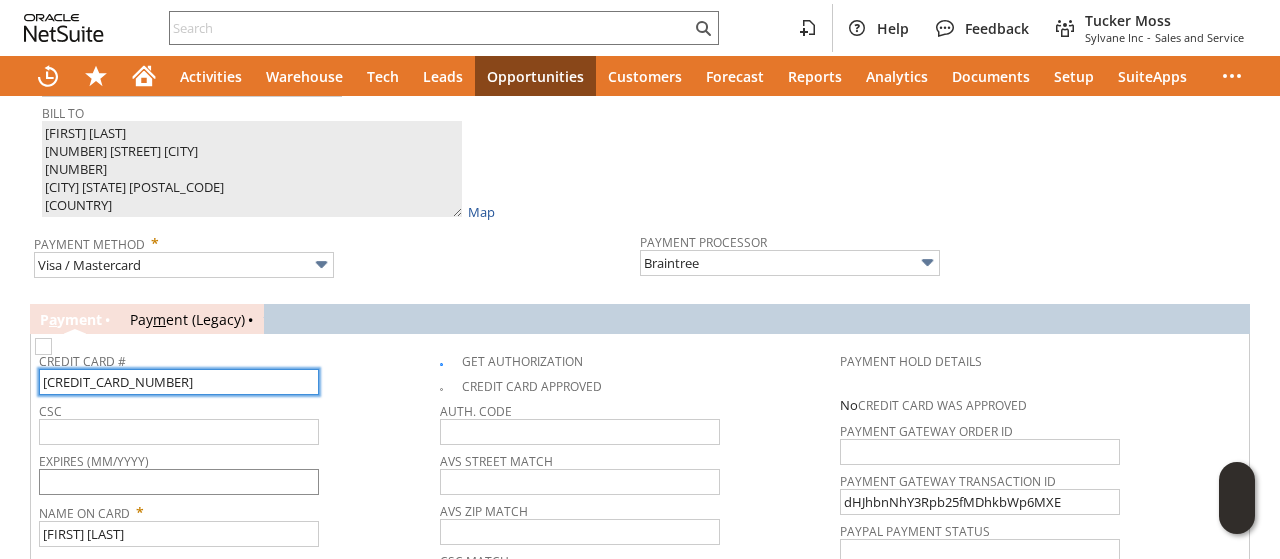 type on "5213331709885231" 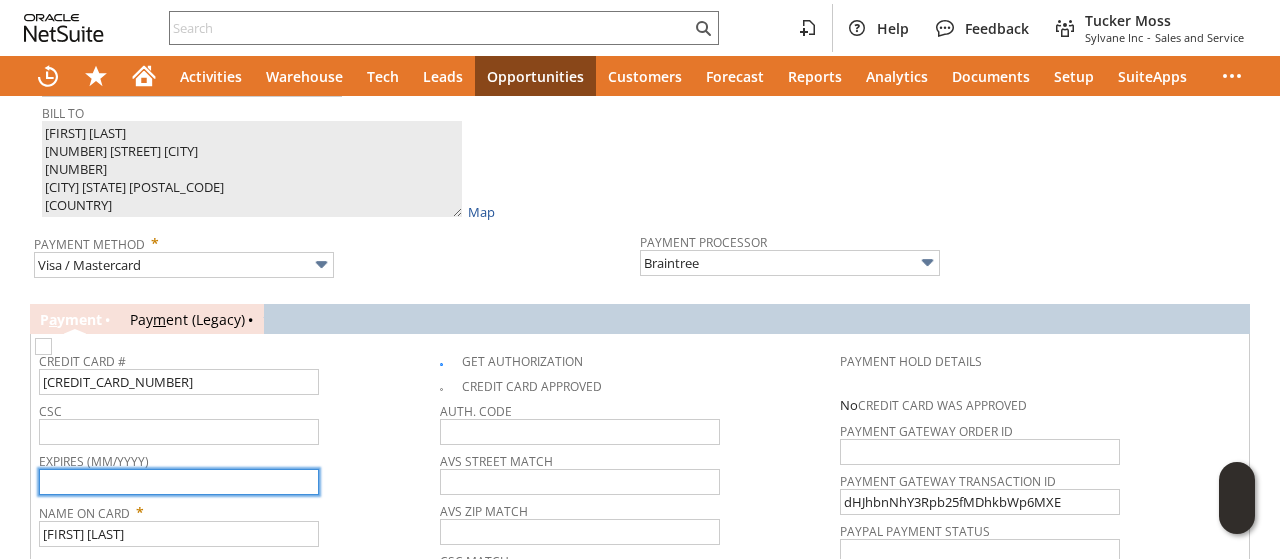click at bounding box center [179, 482] 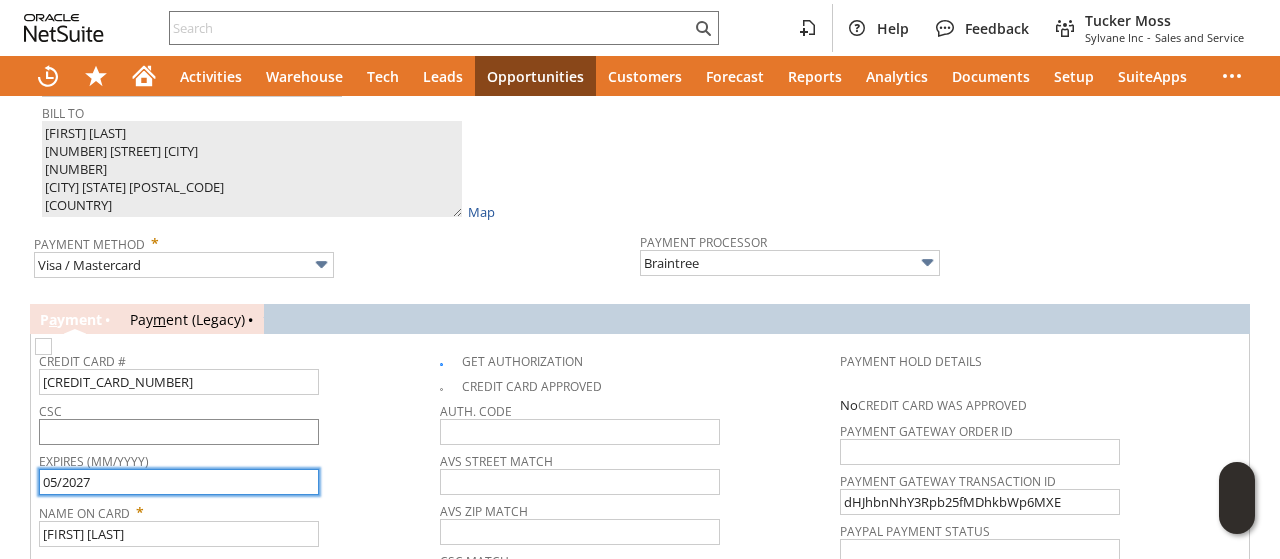 type on "05/2027" 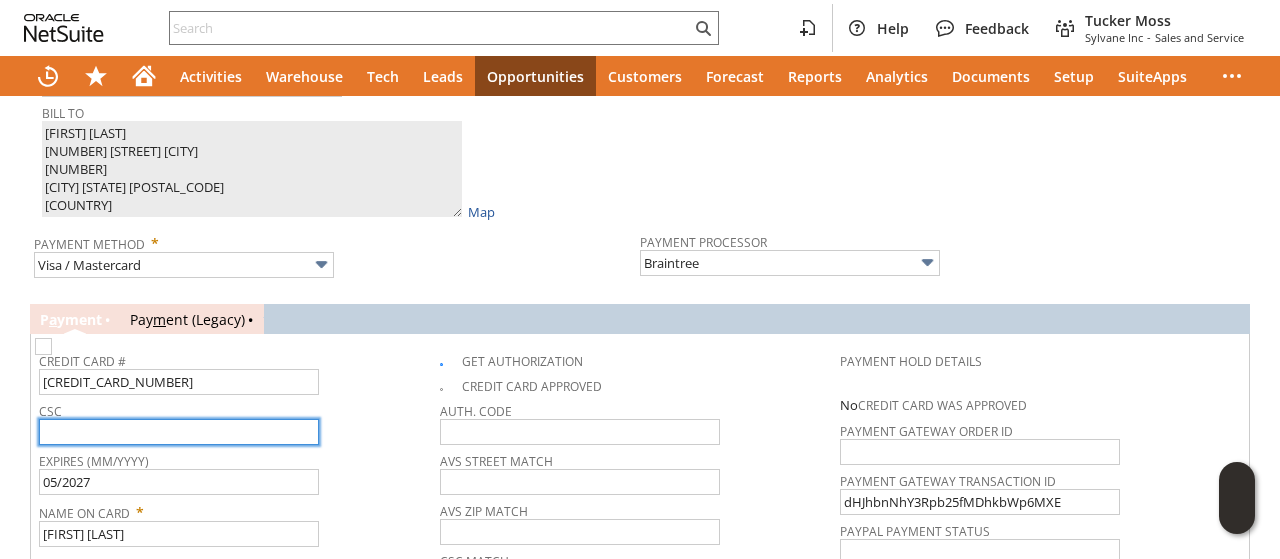 click at bounding box center [179, 432] 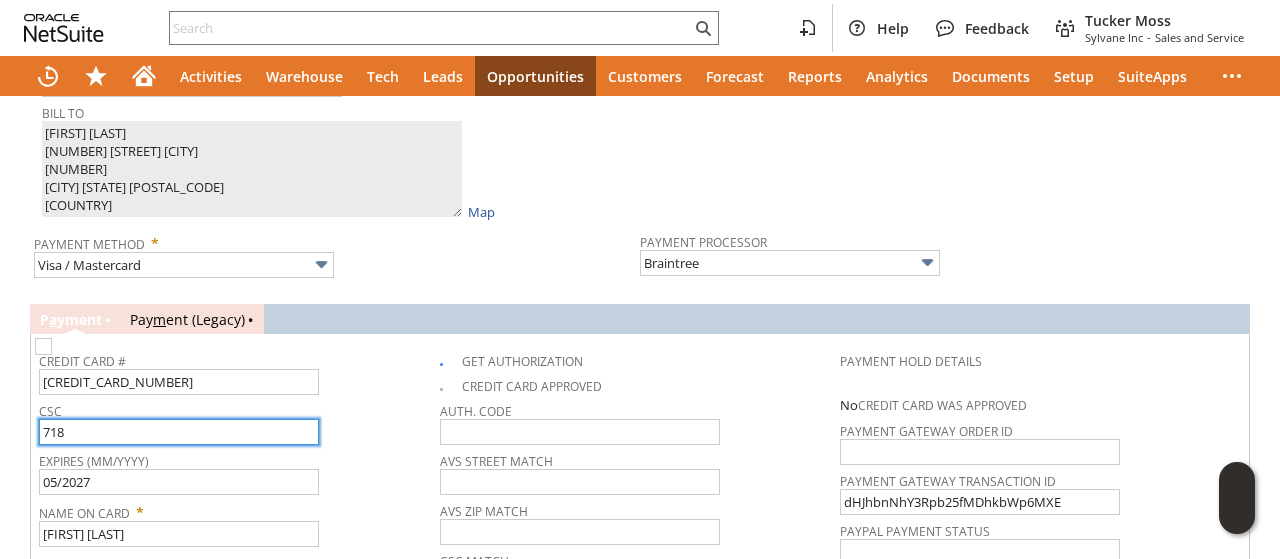type on "718" 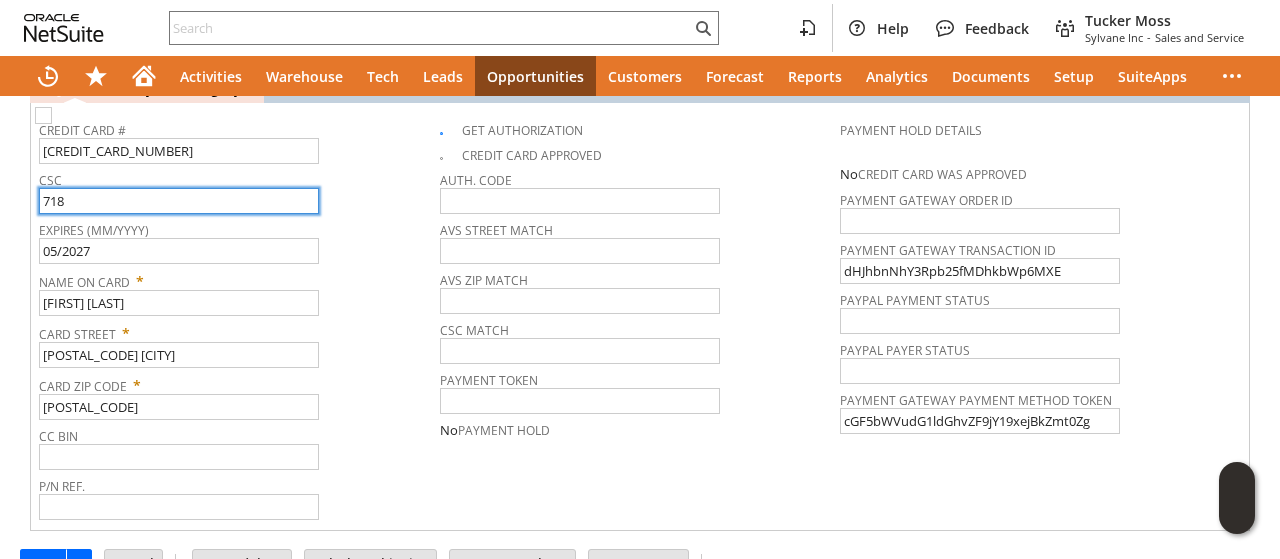 scroll, scrollTop: 1810, scrollLeft: 0, axis: vertical 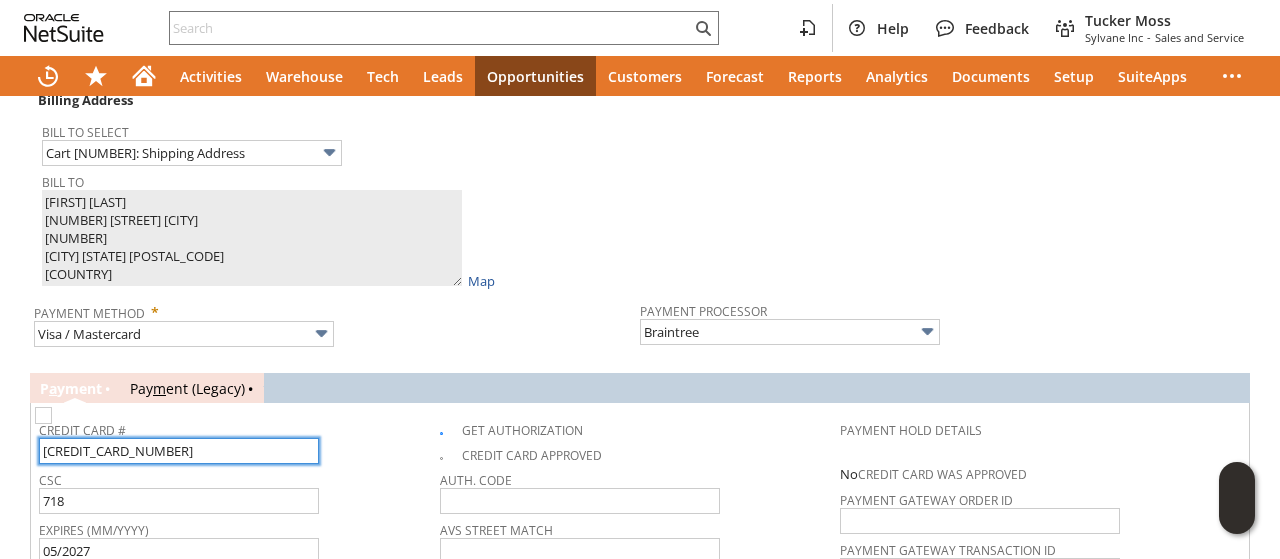 click on "5213331709885231" at bounding box center [179, 451] 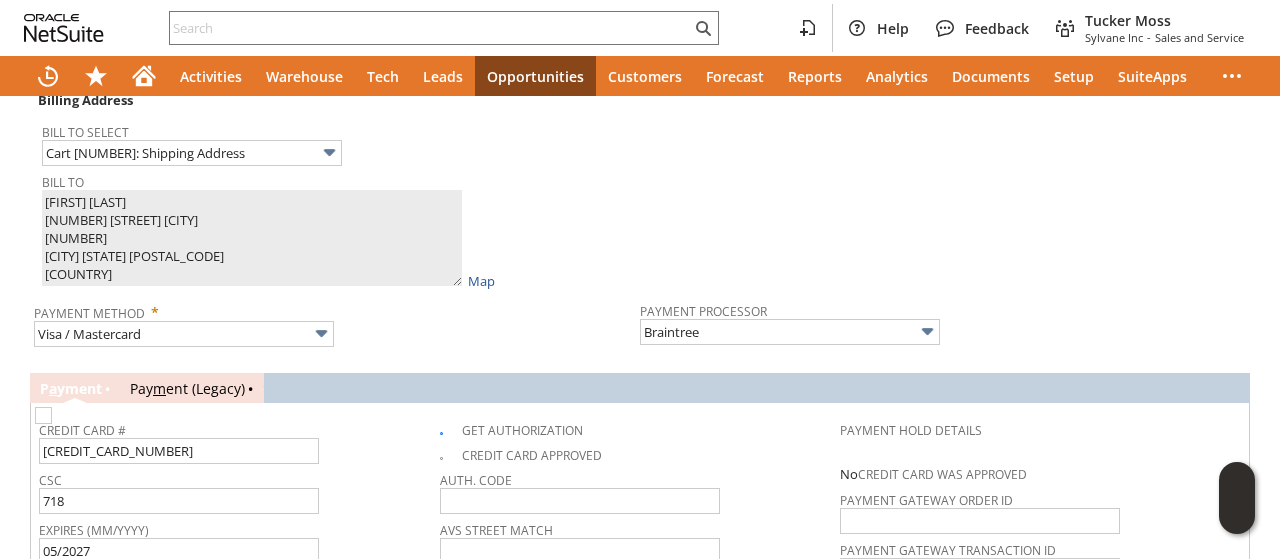 click on "Name On Card
*" at bounding box center (234, 578) 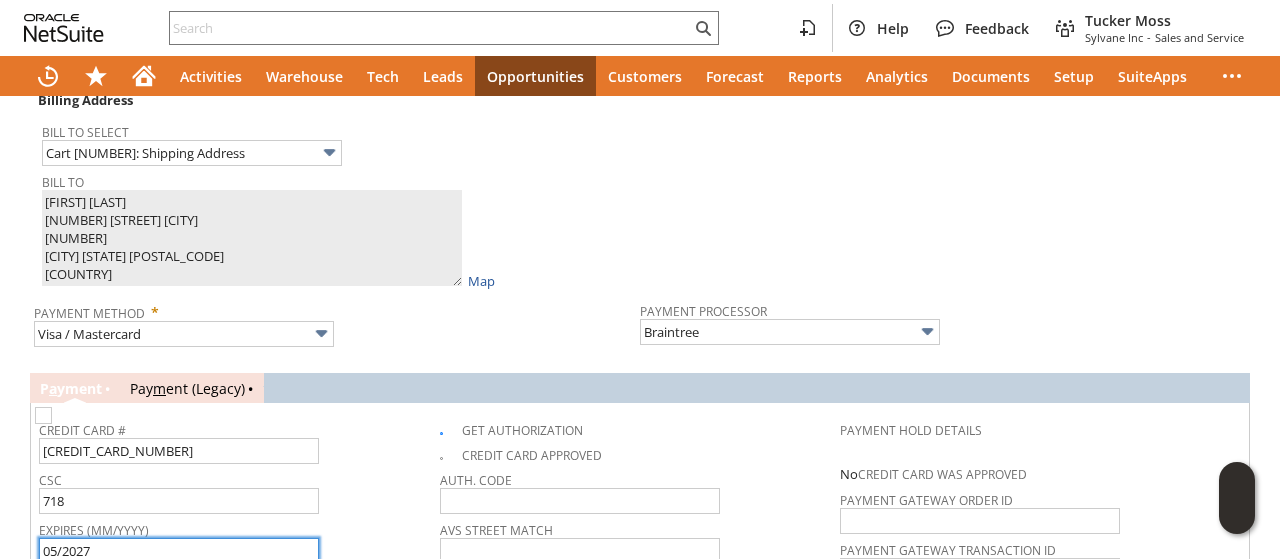 click on "05/2027" at bounding box center [179, 551] 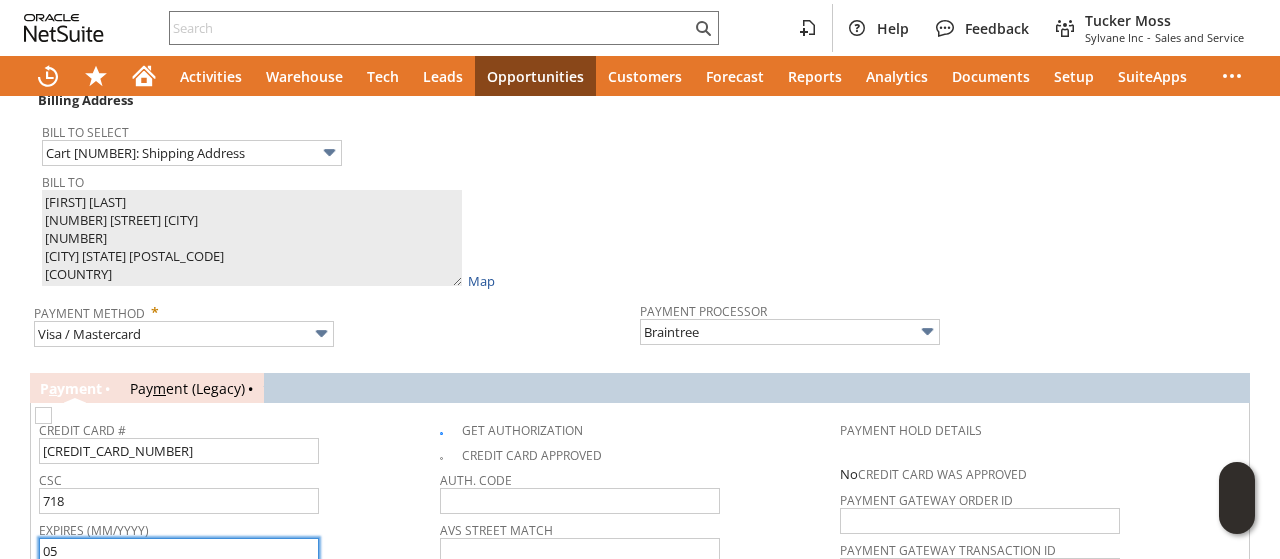 type on "0" 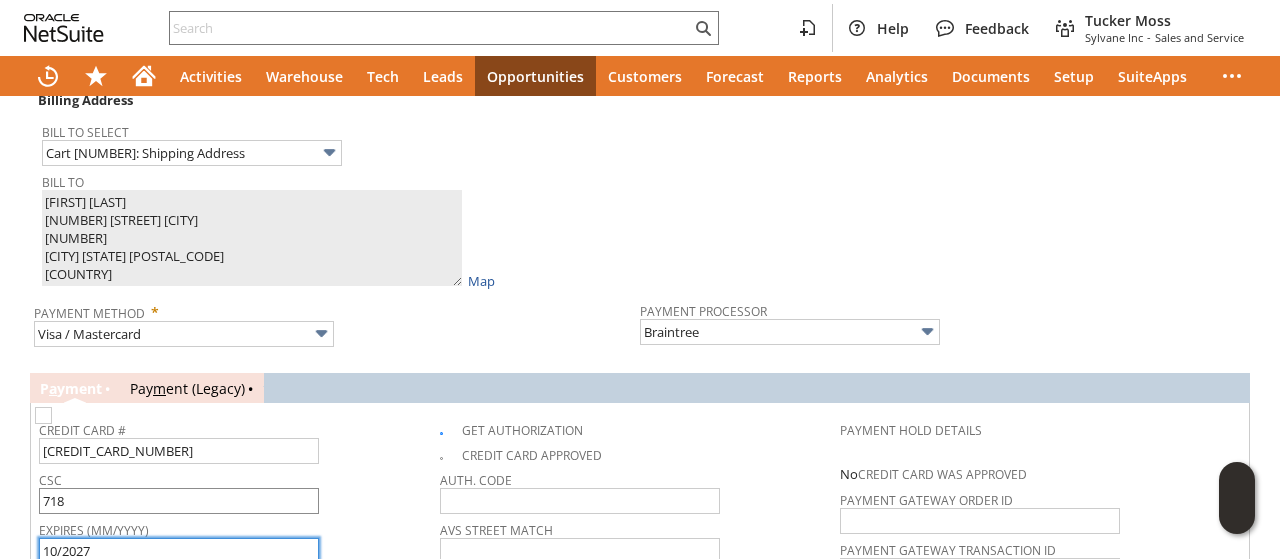 type on "10/2027" 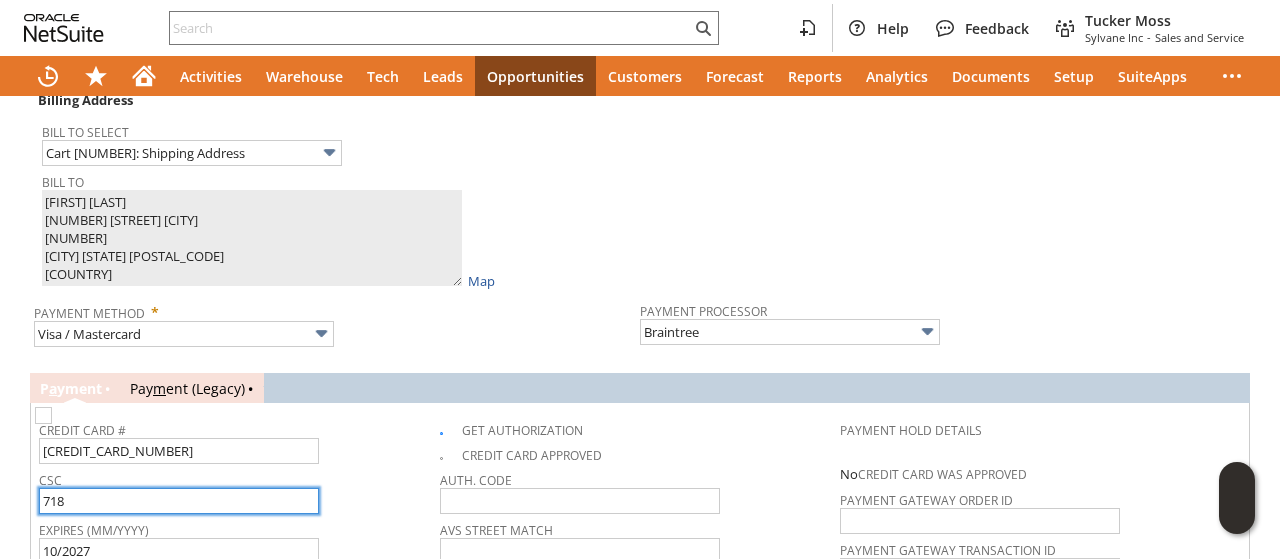 click on "718" at bounding box center [179, 501] 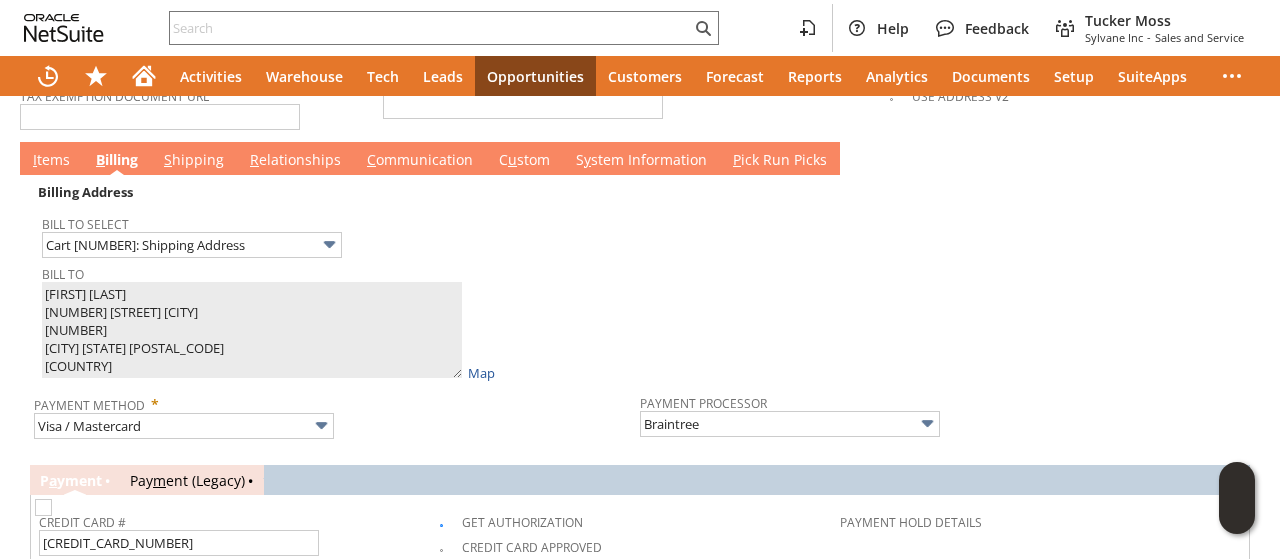 scroll, scrollTop: 1610, scrollLeft: 0, axis: vertical 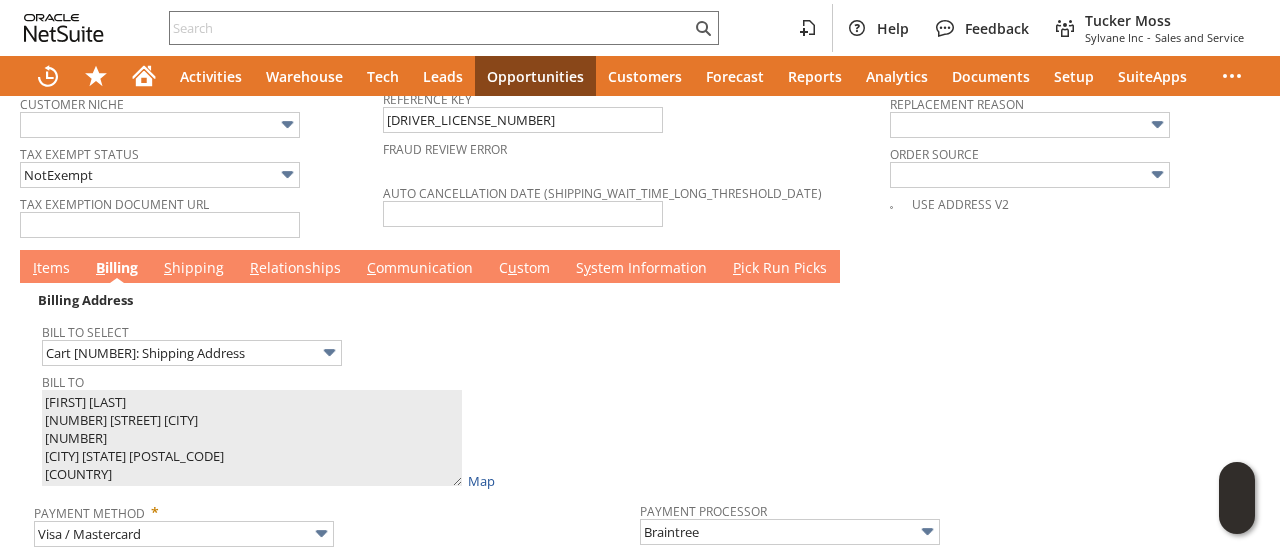 type on "682" 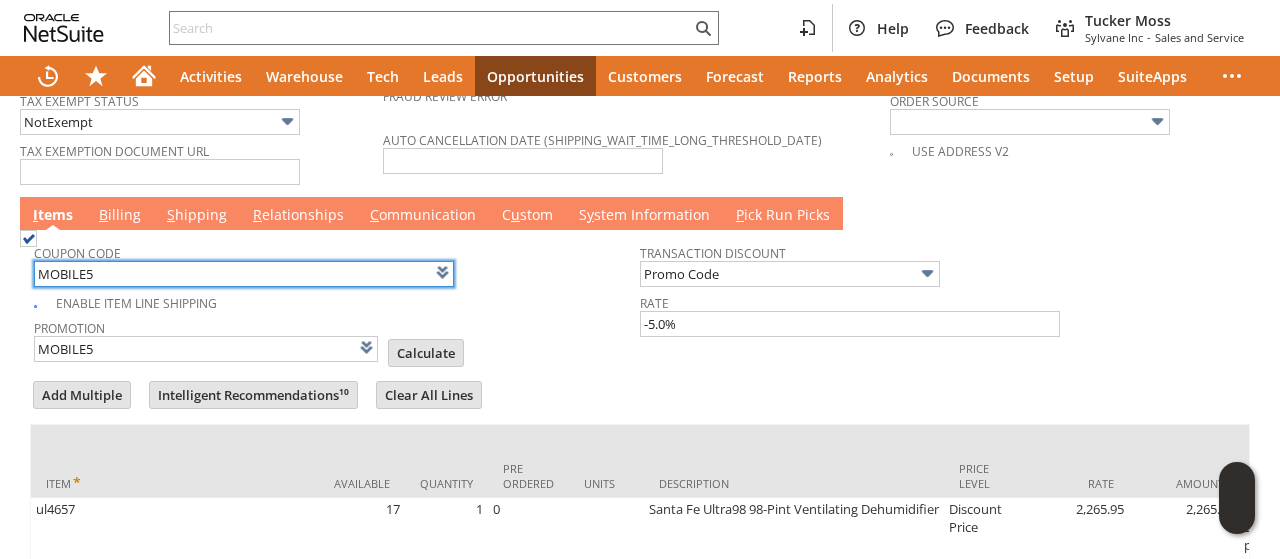 scroll, scrollTop: 1600, scrollLeft: 0, axis: vertical 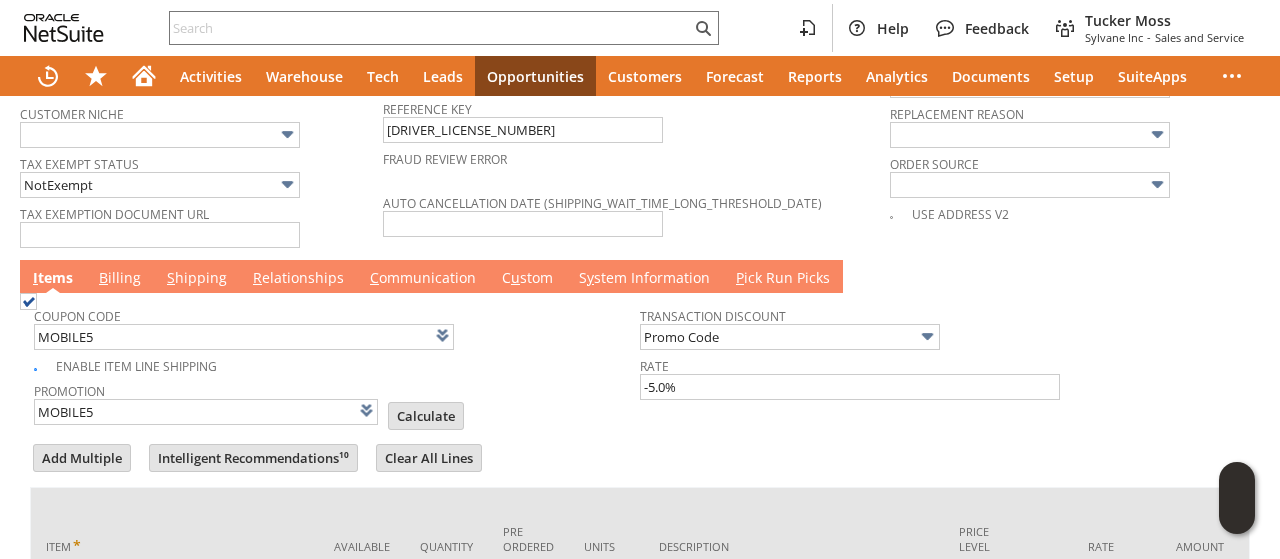click on "B illing" at bounding box center [120, 279] 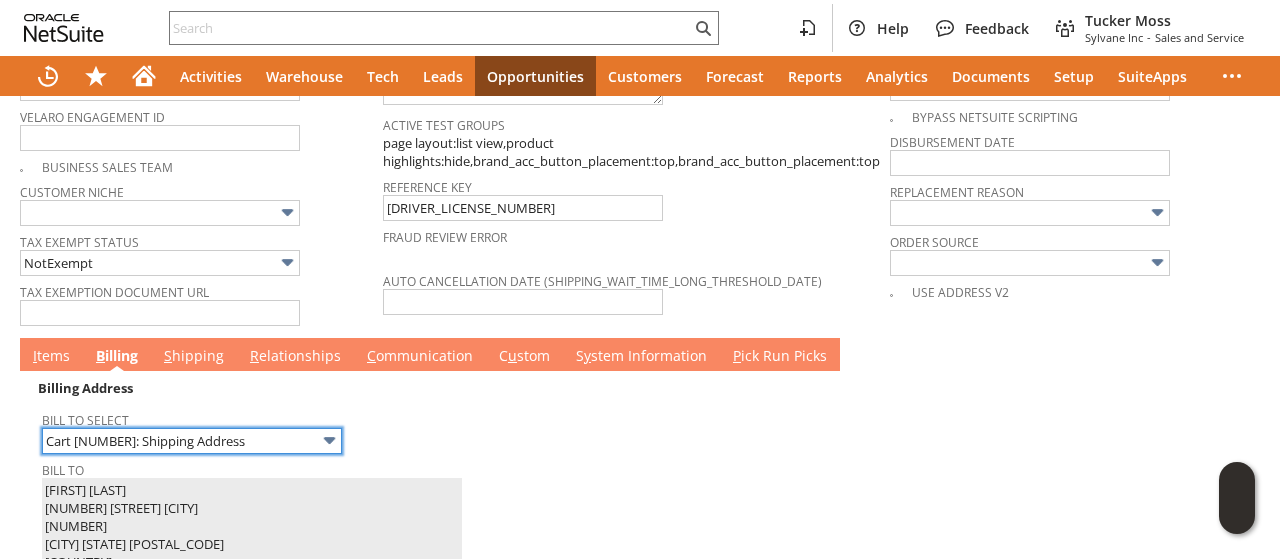 scroll, scrollTop: 1500, scrollLeft: 0, axis: vertical 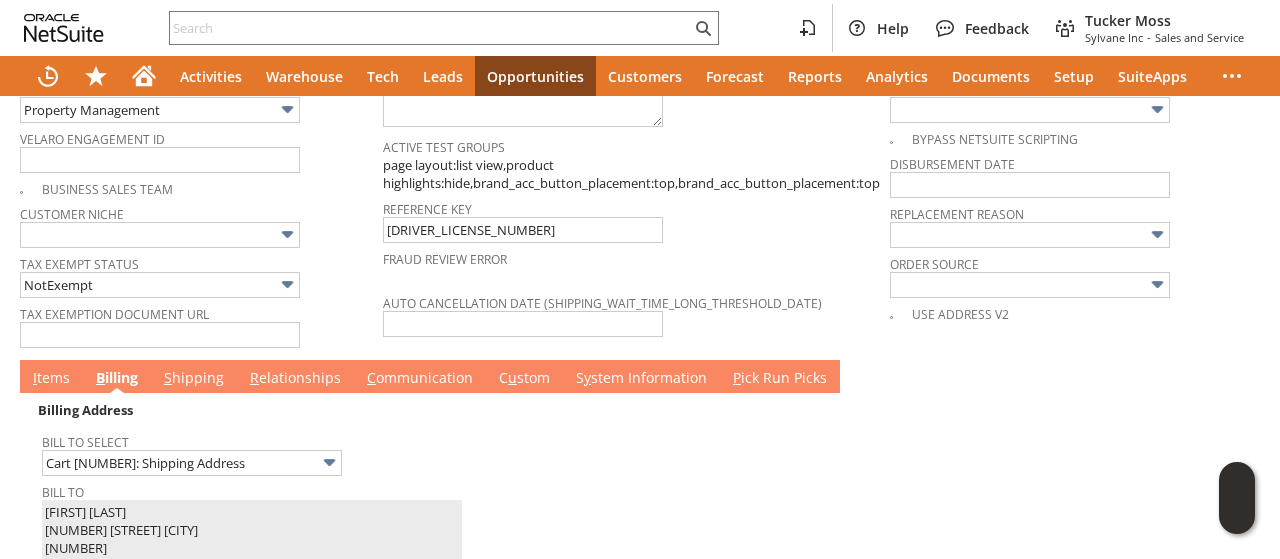 click on "I tems" at bounding box center (51, 376) 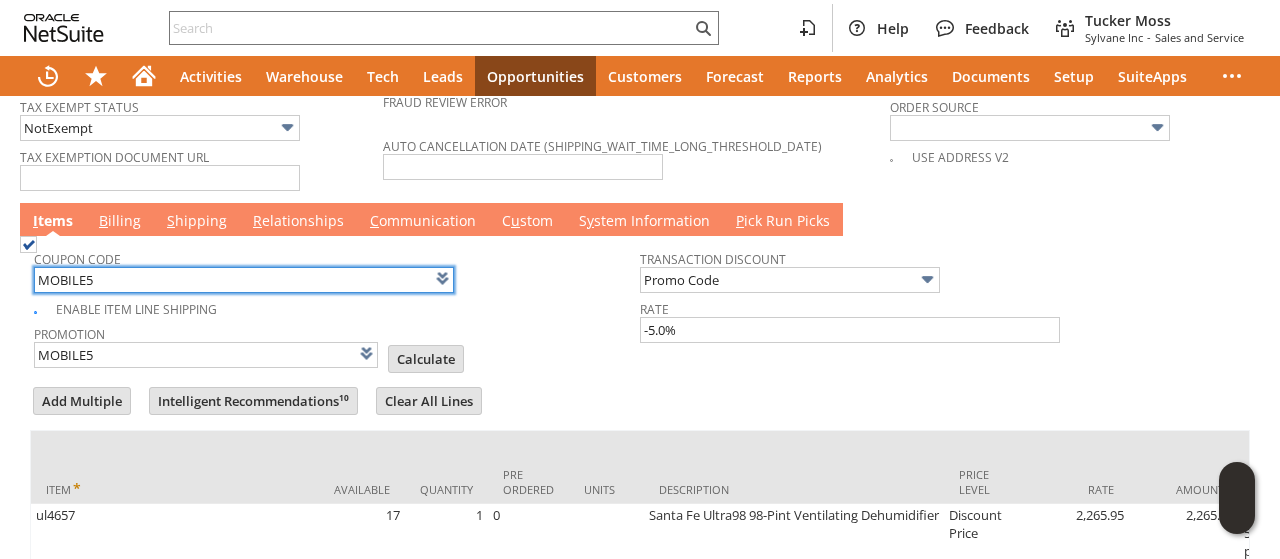 scroll, scrollTop: 1700, scrollLeft: 0, axis: vertical 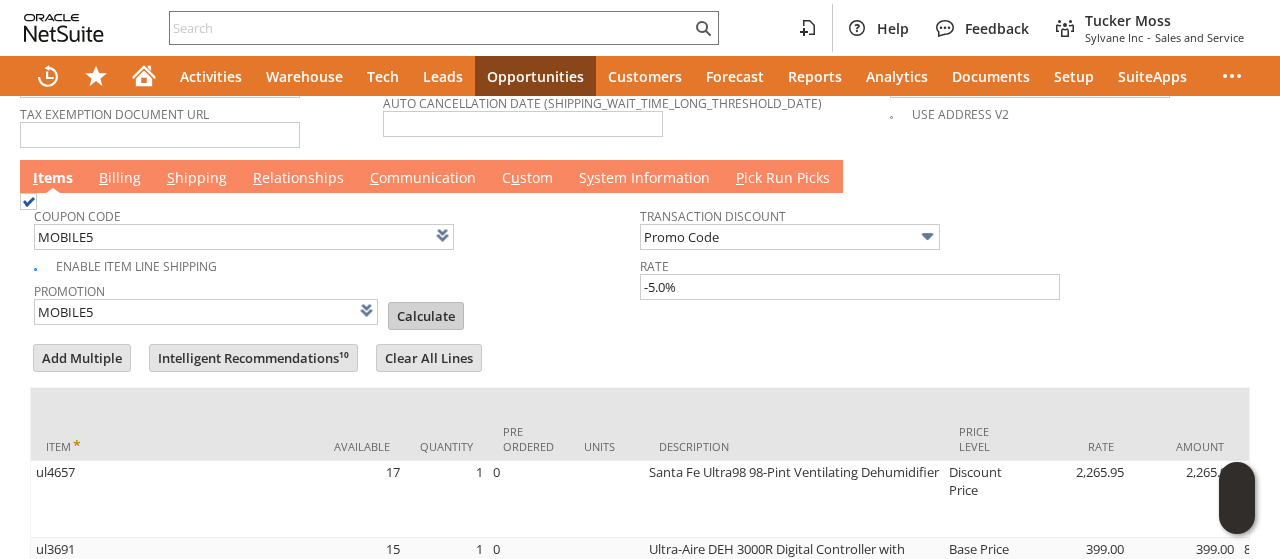 click on "Calculate" at bounding box center (426, 316) 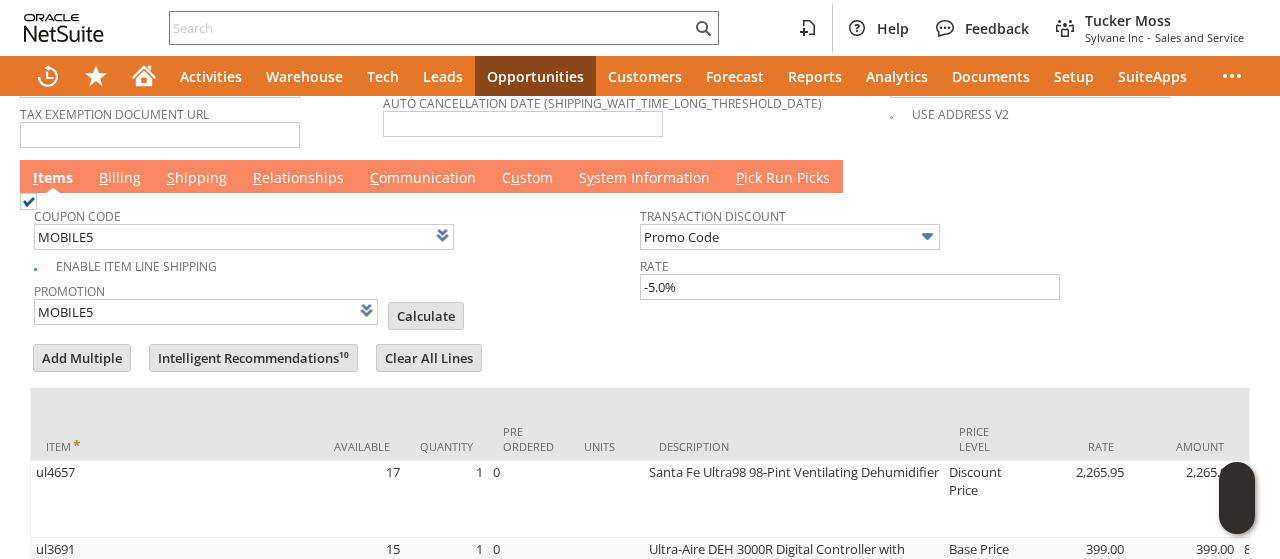 type on "Promo Code" 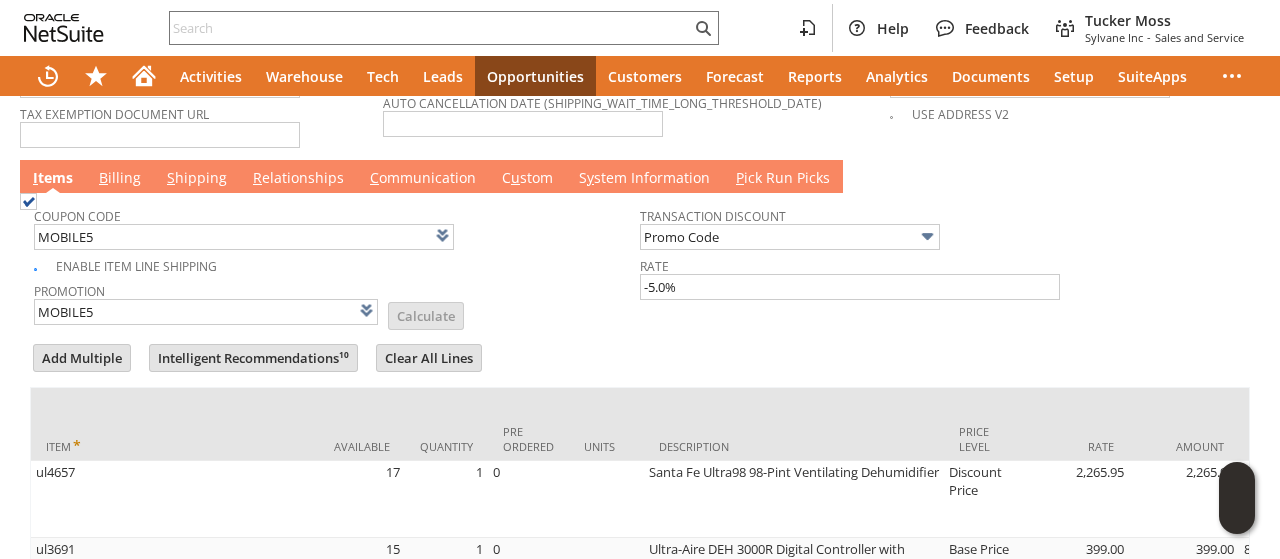 click on "B" at bounding box center (103, 177) 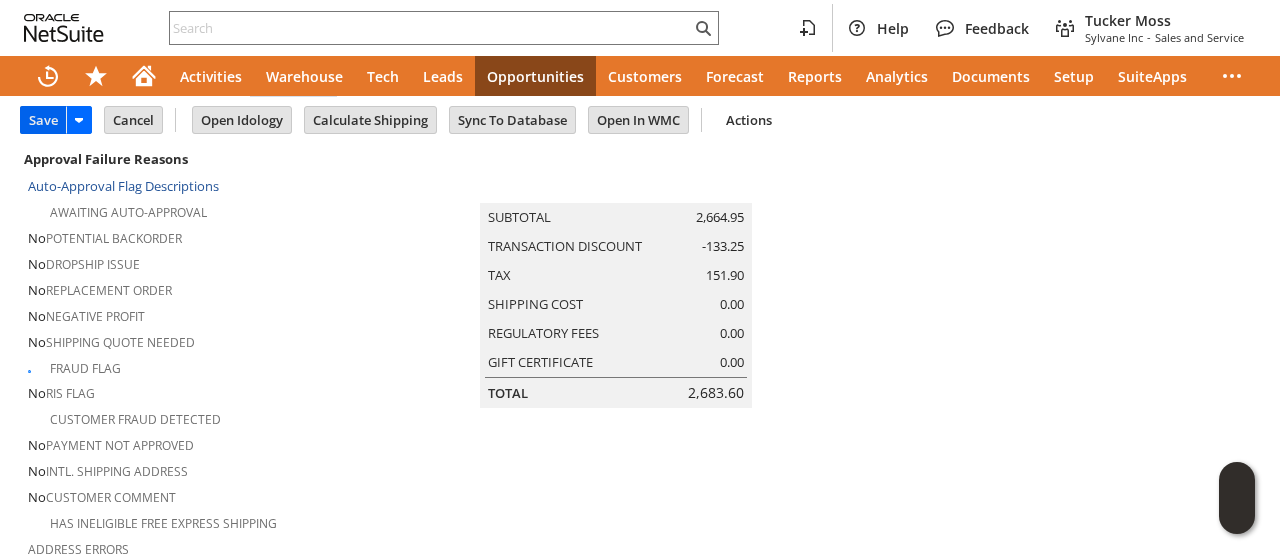scroll, scrollTop: 0, scrollLeft: 0, axis: both 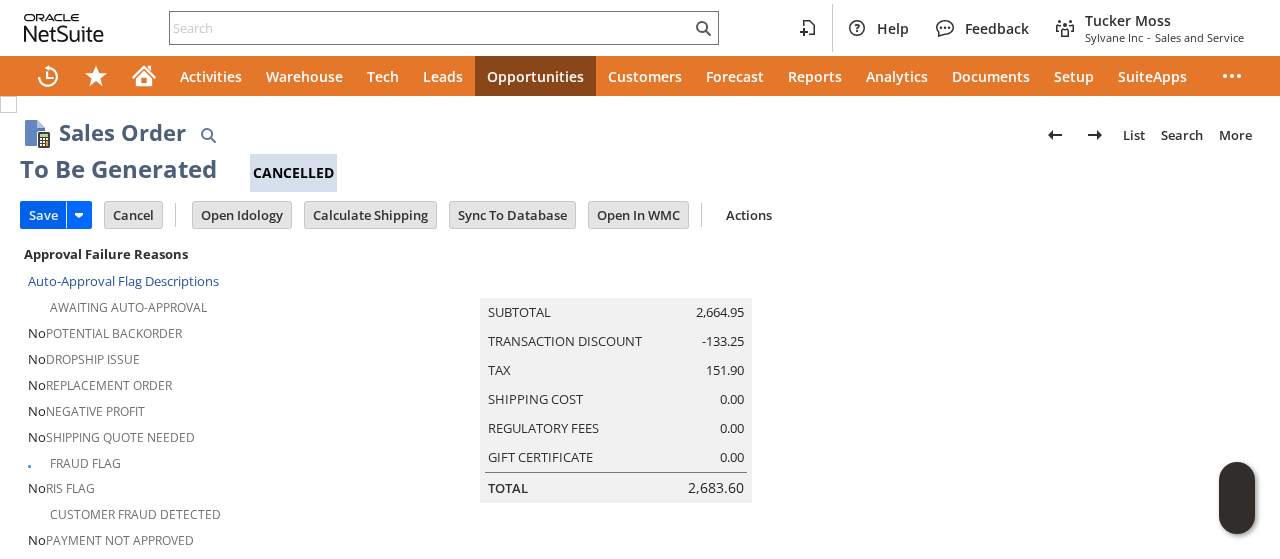 click on "Save" at bounding box center [43, 215] 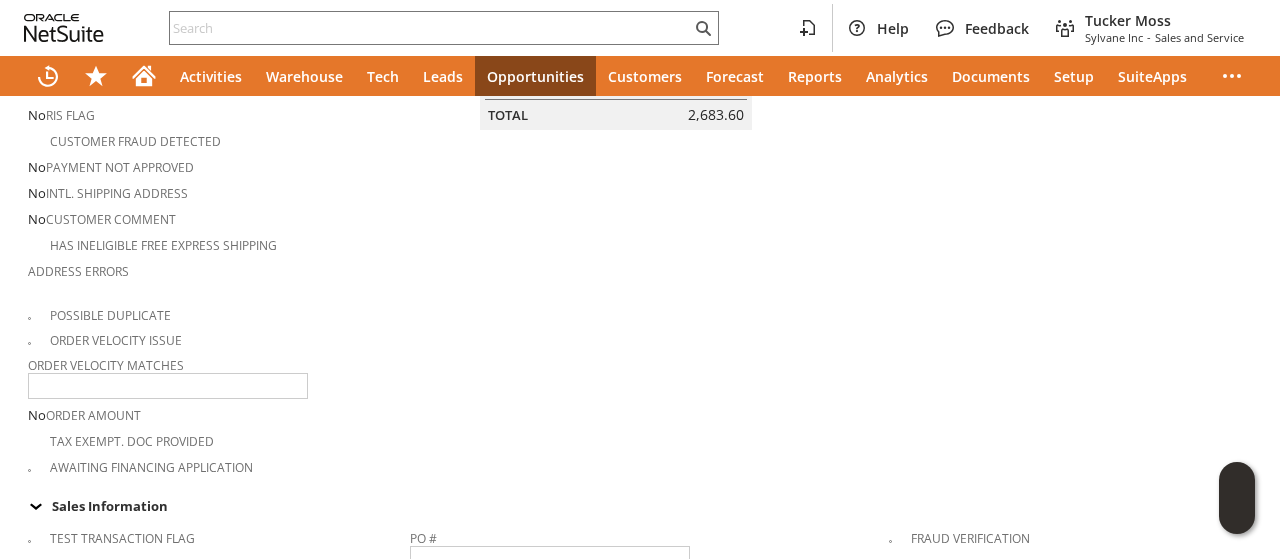 scroll, scrollTop: 700, scrollLeft: 0, axis: vertical 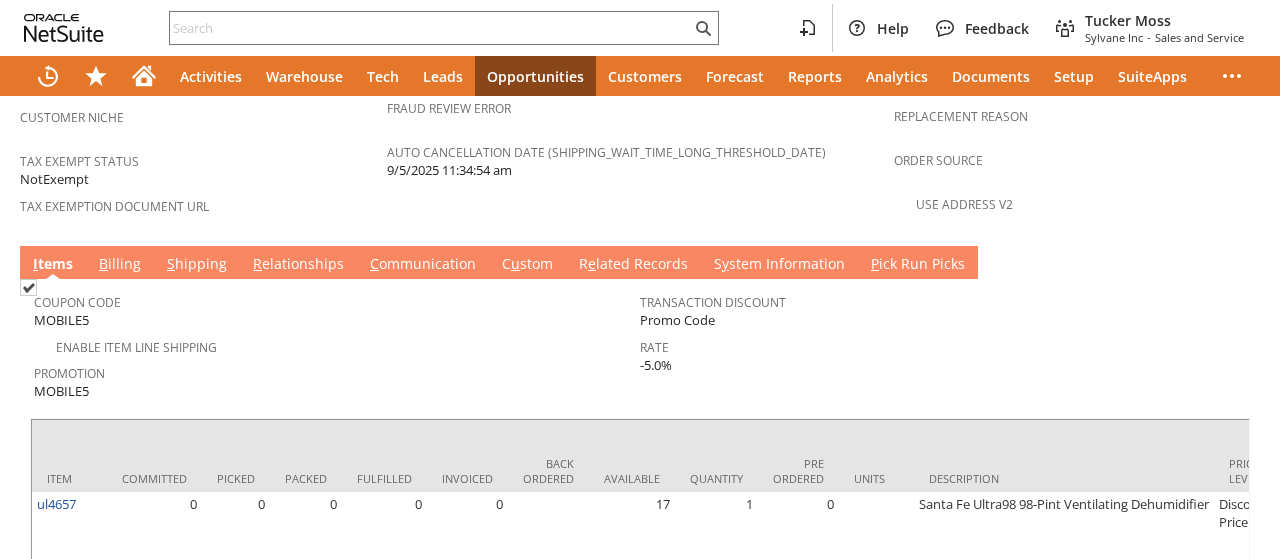 click on "B illing" at bounding box center (120, 265) 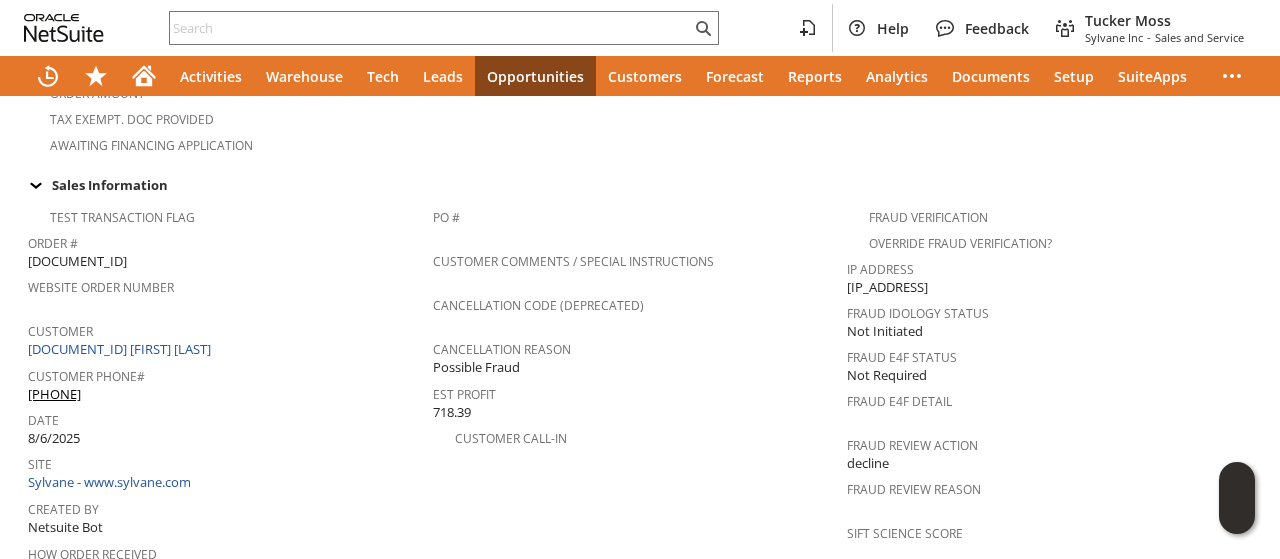 scroll, scrollTop: 426, scrollLeft: 0, axis: vertical 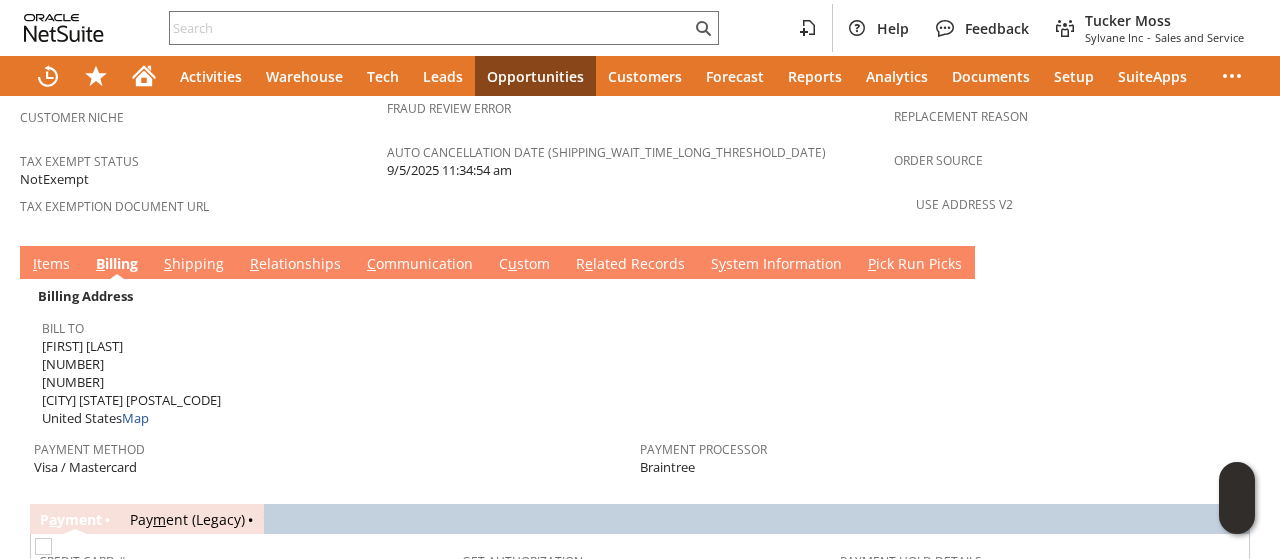 click on "I tems" at bounding box center [51, 265] 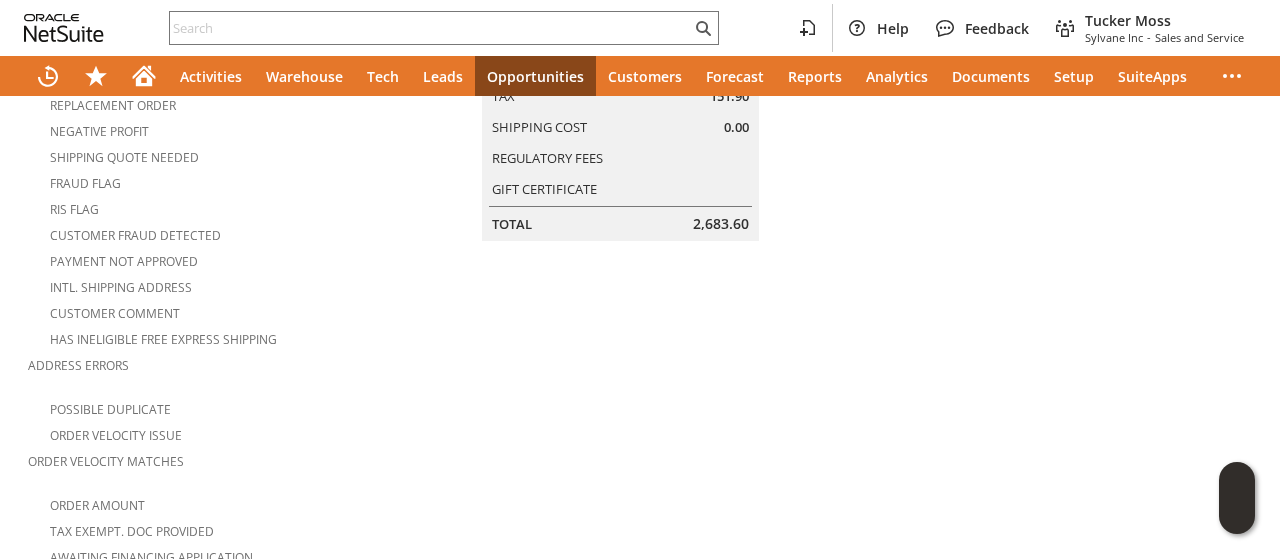 scroll, scrollTop: 0, scrollLeft: 0, axis: both 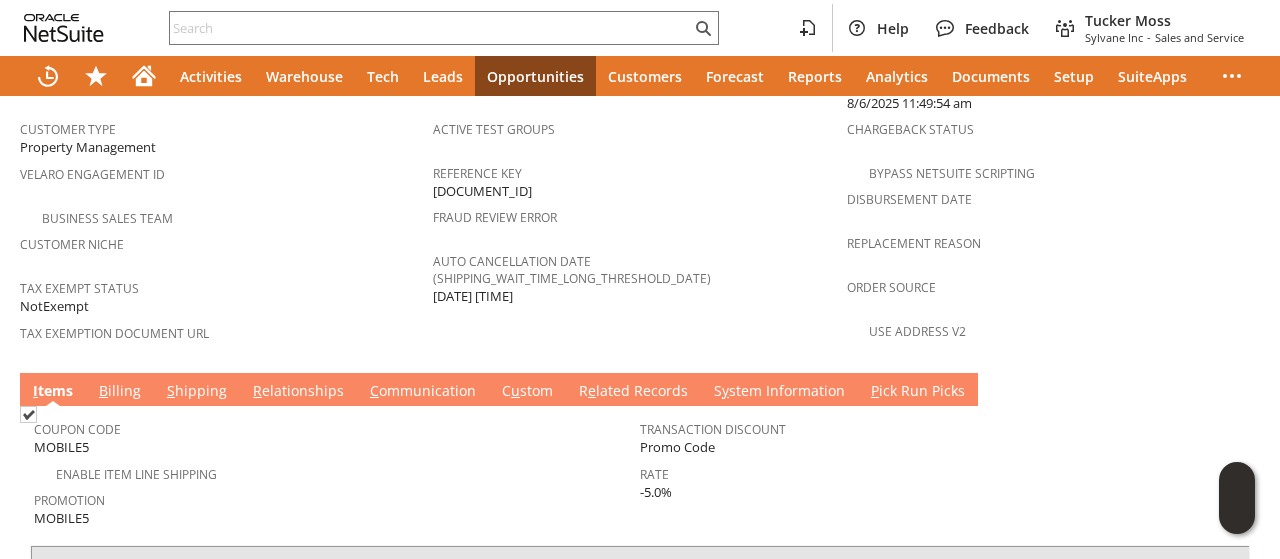 click on "B illing" at bounding box center (120, 392) 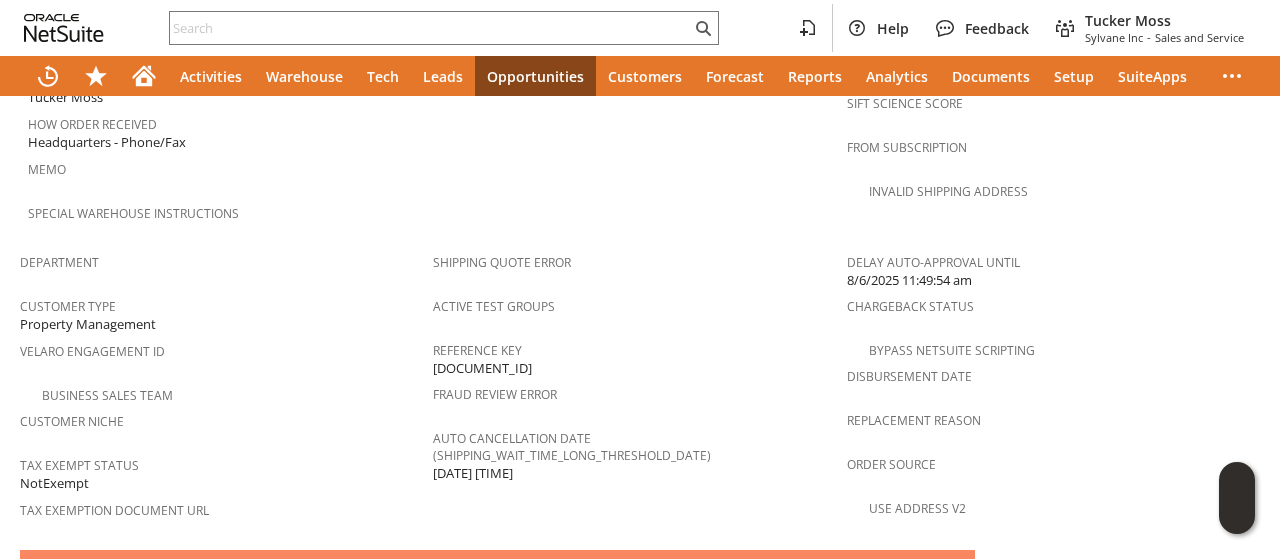 scroll, scrollTop: 1500, scrollLeft: 0, axis: vertical 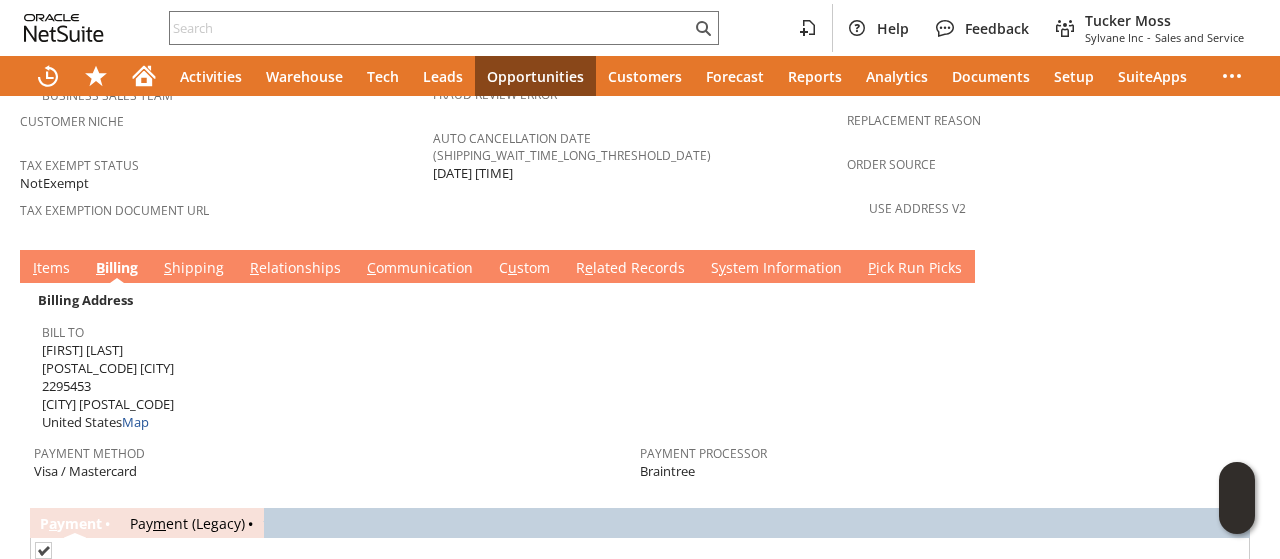 click on "S hipping" at bounding box center [194, 269] 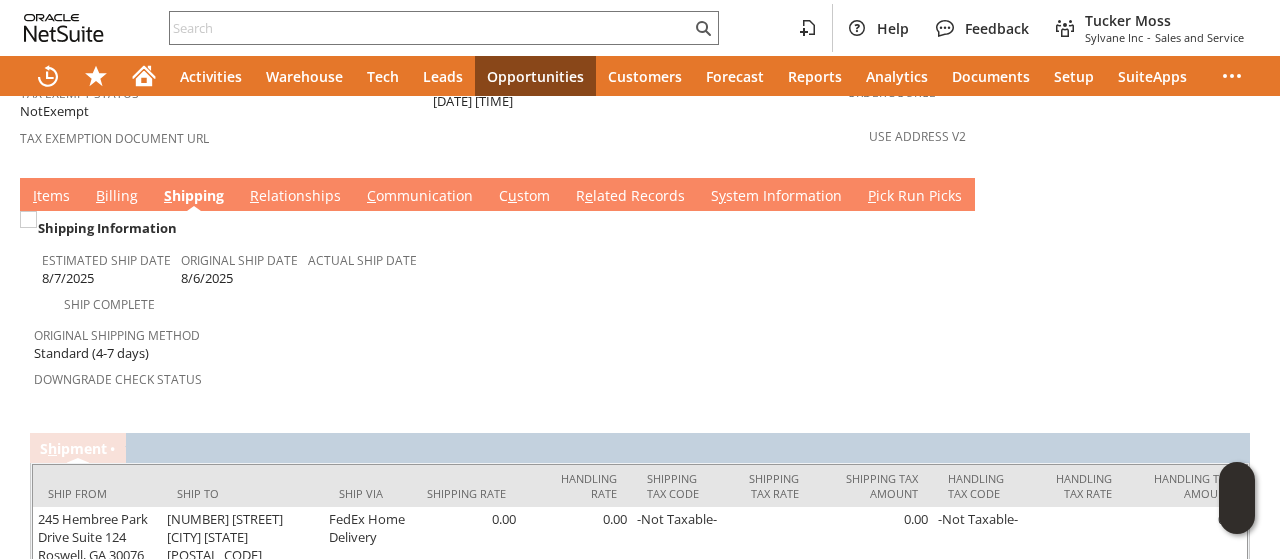 scroll, scrollTop: 1593, scrollLeft: 0, axis: vertical 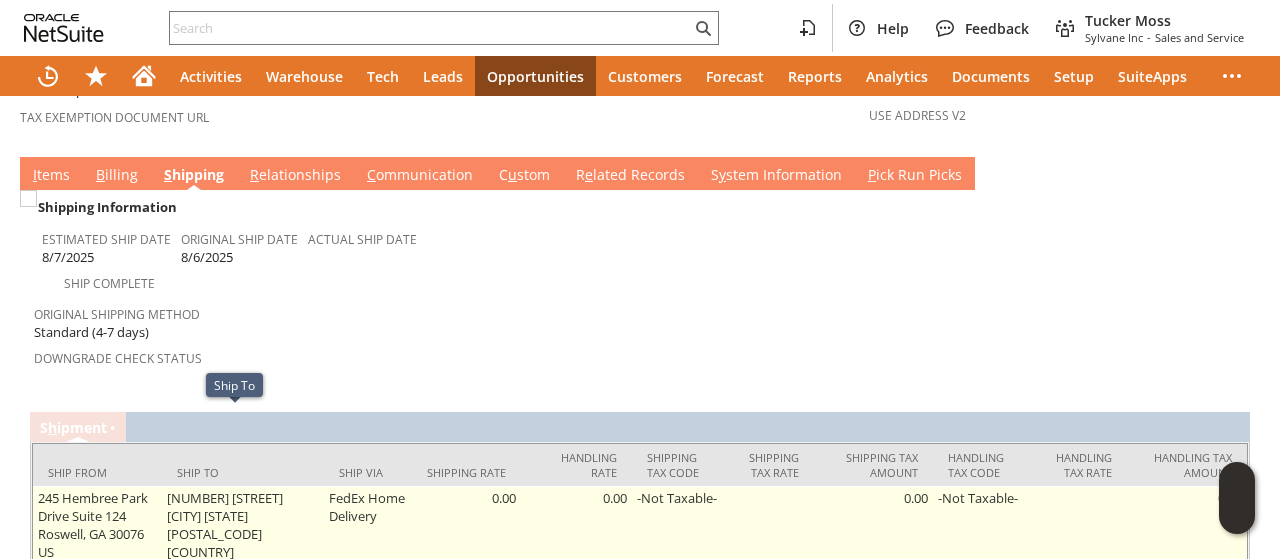 click on "[NUMBER] [STREET] [CITY] [STATE] [POSTAL_CODE] [COUNTRY]" at bounding box center (242, 525) 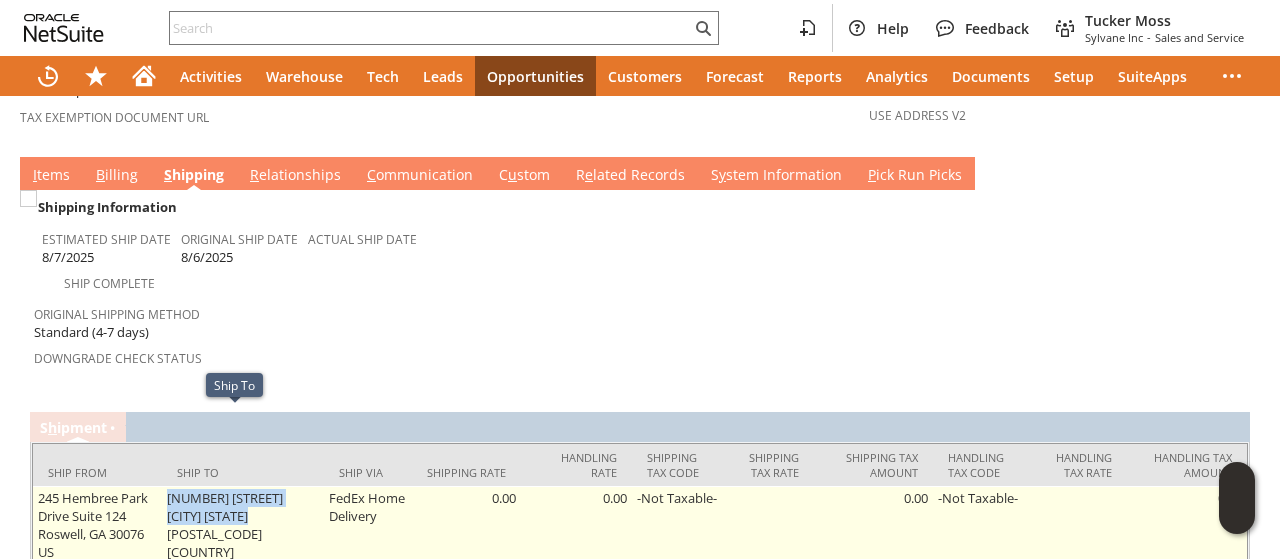 drag, startPoint x: 184, startPoint y: 419, endPoint x: 266, endPoint y: 437, distance: 83.95237 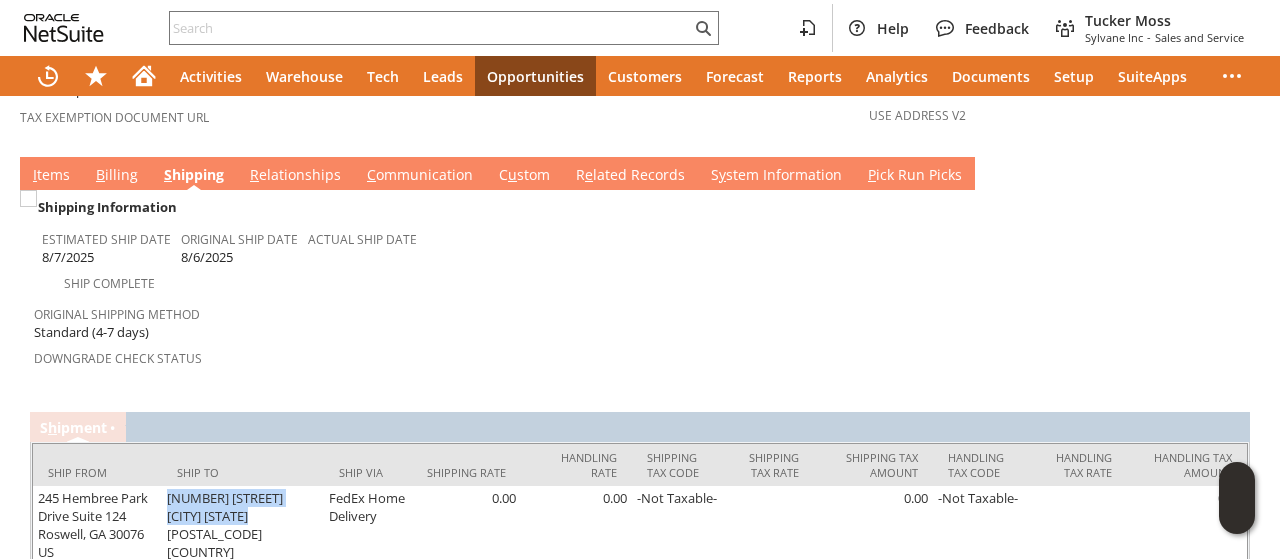 click on "I tems" at bounding box center (51, 176) 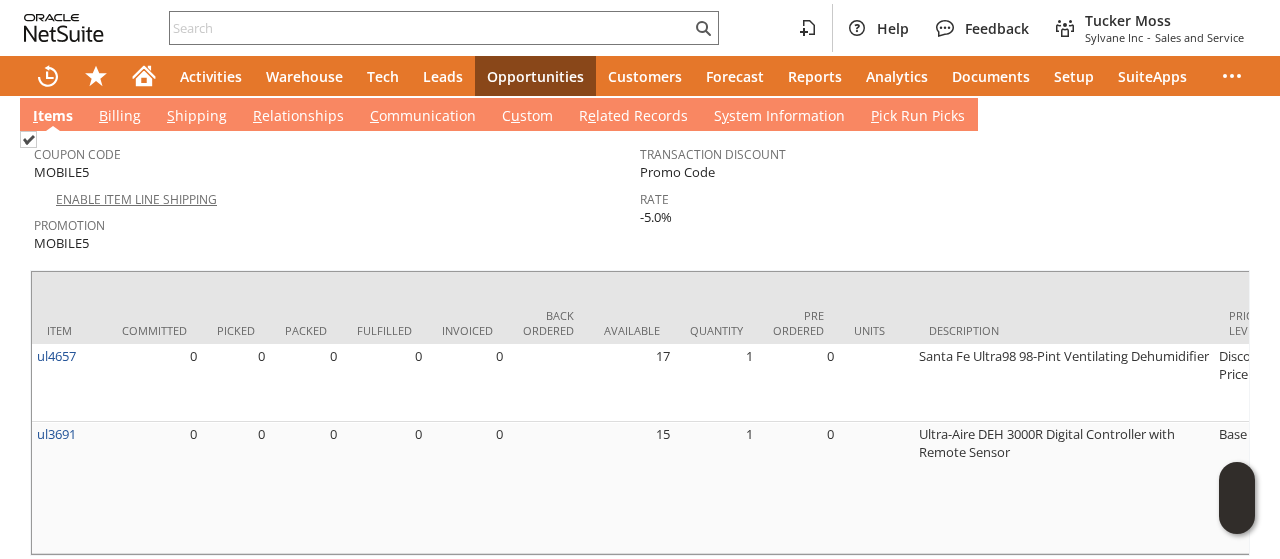 scroll, scrollTop: 1657, scrollLeft: 0, axis: vertical 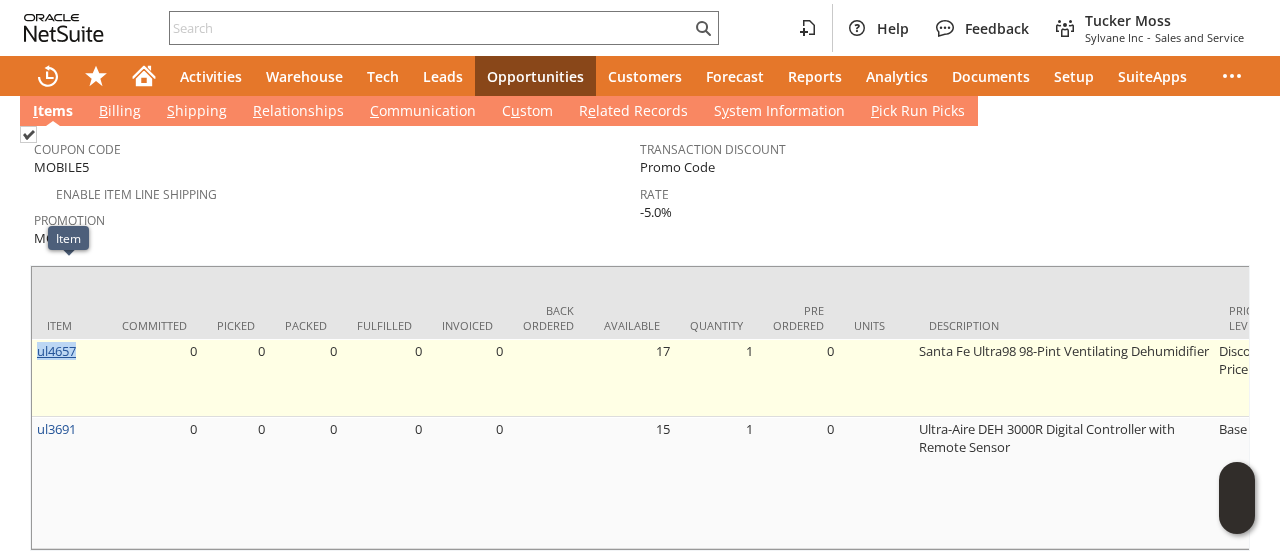 drag, startPoint x: 78, startPoint y: 275, endPoint x: 38, endPoint y: 280, distance: 40.311287 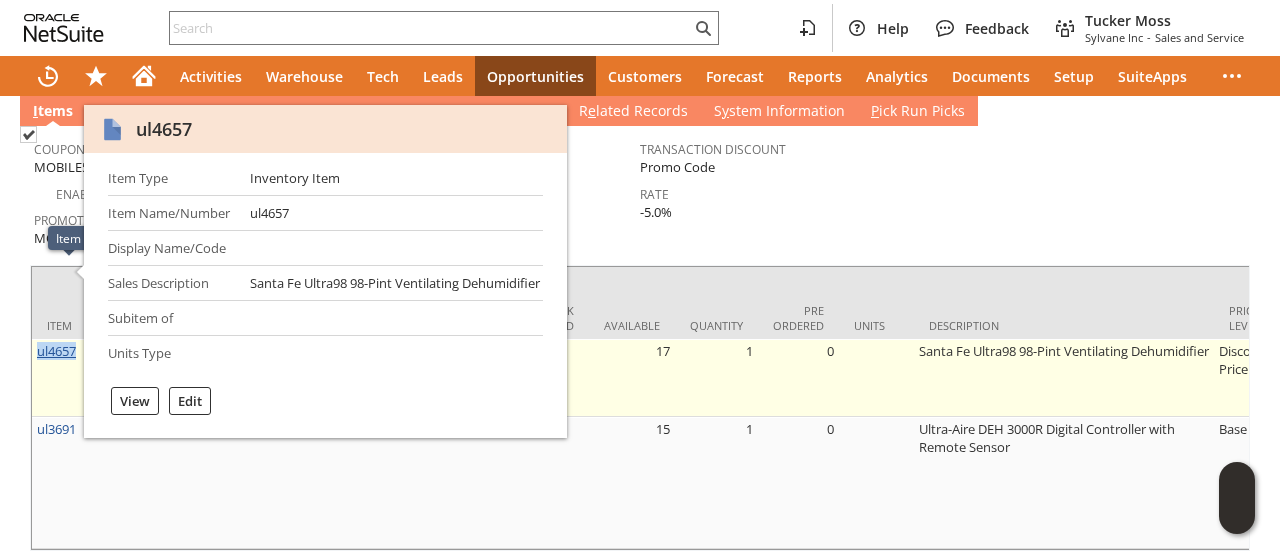 copy on "ul4657" 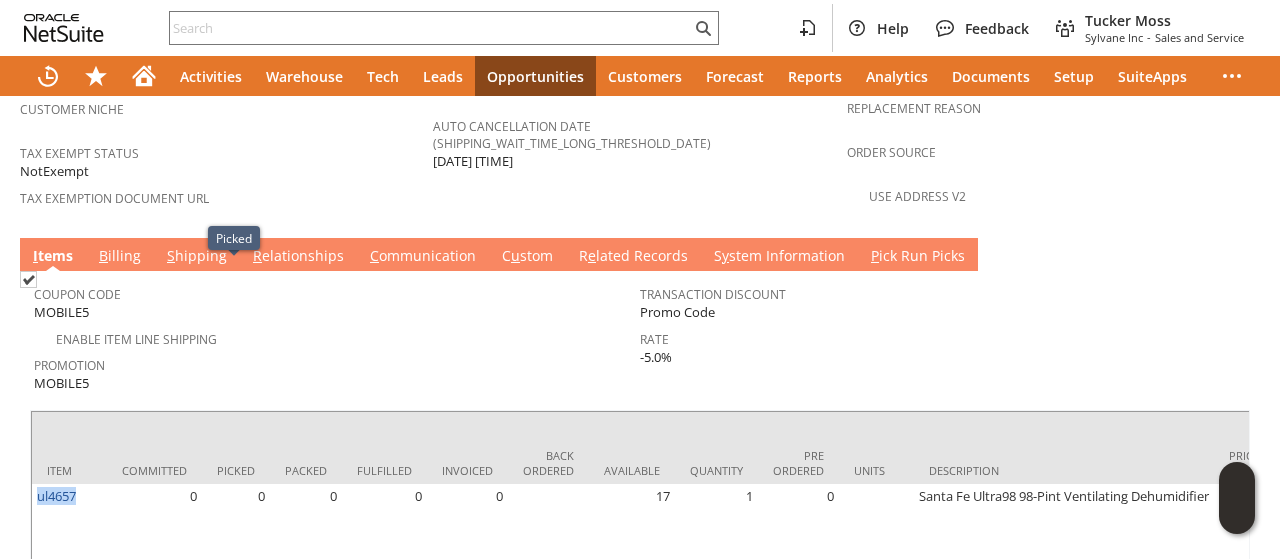 scroll, scrollTop: 1457, scrollLeft: 0, axis: vertical 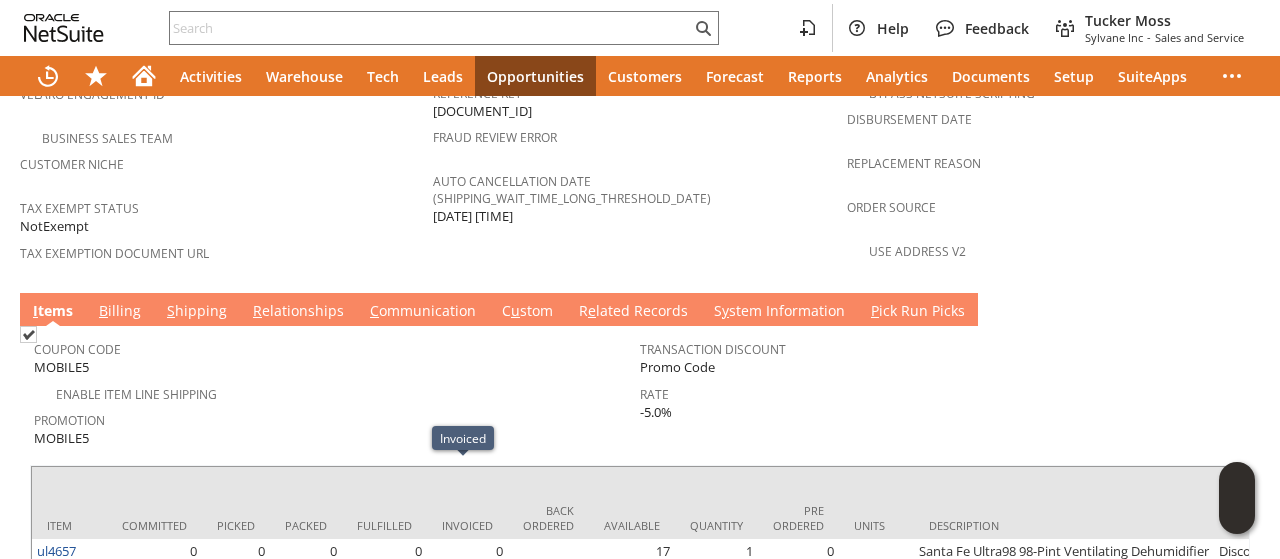 click on "Transaction Discount
Promo Code
Rate
-5.0%" at bounding box center [943, 390] 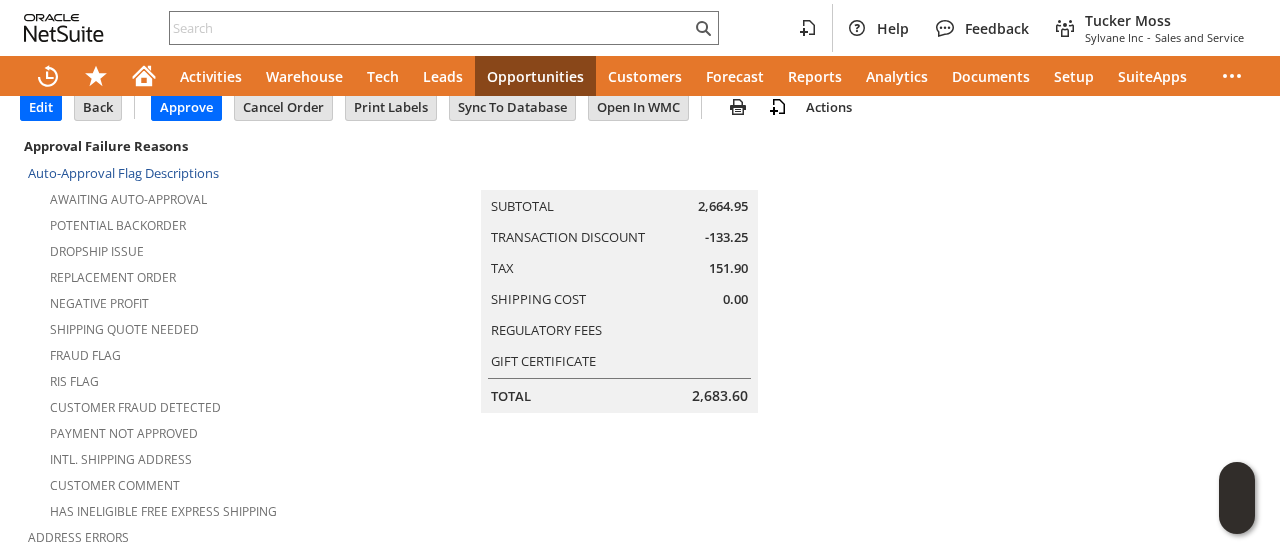 scroll, scrollTop: 57, scrollLeft: 0, axis: vertical 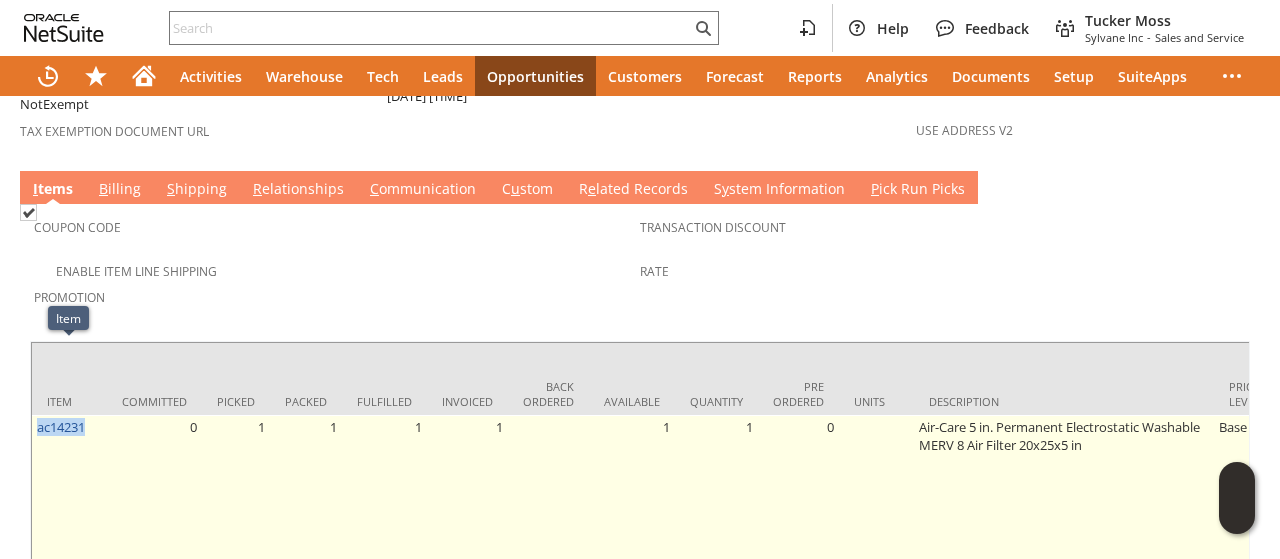 drag, startPoint x: 88, startPoint y: 349, endPoint x: 36, endPoint y: 364, distance: 54.120235 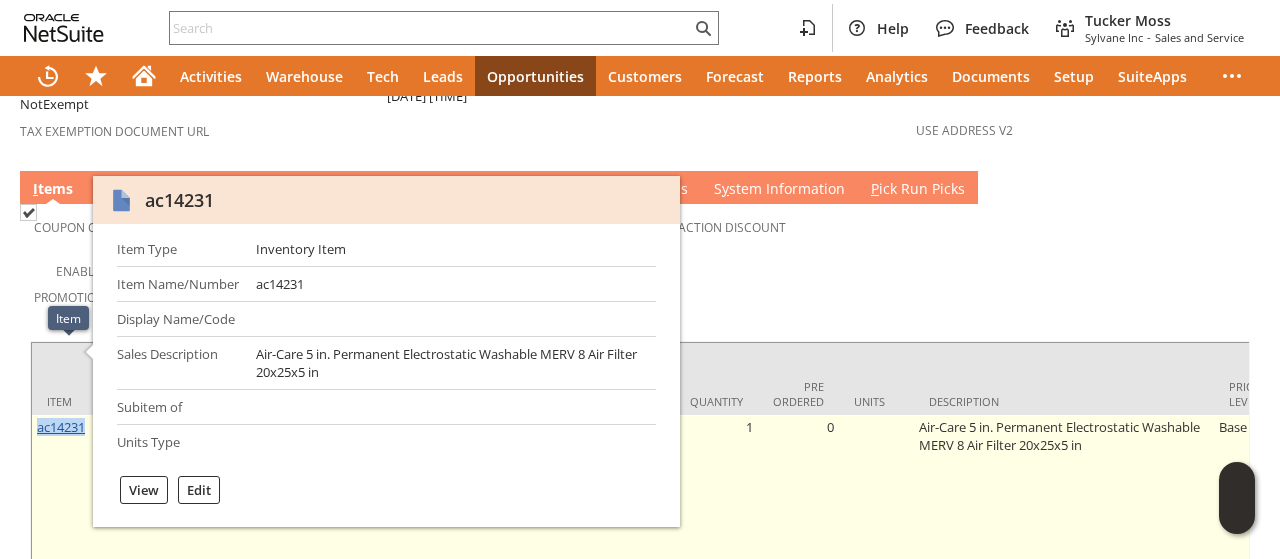 copy on "ac14231" 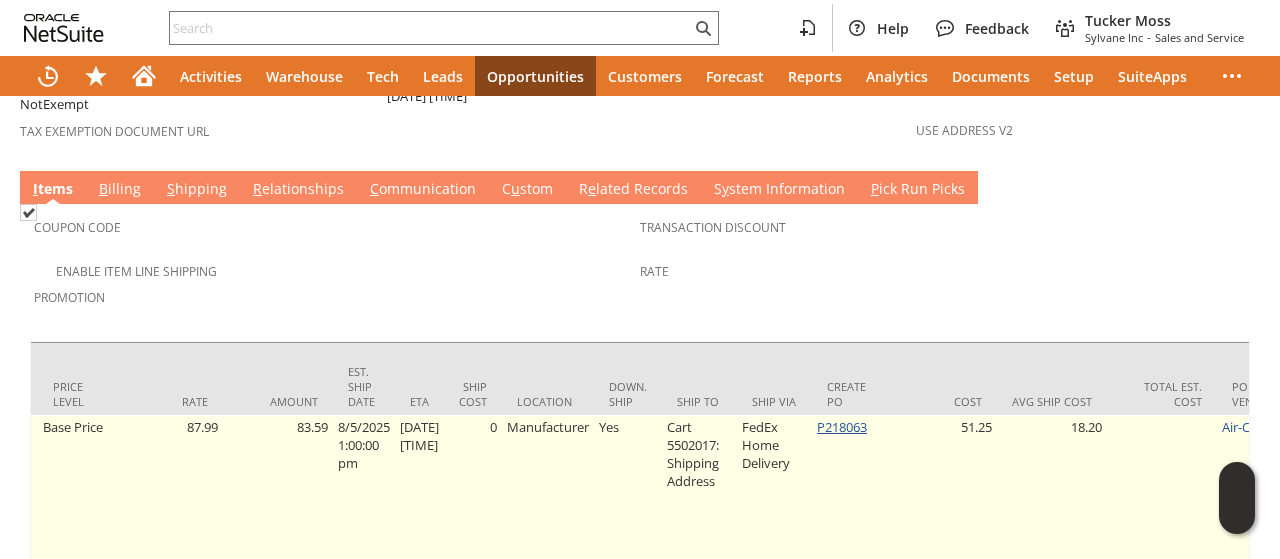 scroll, scrollTop: 0, scrollLeft: 1178, axis: horizontal 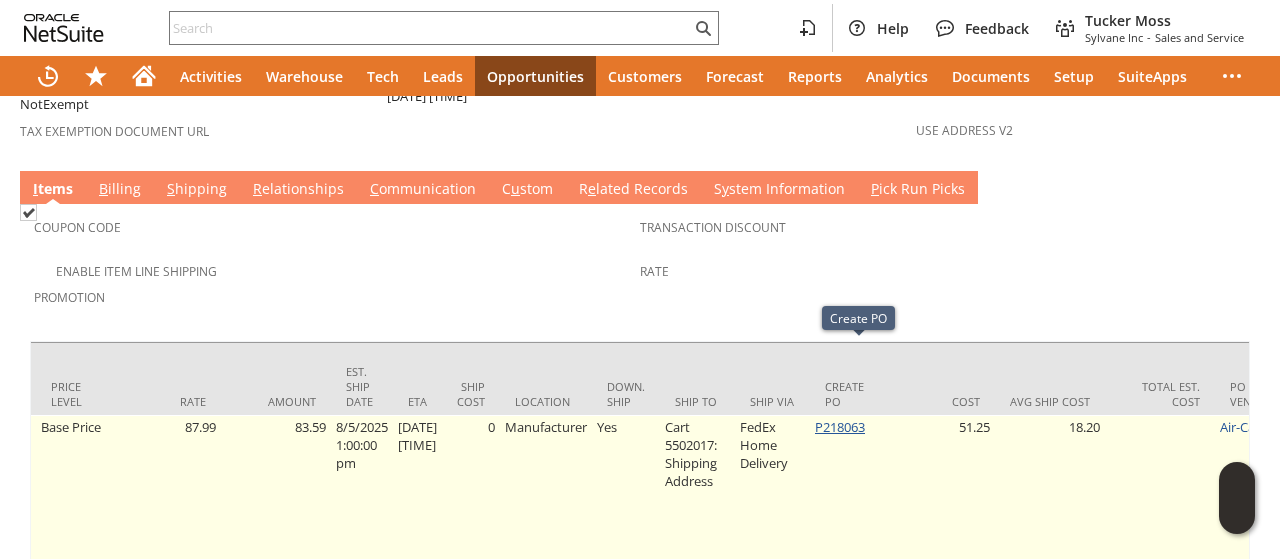 click on "P218063" at bounding box center (840, 427) 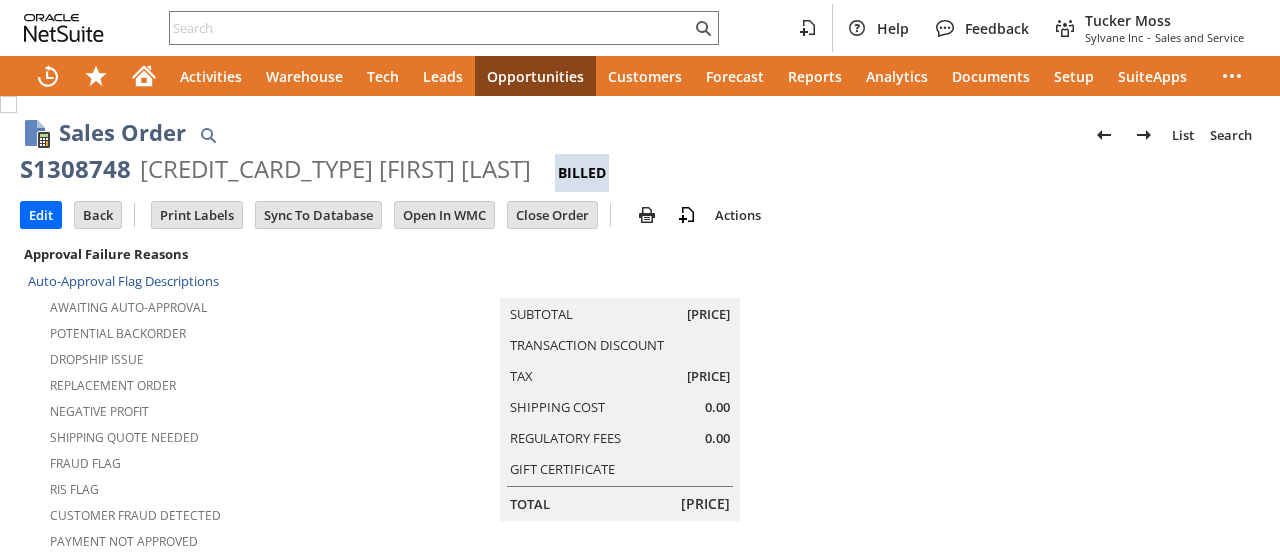 scroll, scrollTop: 0, scrollLeft: 0, axis: both 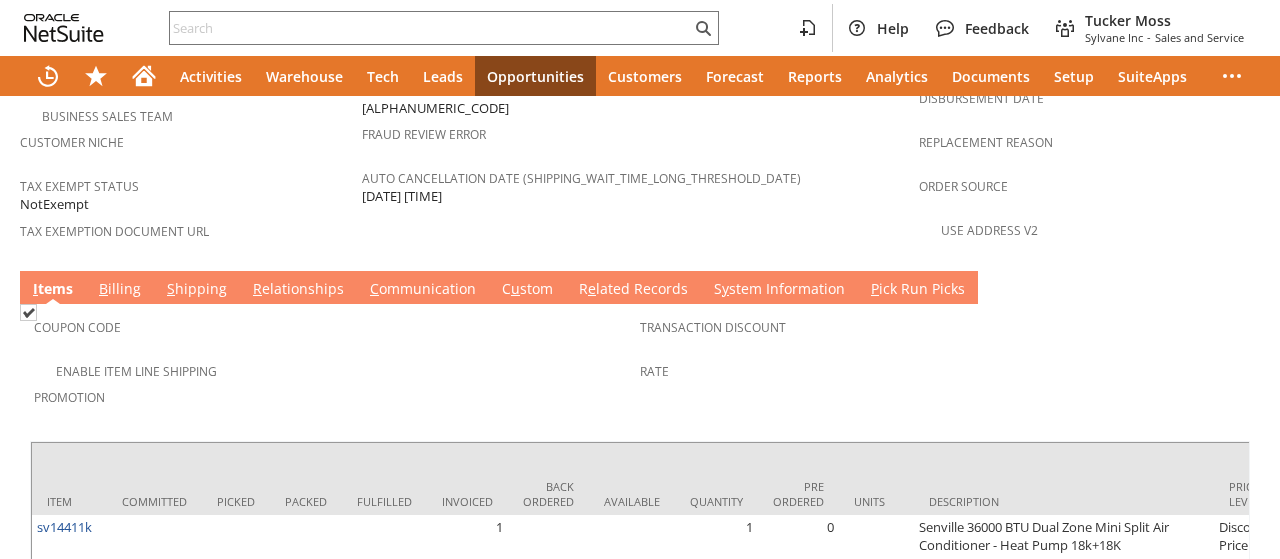 click on "C ommunication" at bounding box center [423, 290] 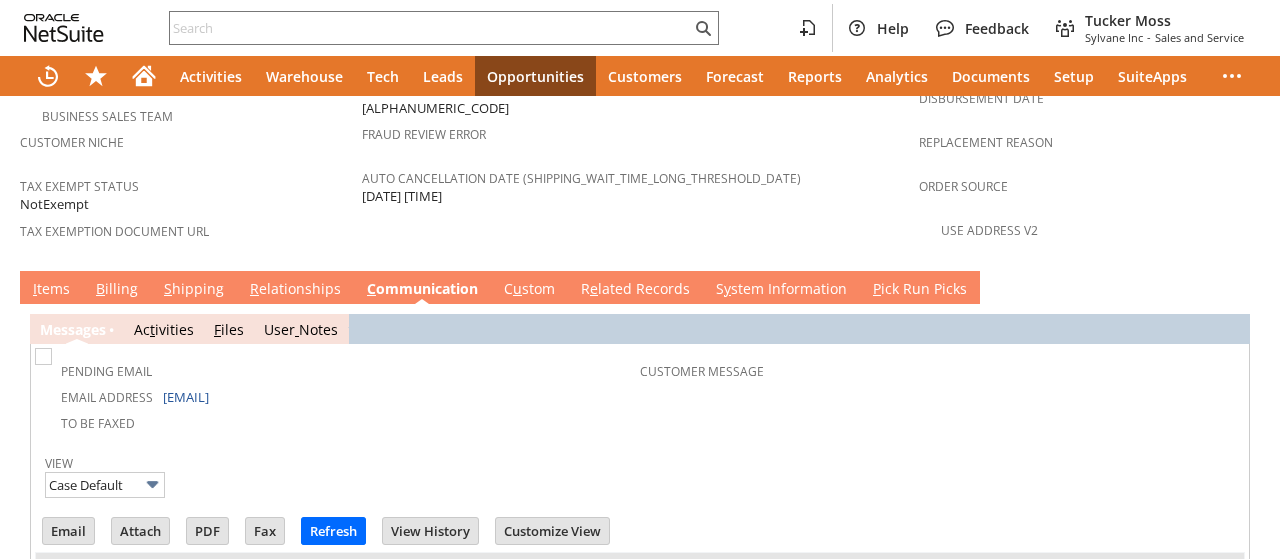 scroll, scrollTop: 1450, scrollLeft: 0, axis: vertical 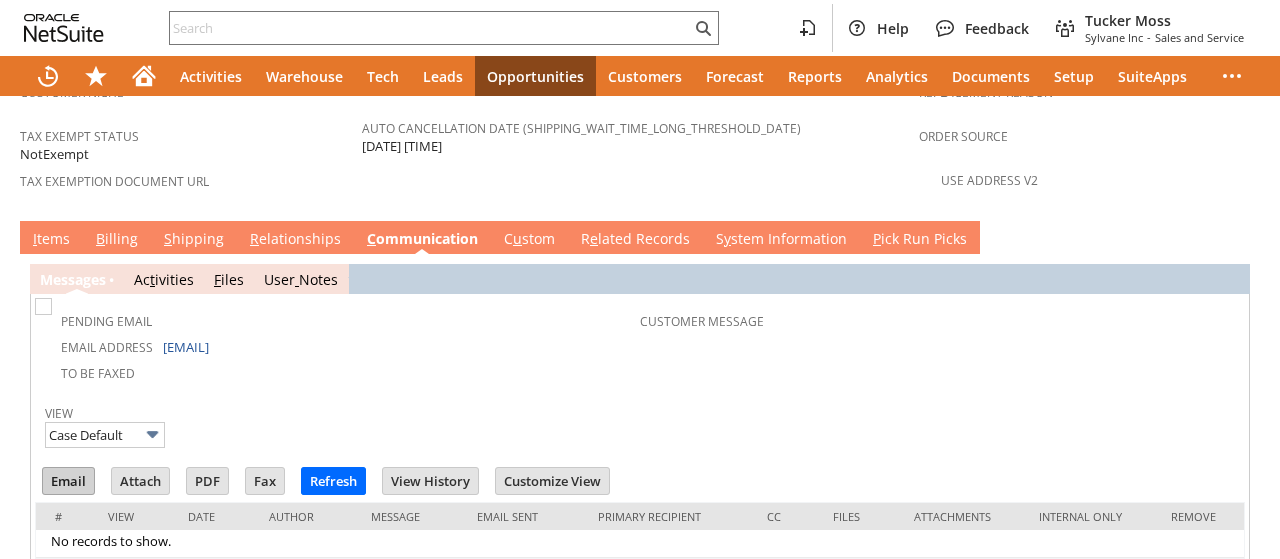 click on "Email" at bounding box center (68, 481) 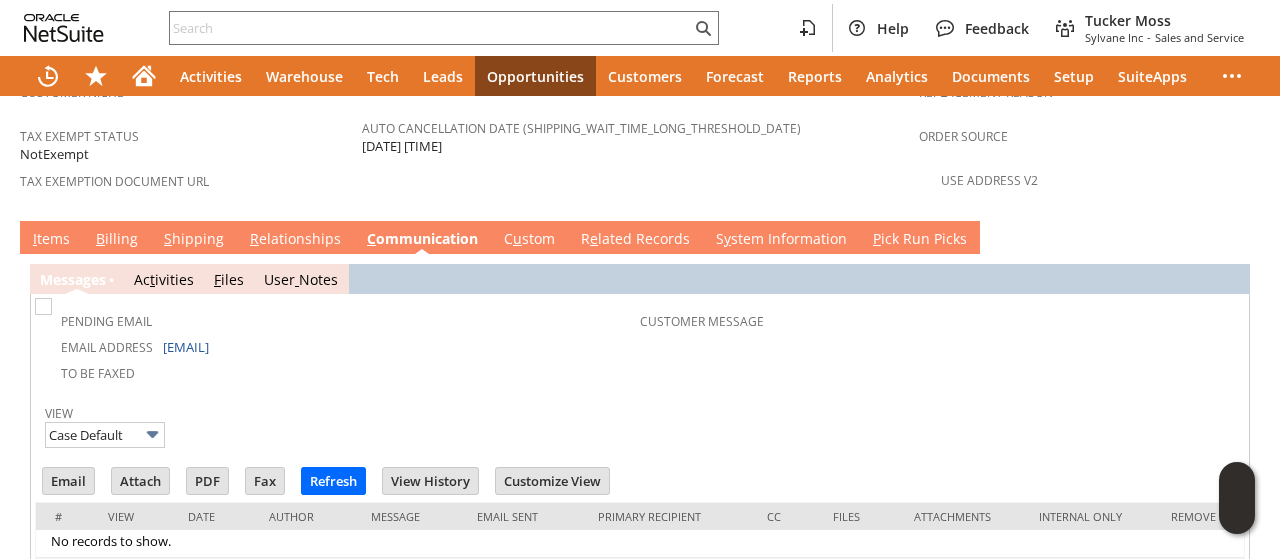 click on "Customer Message" at bounding box center (935, 328) 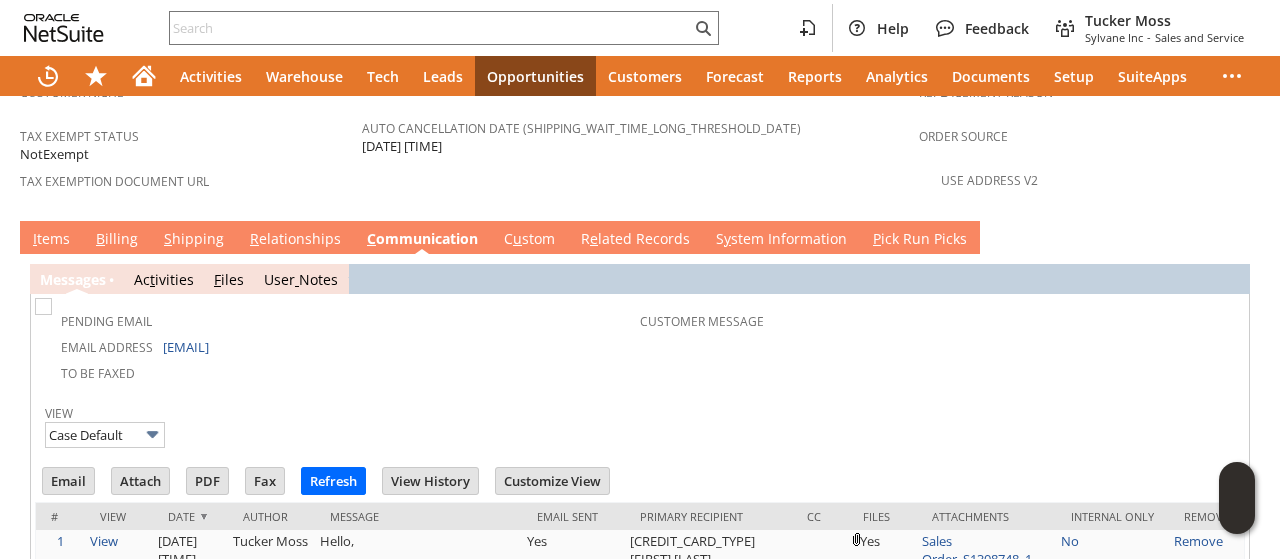 scroll, scrollTop: 750, scrollLeft: 0, axis: vertical 